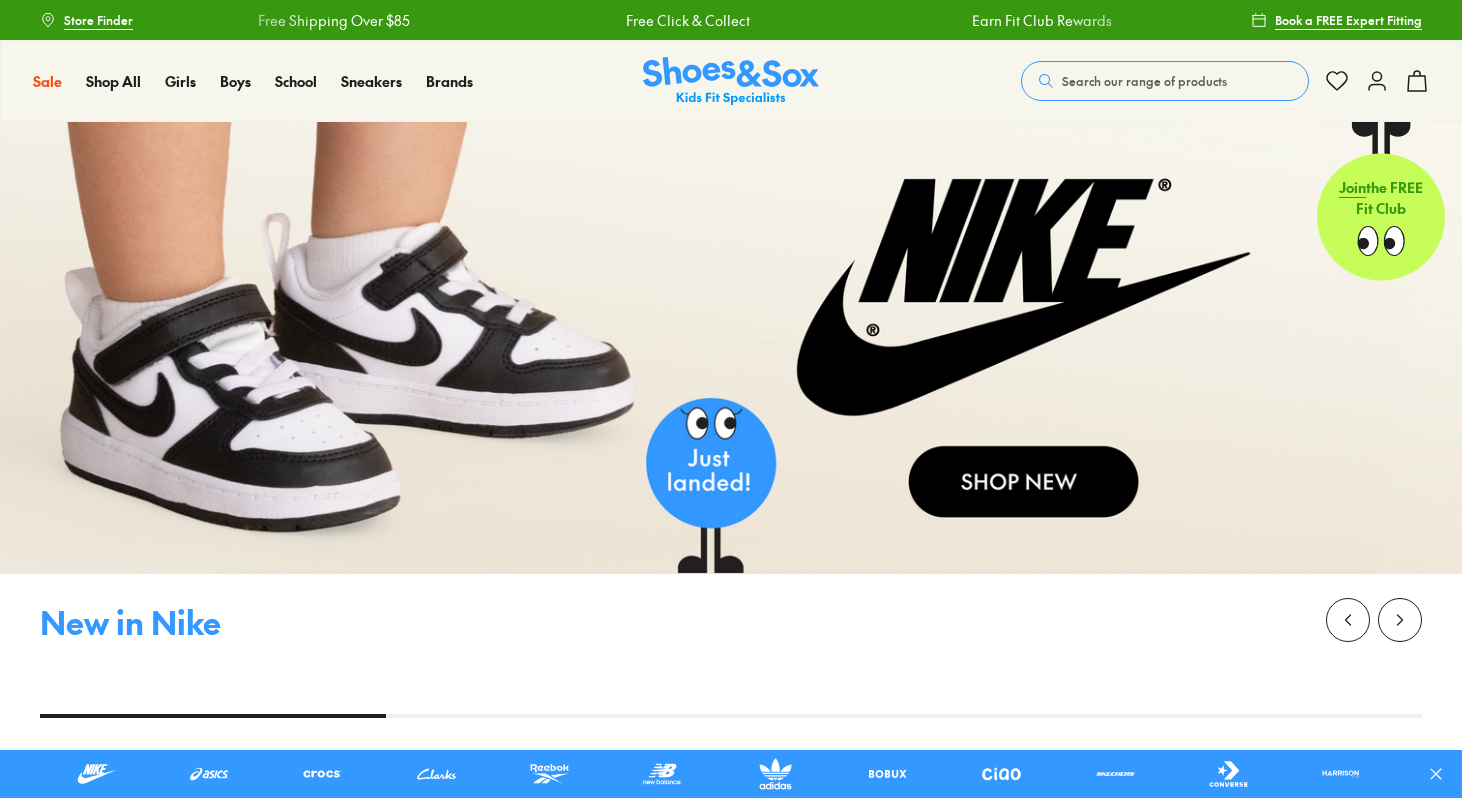 scroll, scrollTop: 0, scrollLeft: 0, axis: both 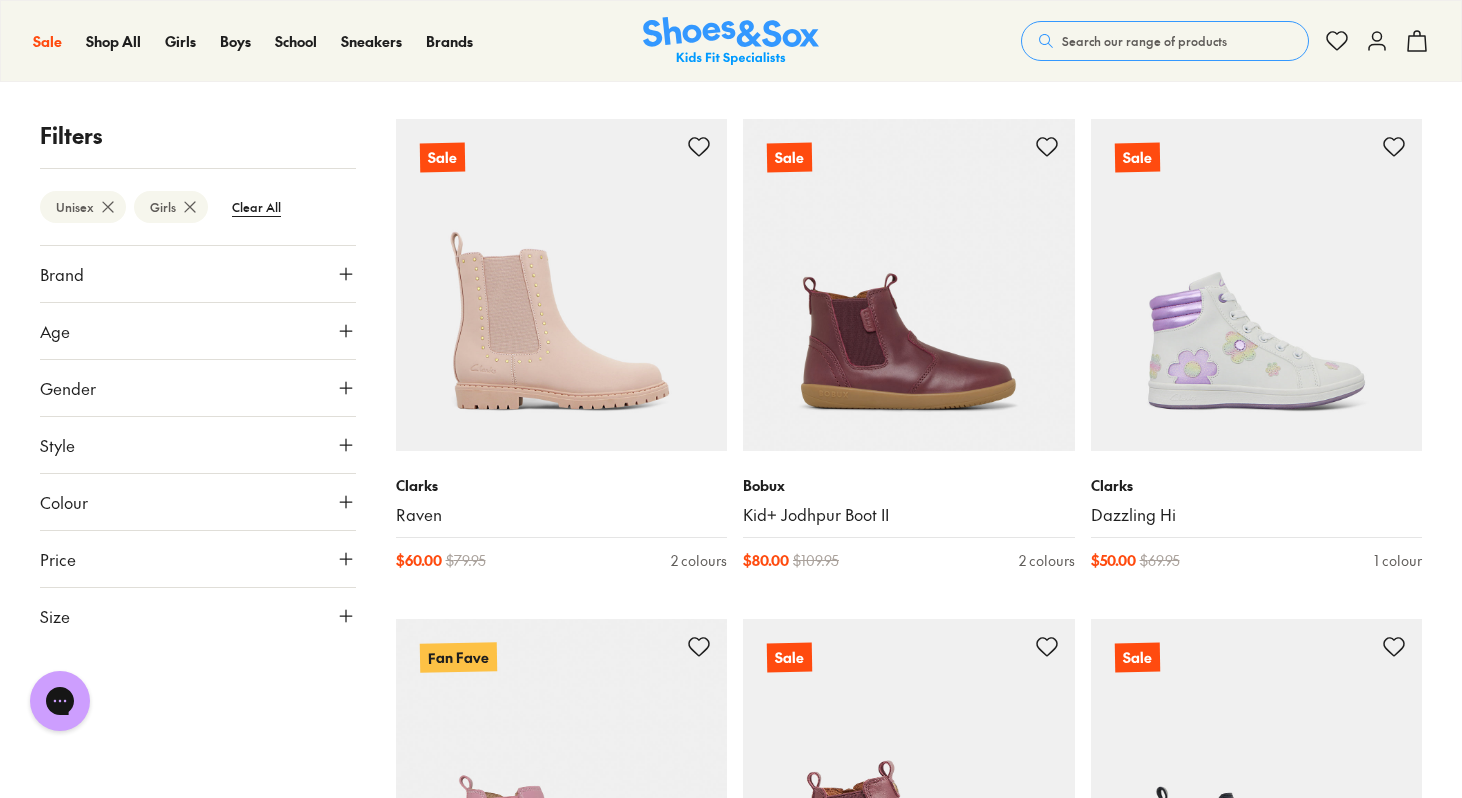 click on "Size" at bounding box center (198, 616) 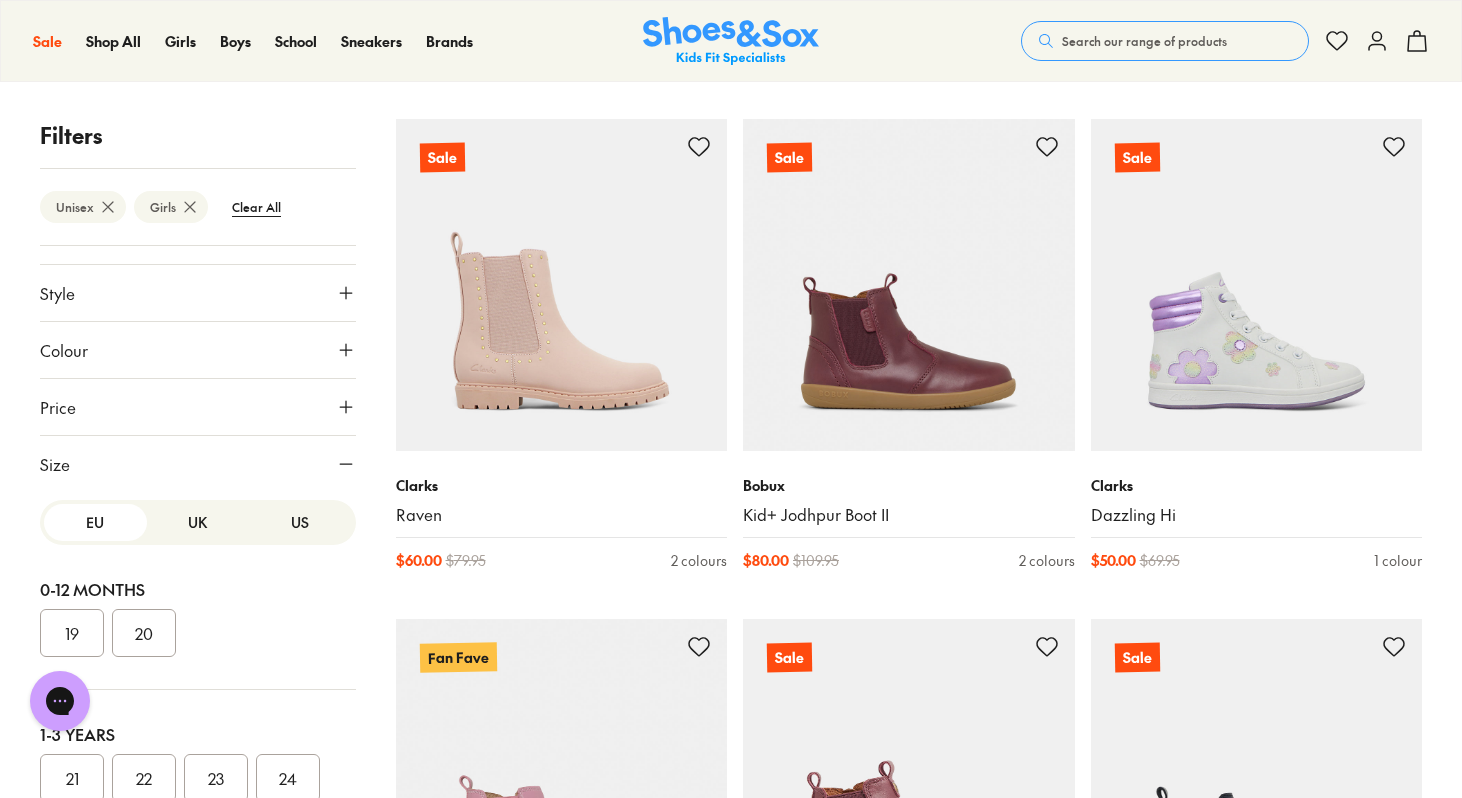scroll, scrollTop: 187, scrollLeft: 0, axis: vertical 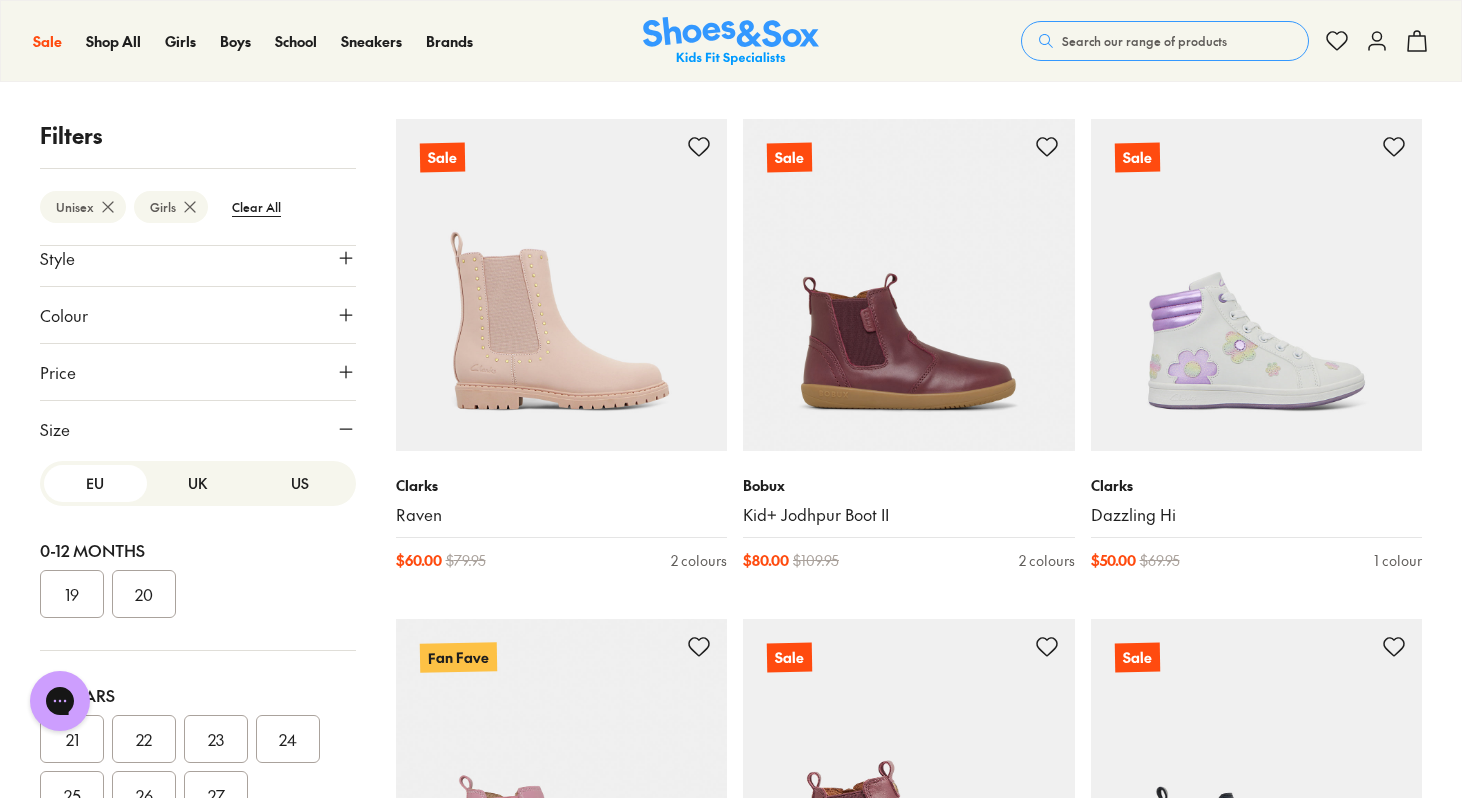 click on "UK" at bounding box center (198, 483) 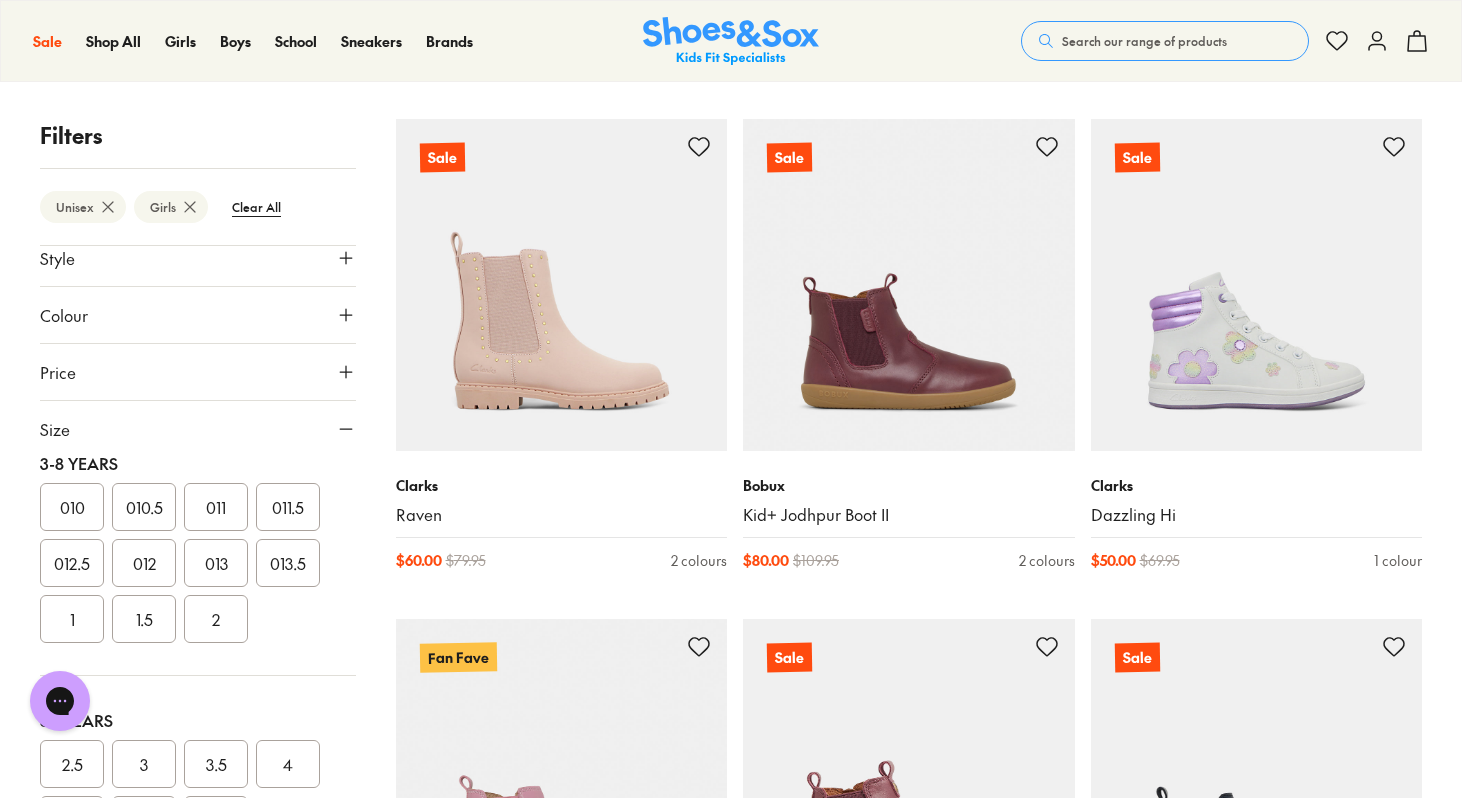 scroll, scrollTop: 492, scrollLeft: 0, axis: vertical 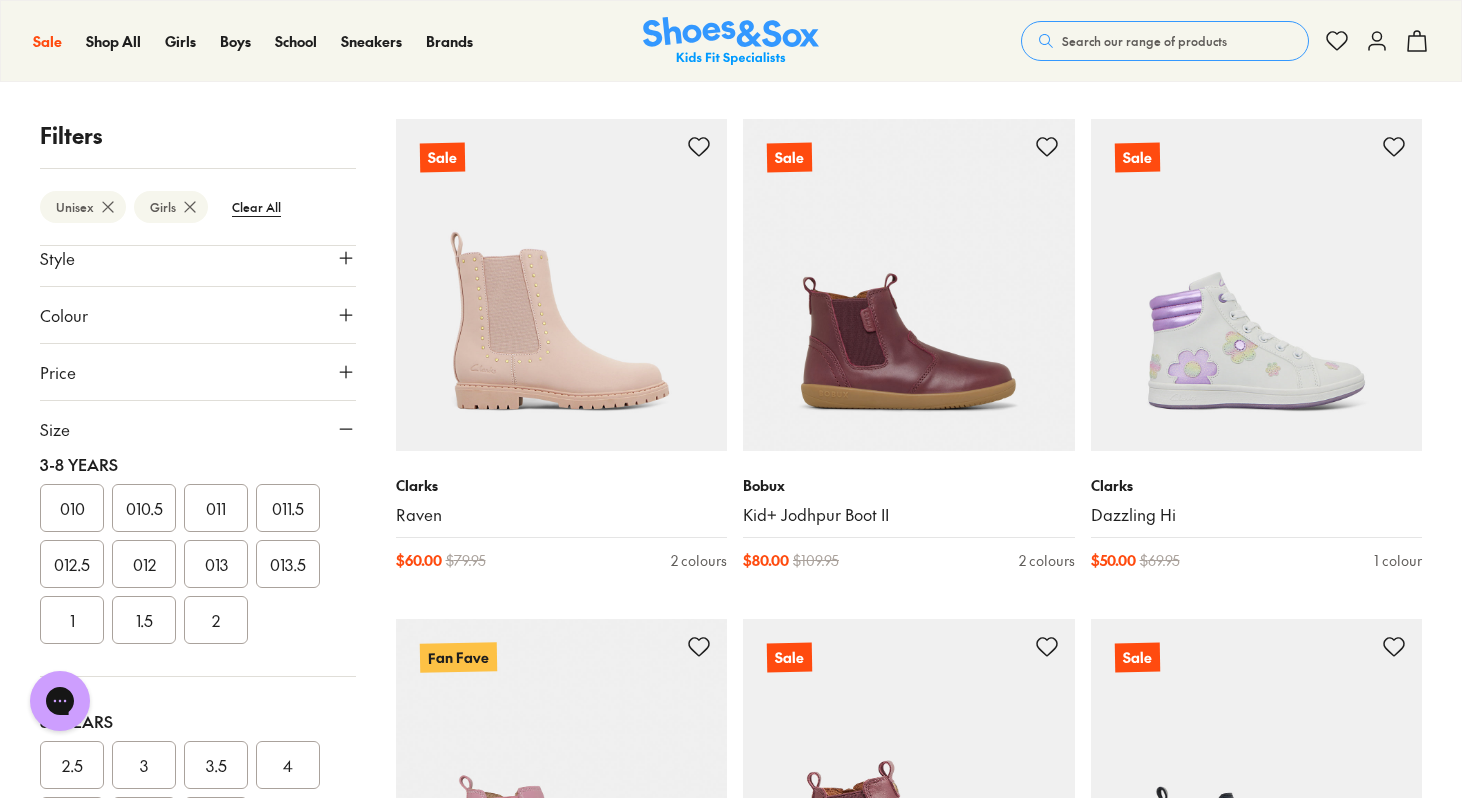 click on "011" at bounding box center (216, 508) 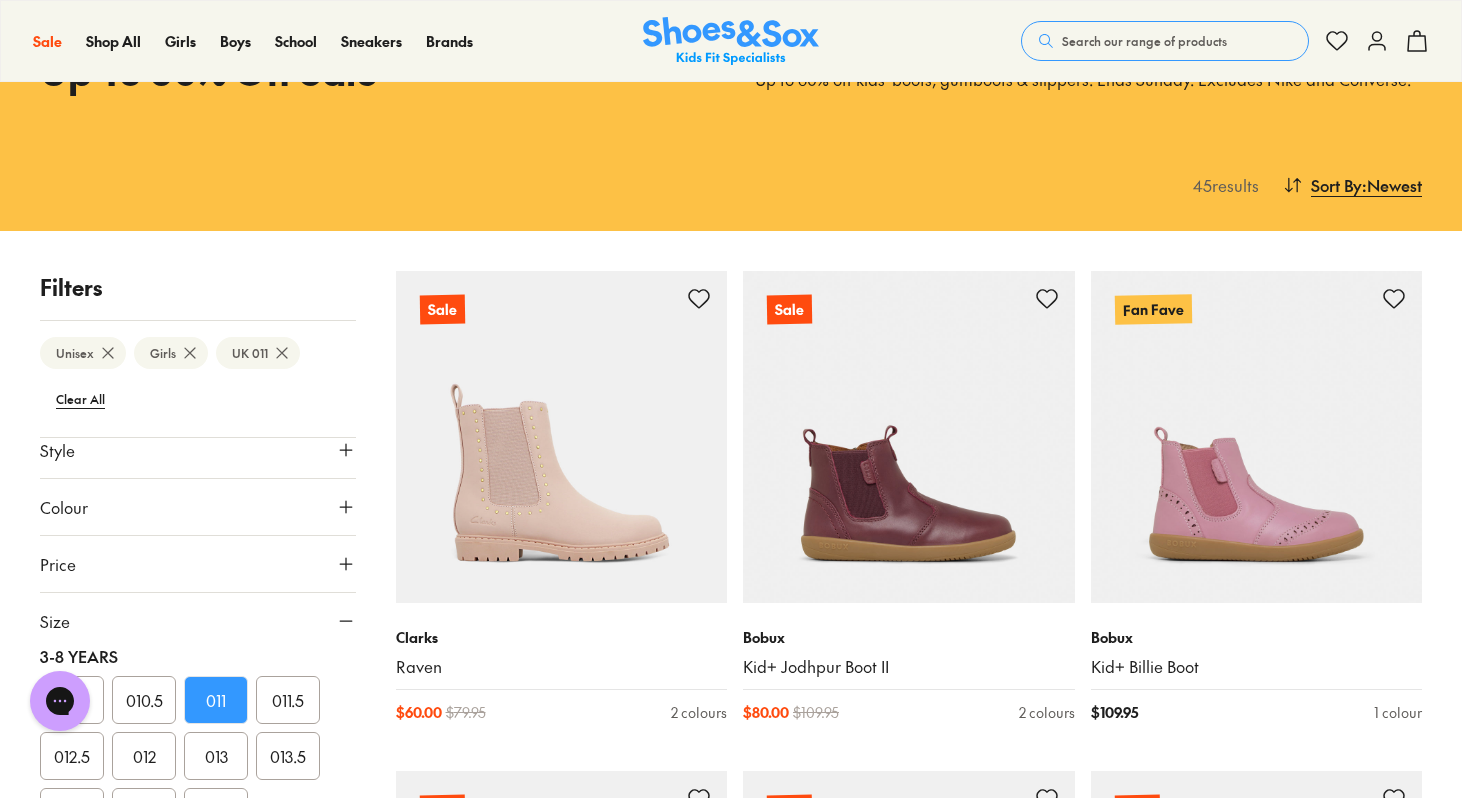 click on "Size" at bounding box center (198, 621) 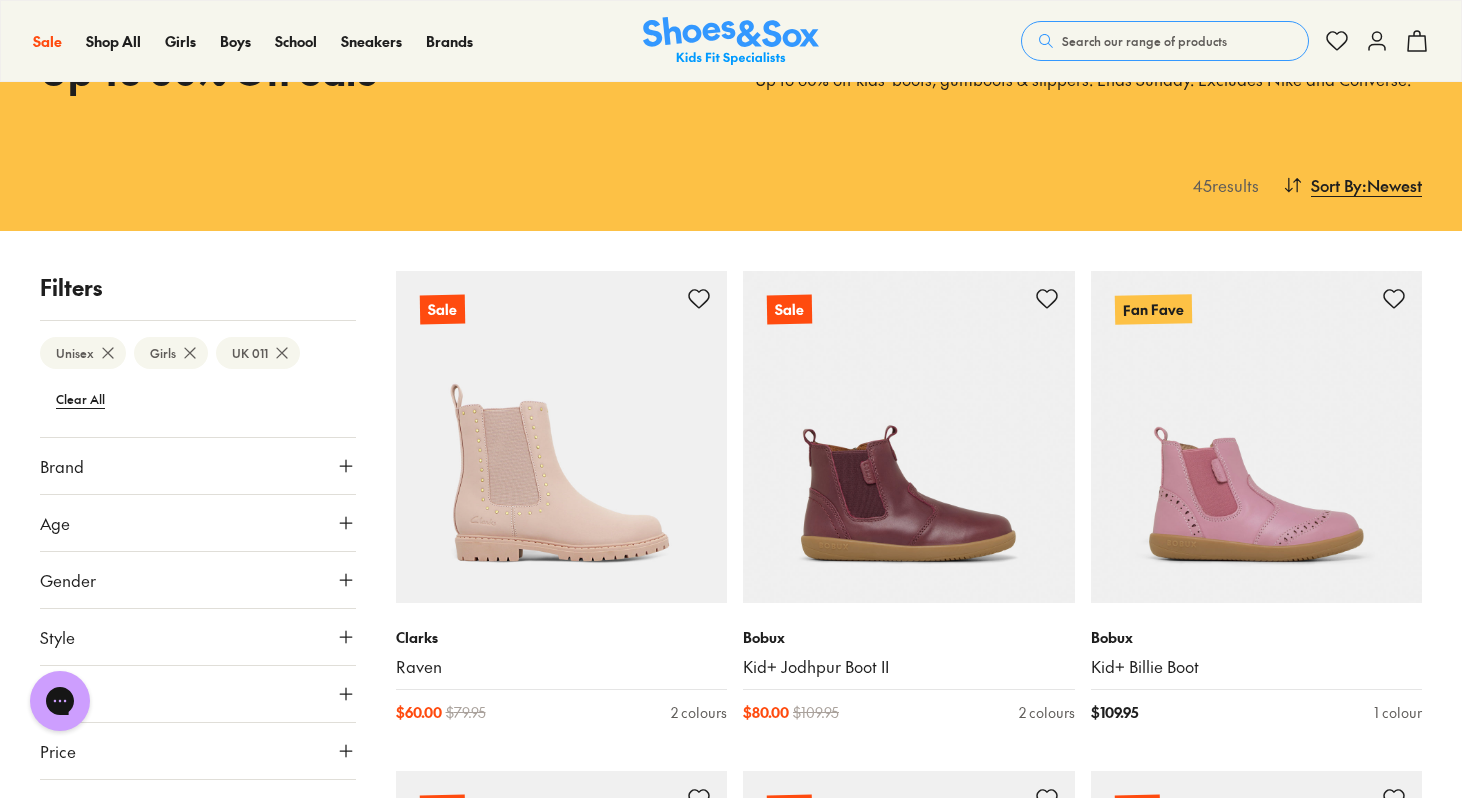 scroll, scrollTop: 0, scrollLeft: 0, axis: both 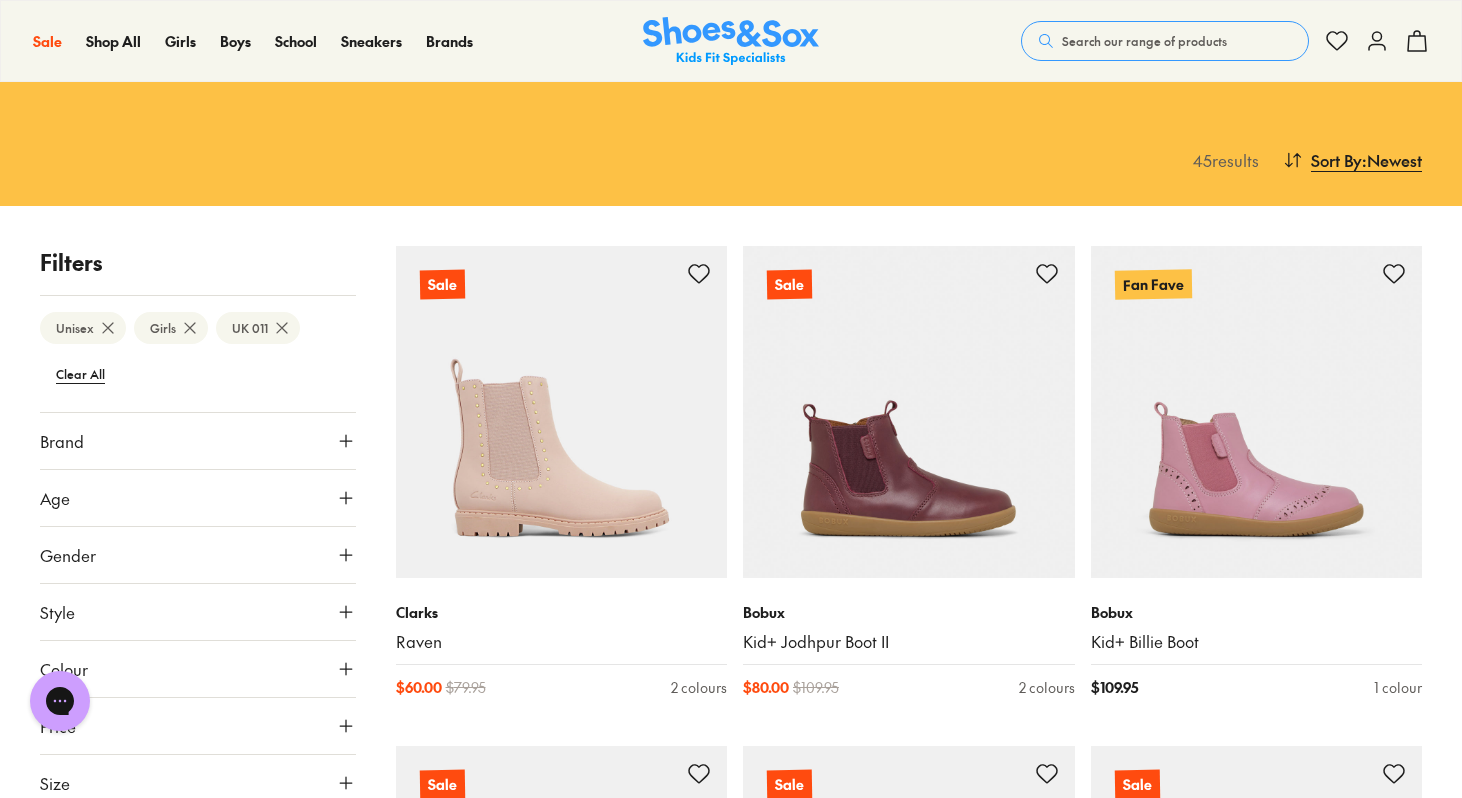 click 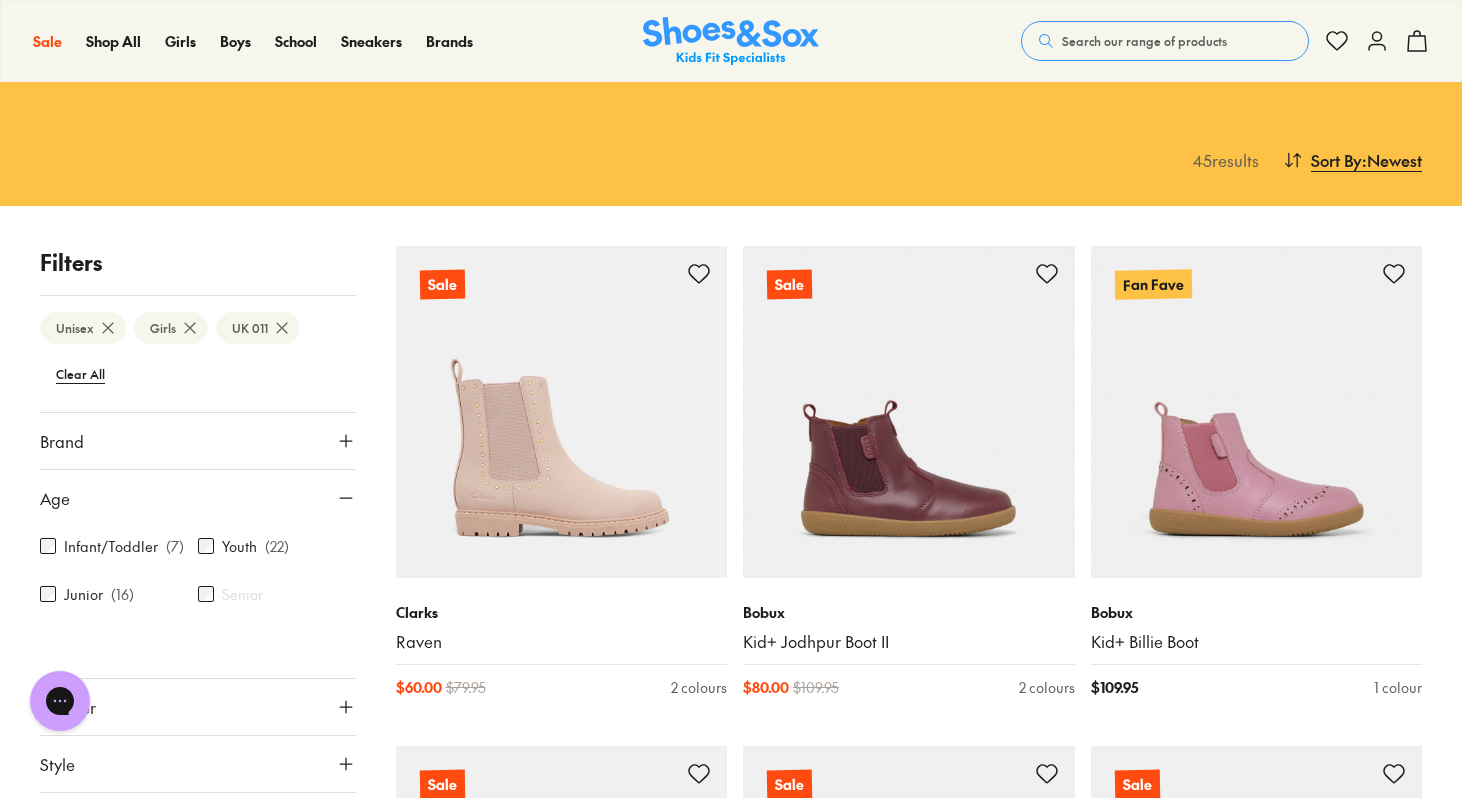 click 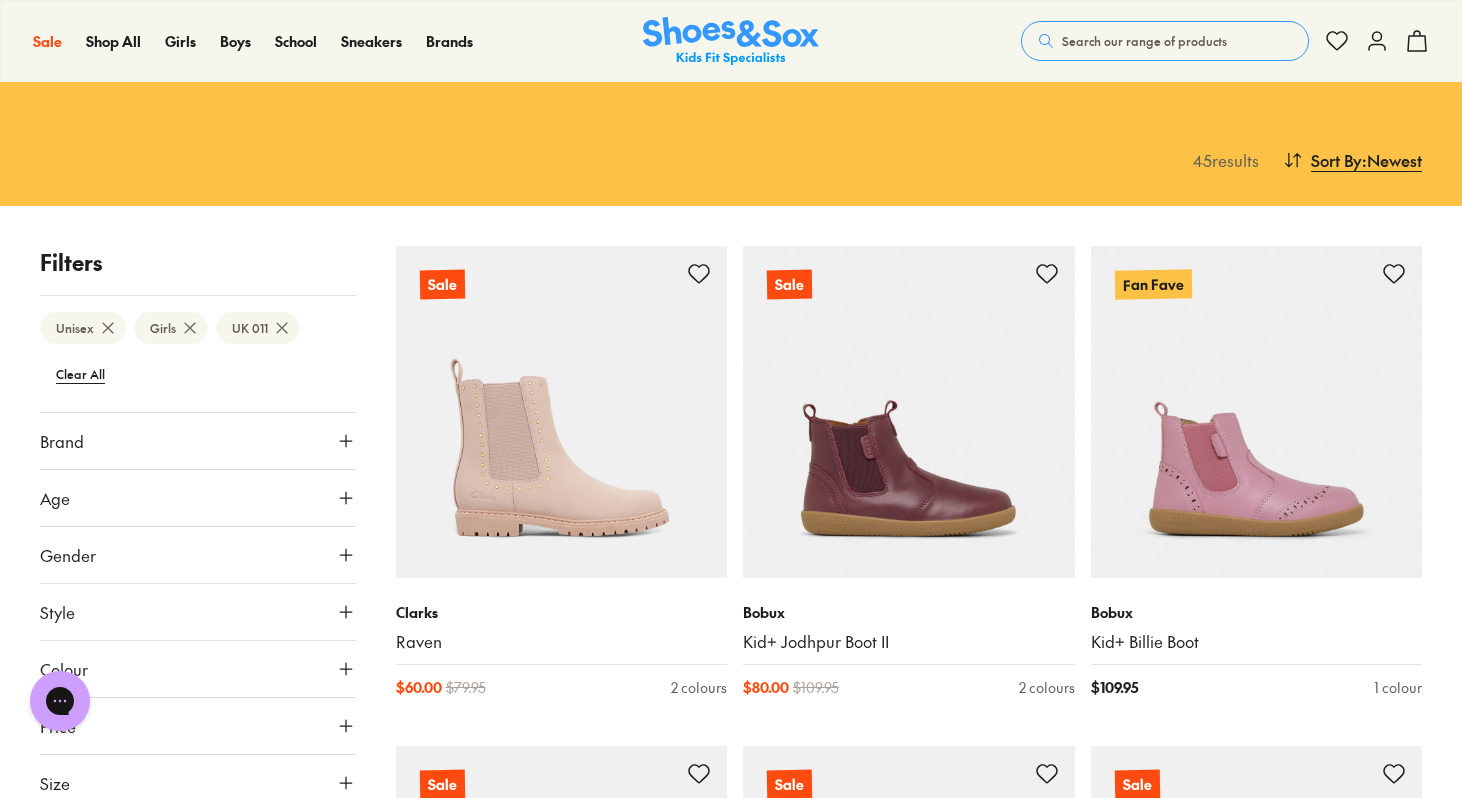 click 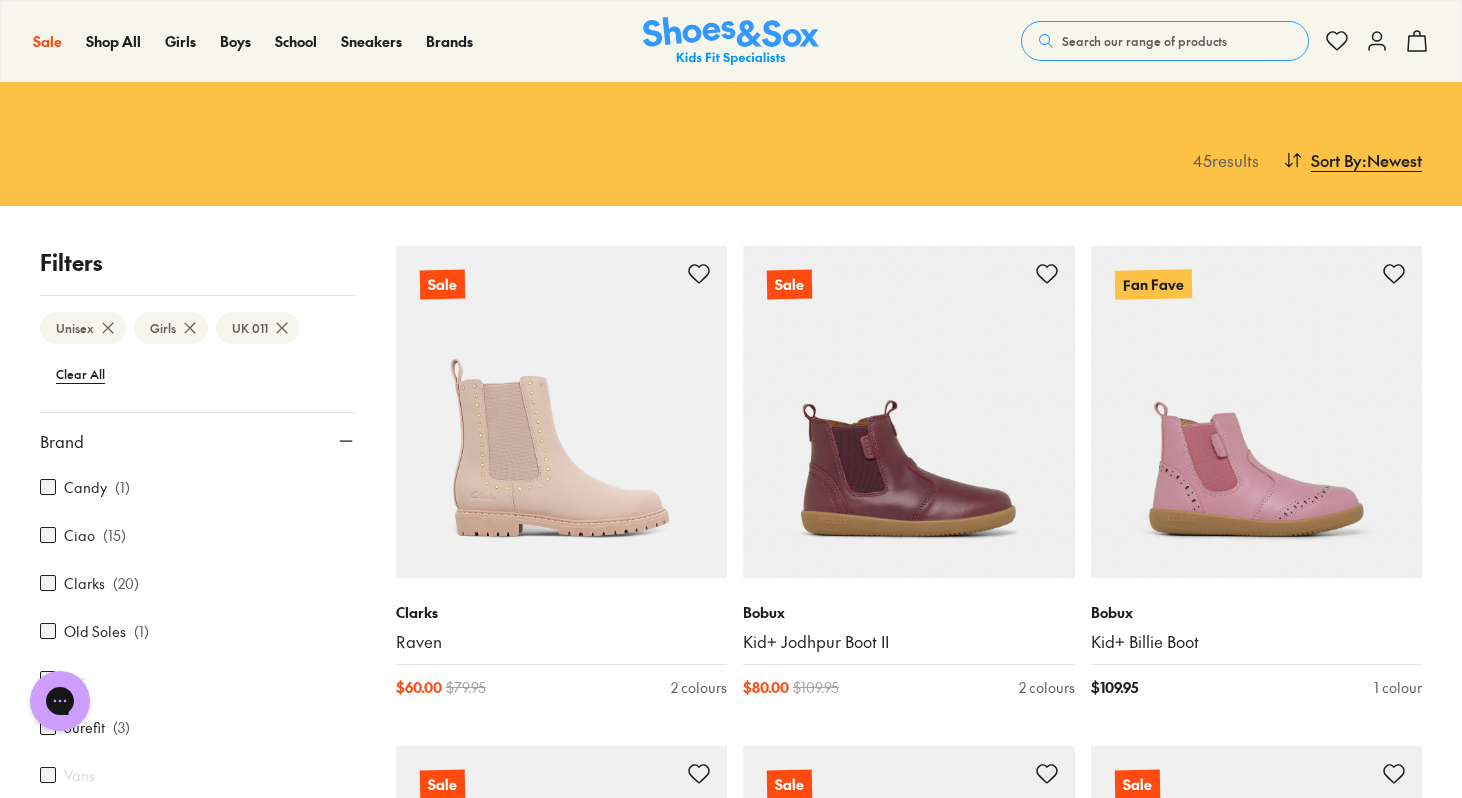 scroll, scrollTop: 104, scrollLeft: 0, axis: vertical 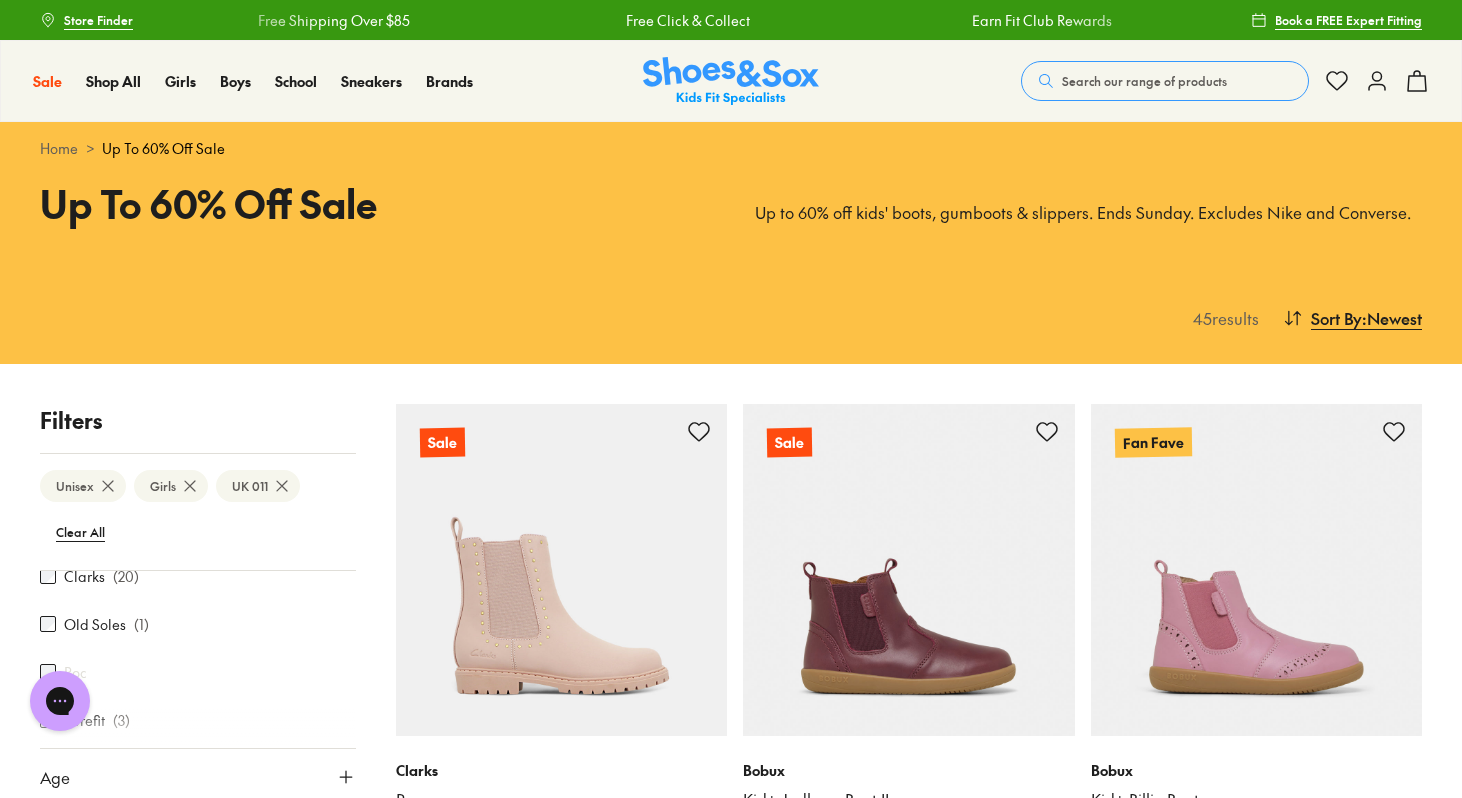 click 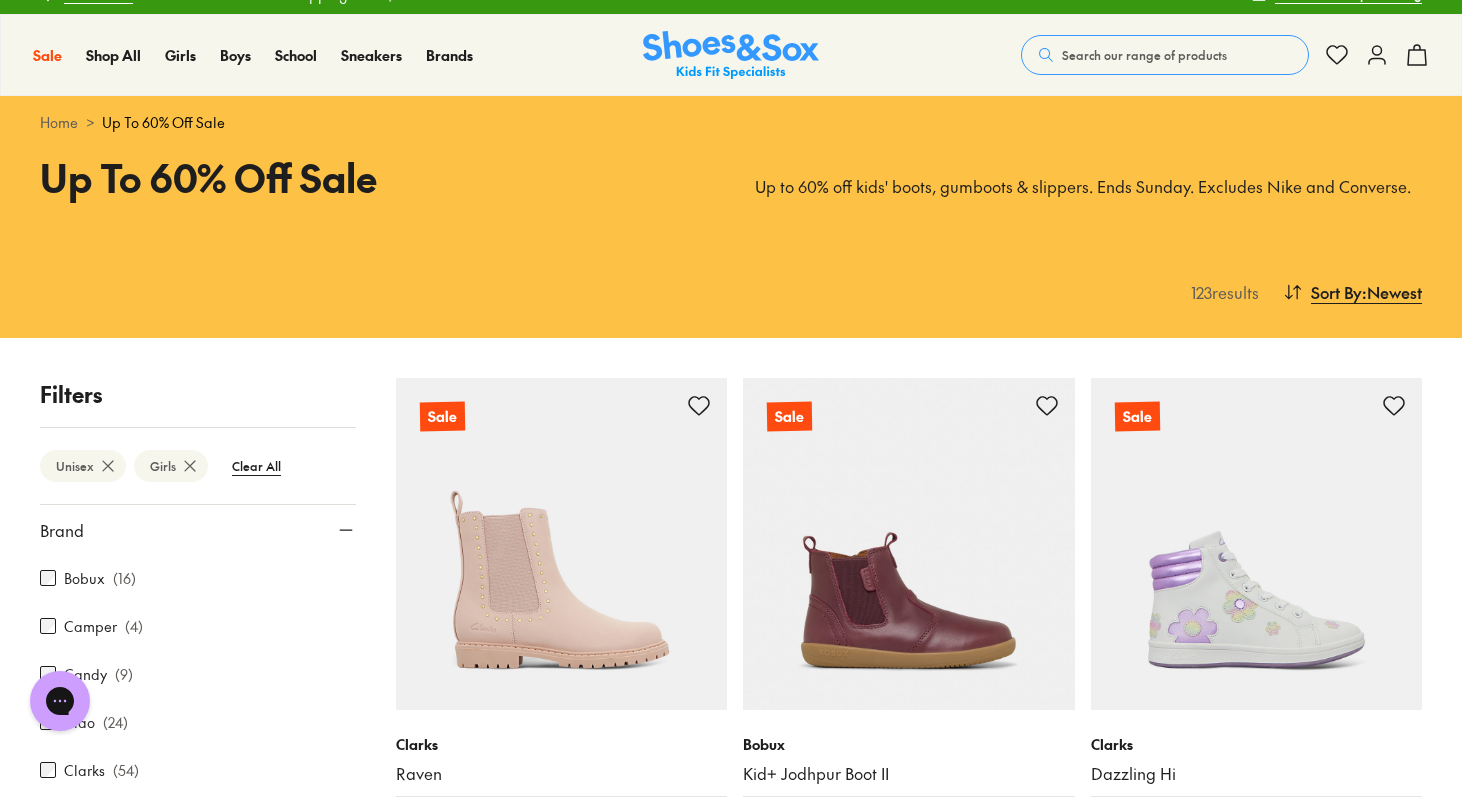 scroll, scrollTop: 0, scrollLeft: 0, axis: both 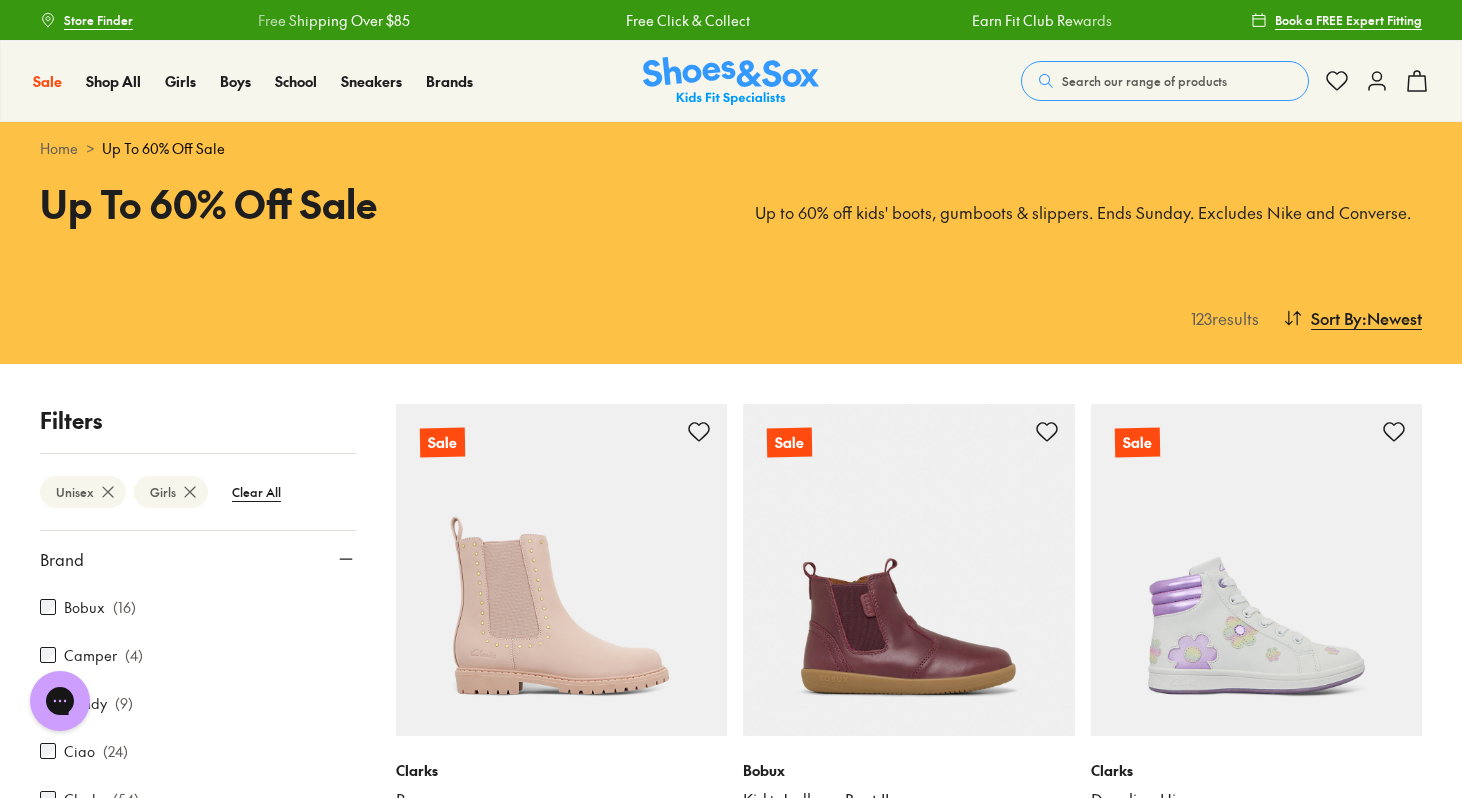 click at bounding box center [731, 81] 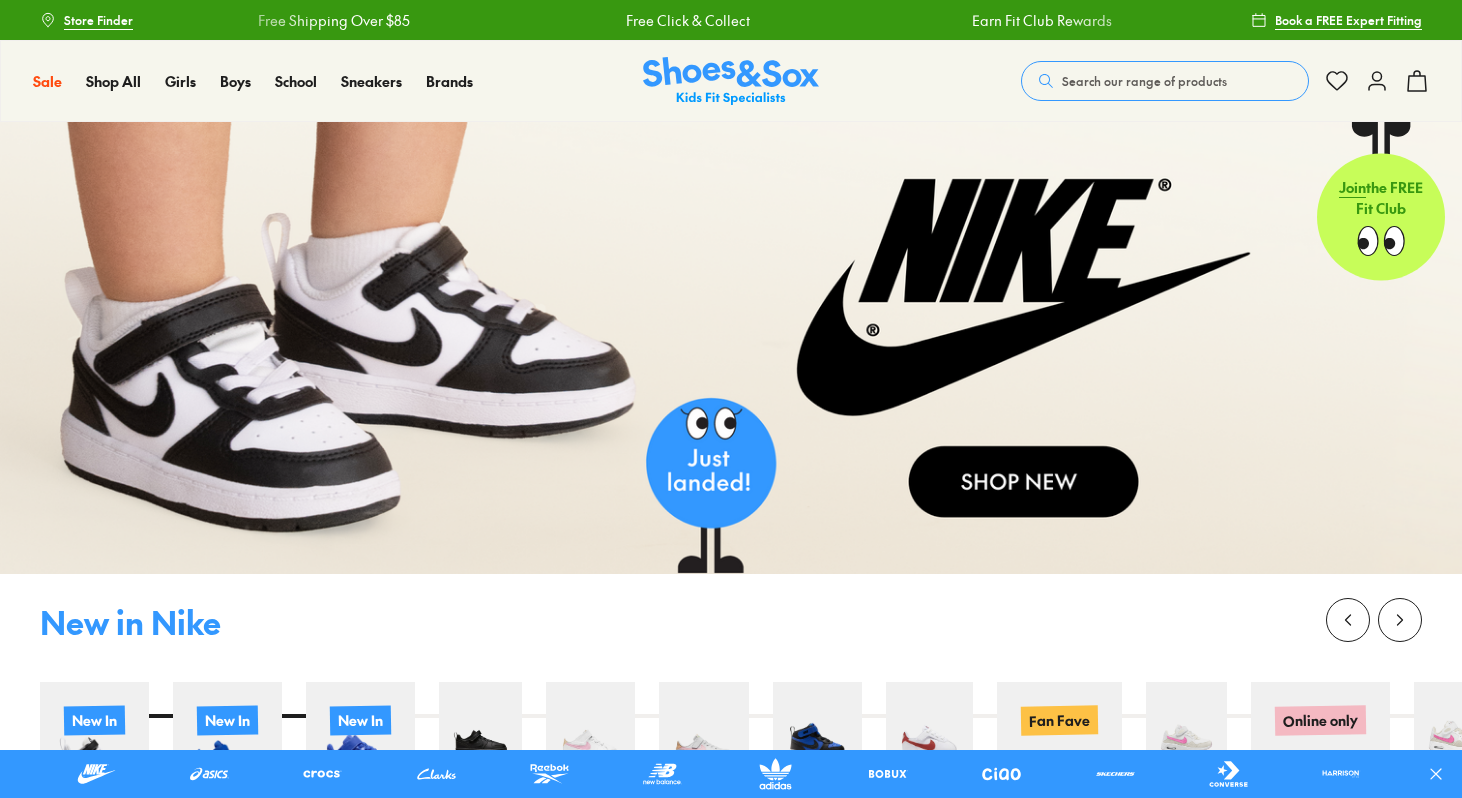 scroll, scrollTop: 0, scrollLeft: 0, axis: both 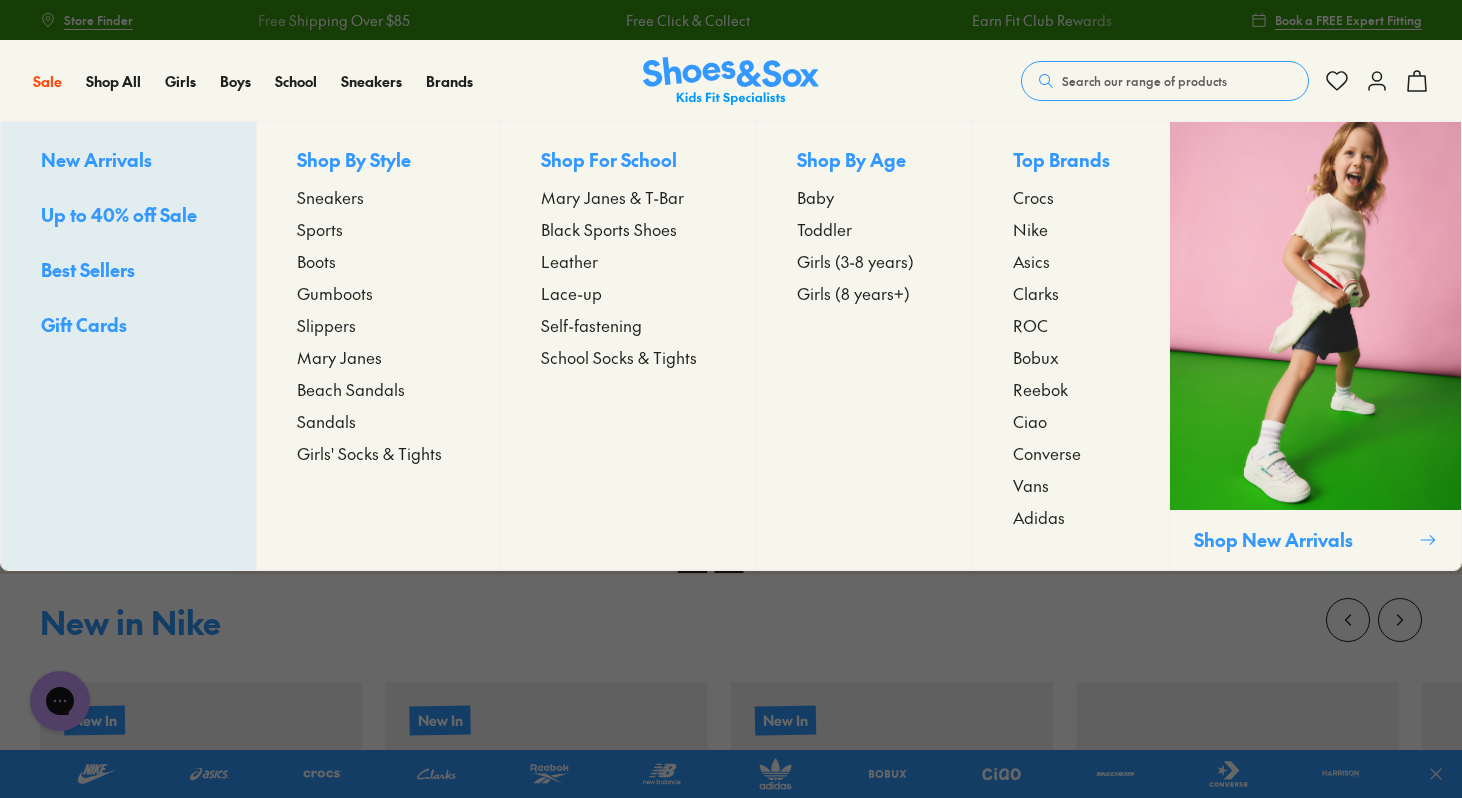 click on "Sports" at bounding box center (320, 229) 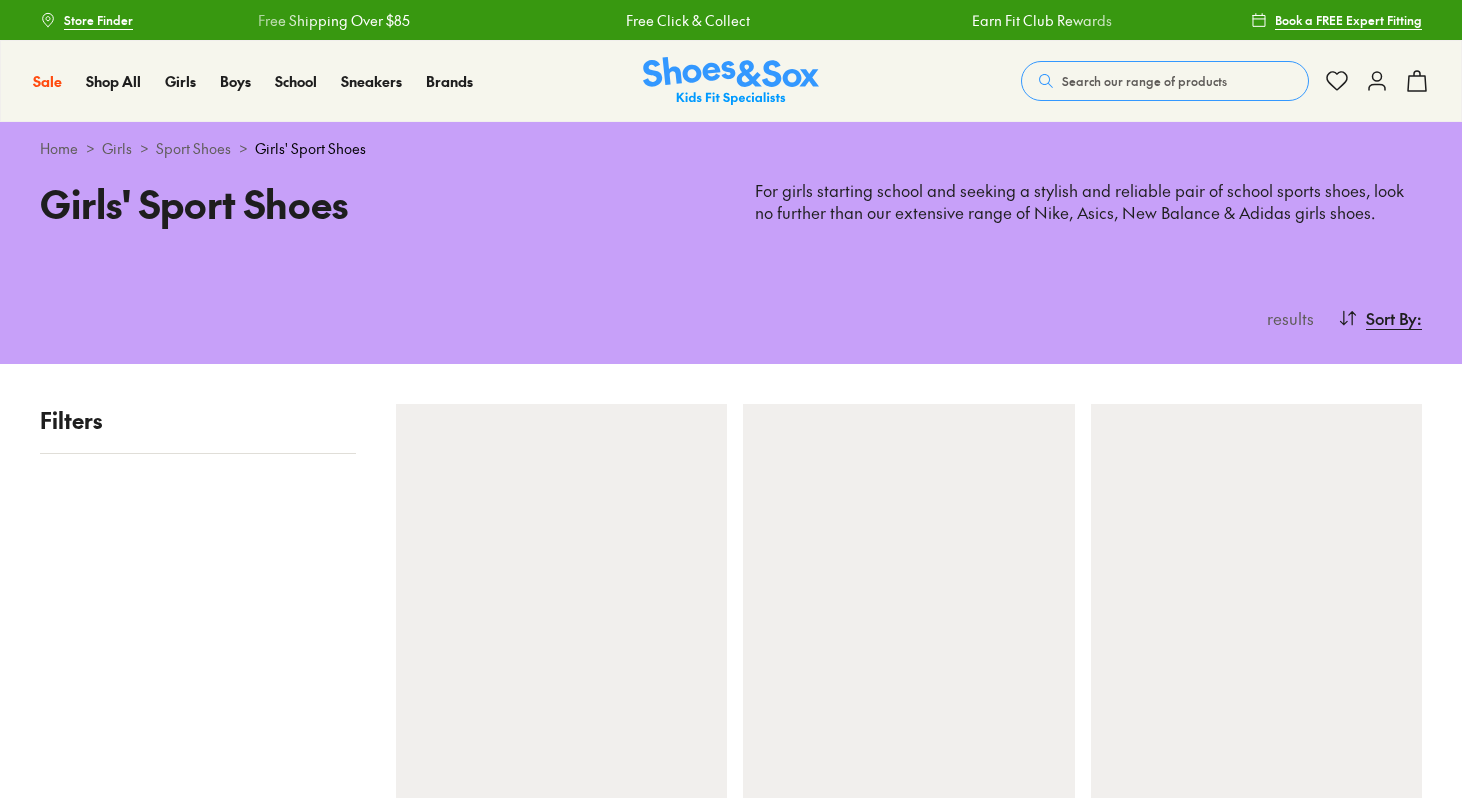 scroll, scrollTop: 0, scrollLeft: 0, axis: both 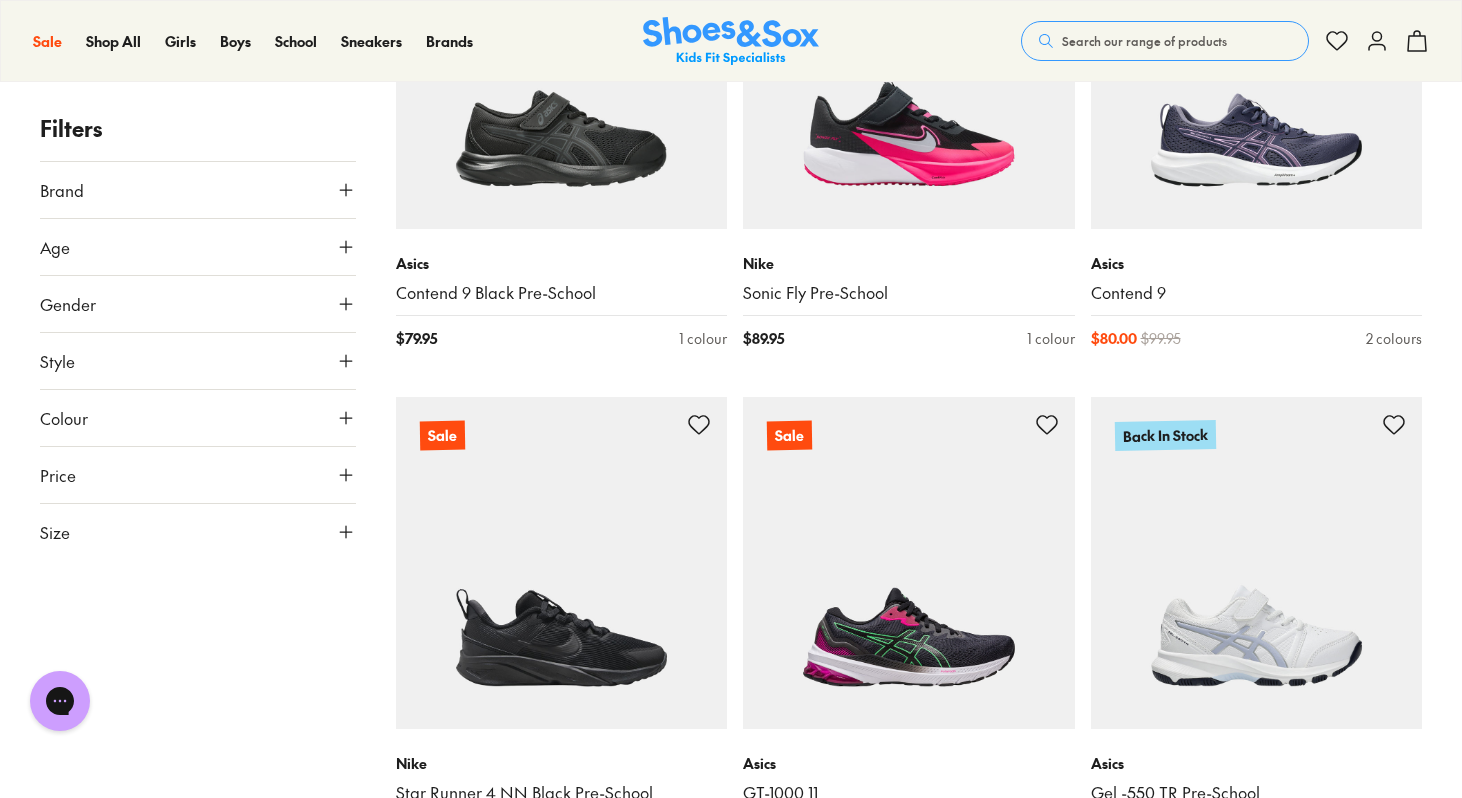 click on "Size" at bounding box center (198, 532) 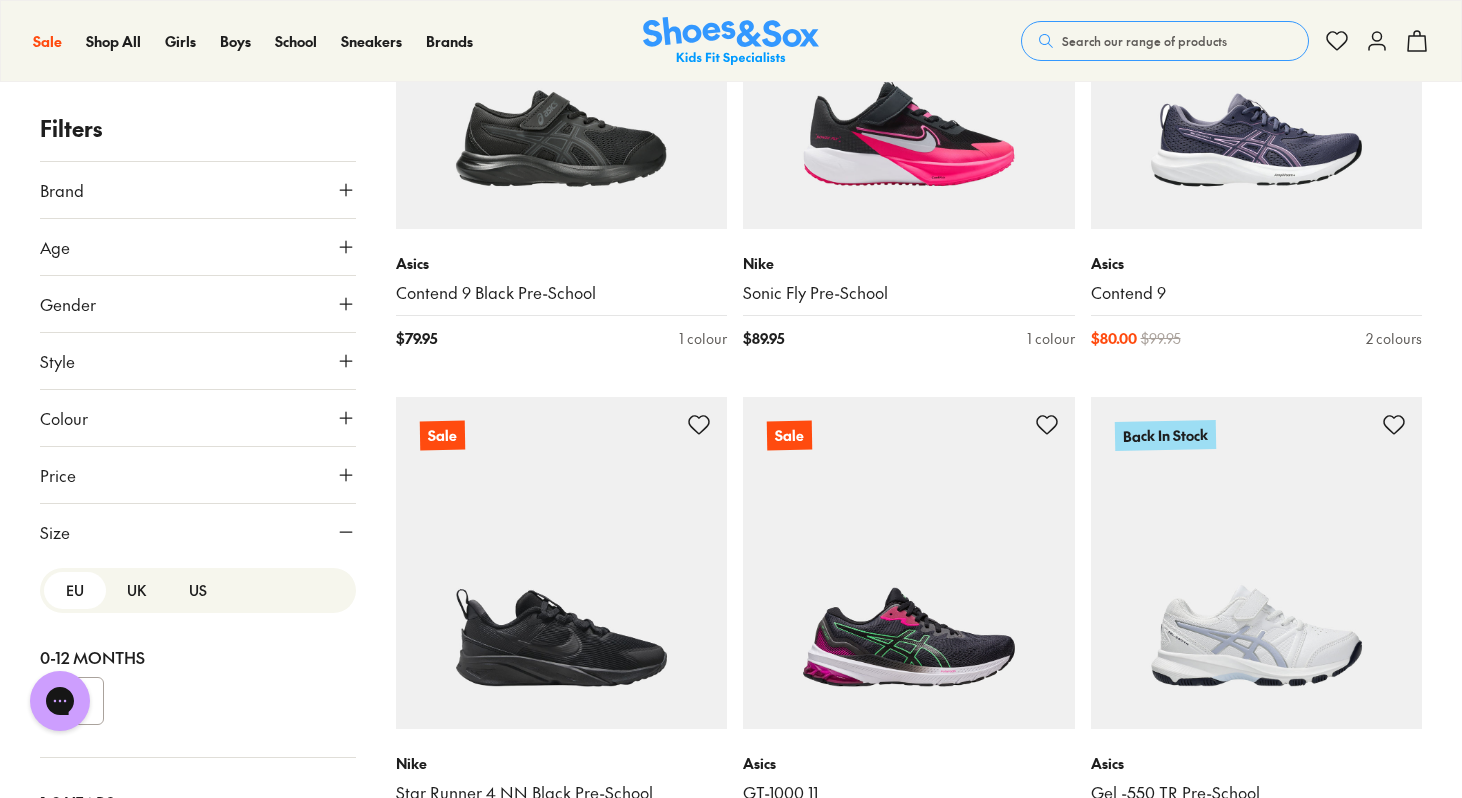 click on "US" at bounding box center [198, 590] 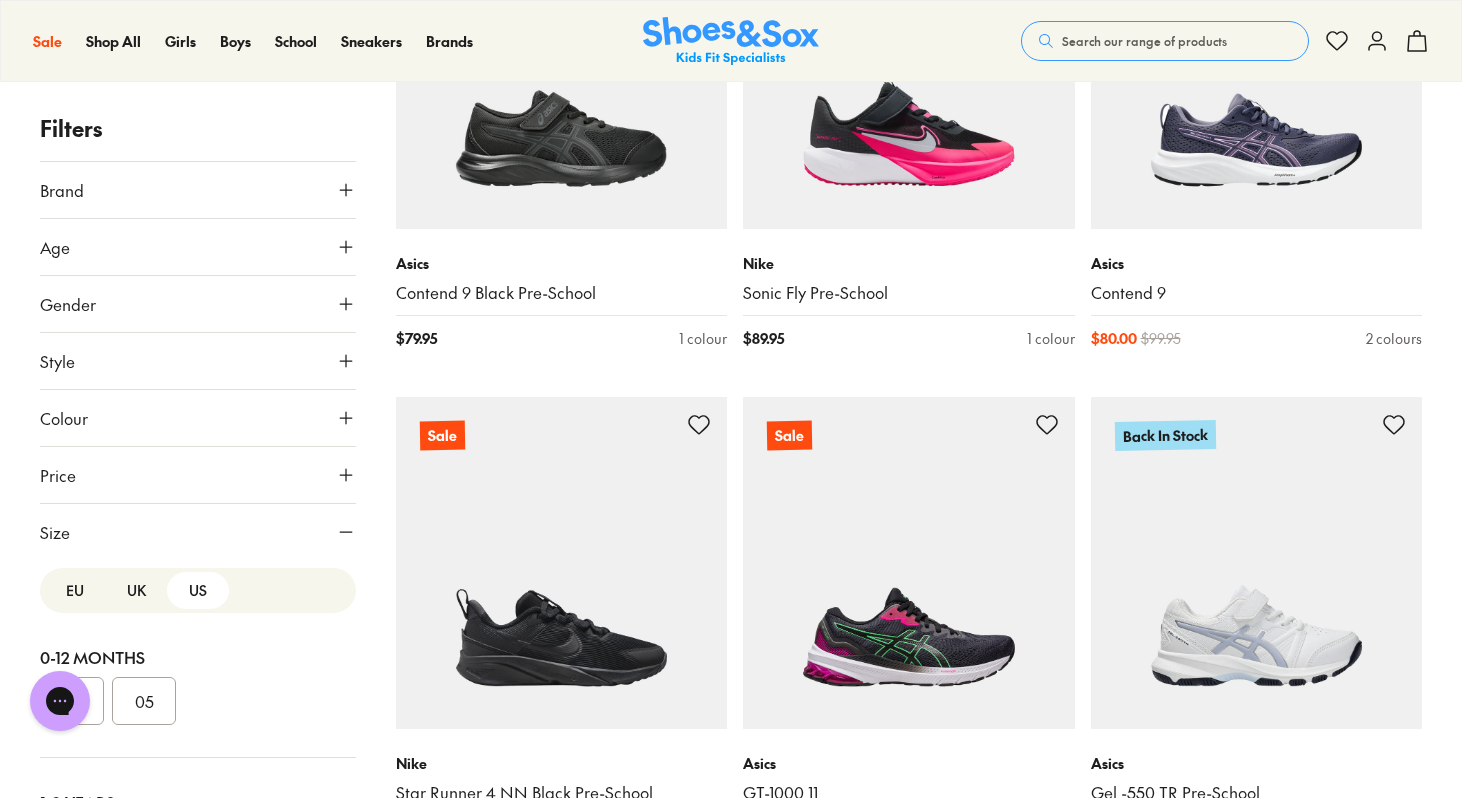 scroll, scrollTop: 146, scrollLeft: 0, axis: vertical 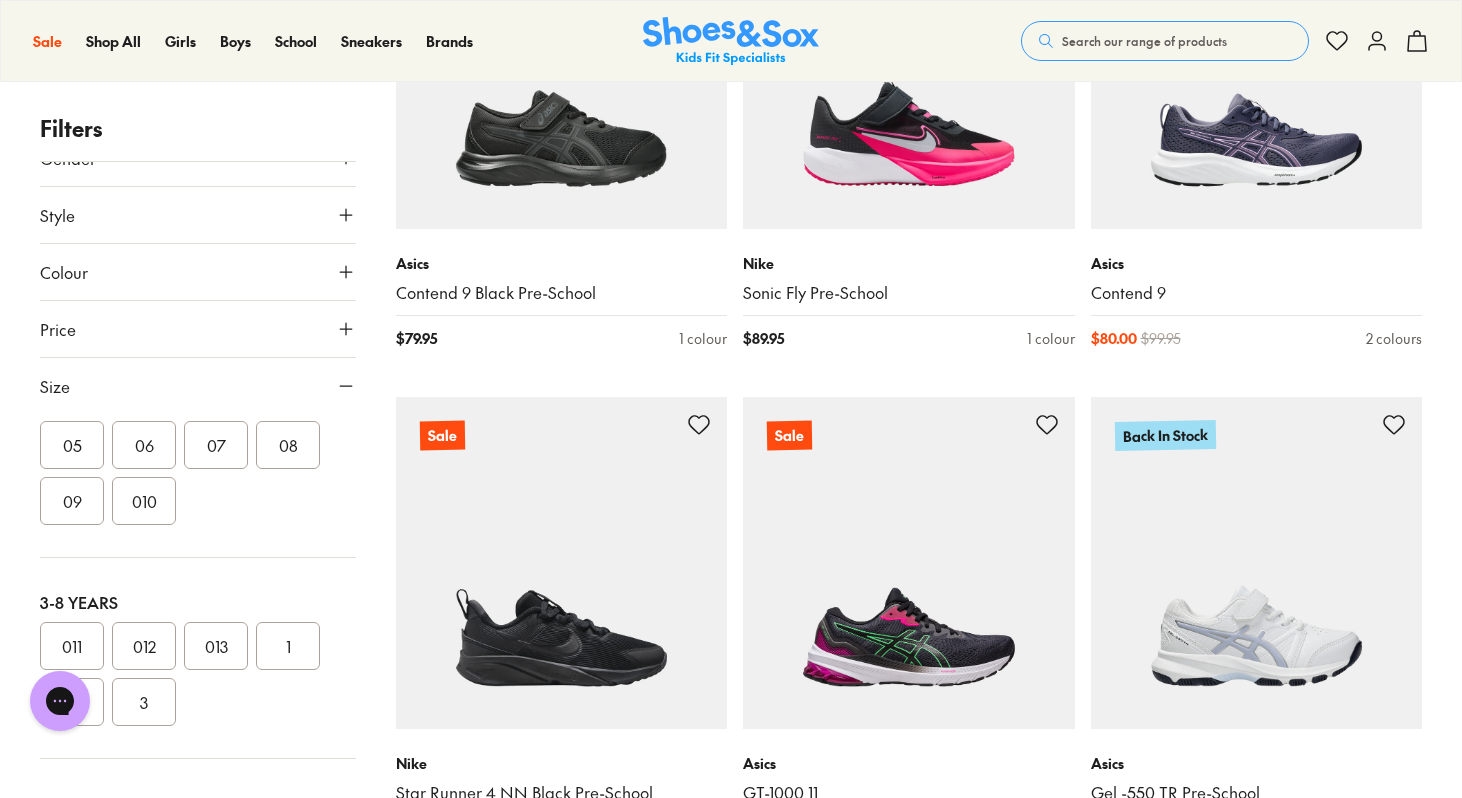 click on "011" at bounding box center [72, 646] 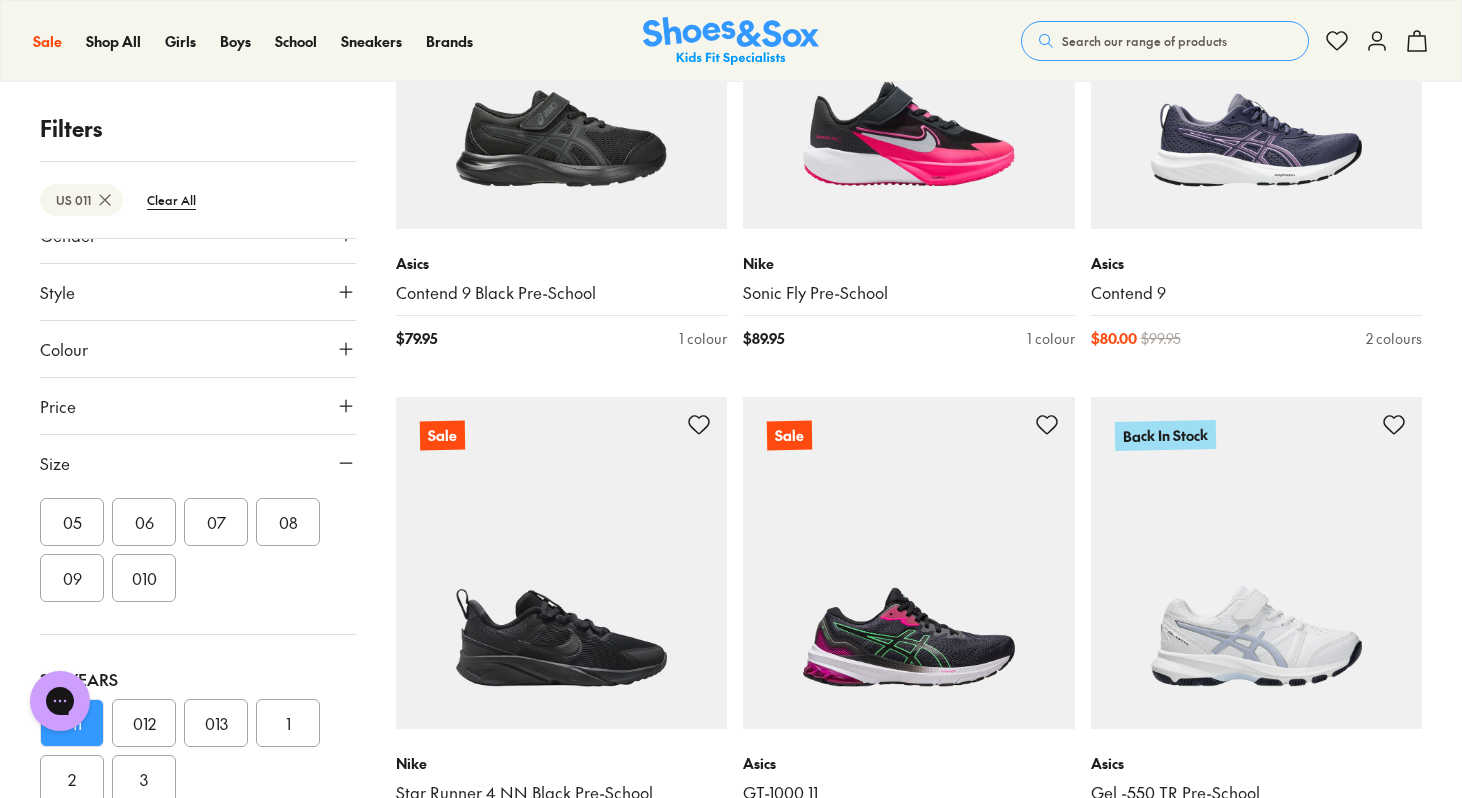 scroll, scrollTop: 113, scrollLeft: 0, axis: vertical 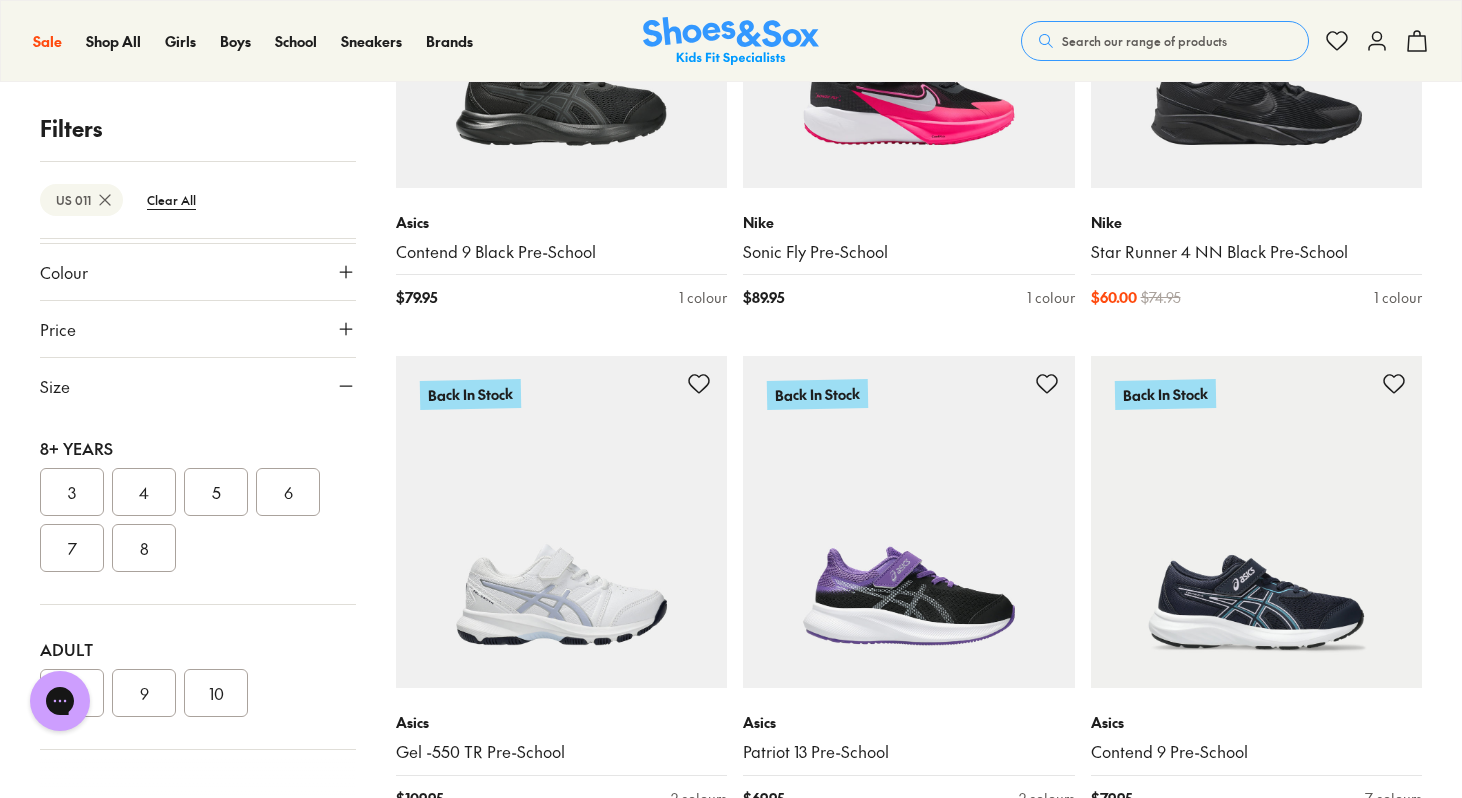 click on "Size" at bounding box center (198, 386) 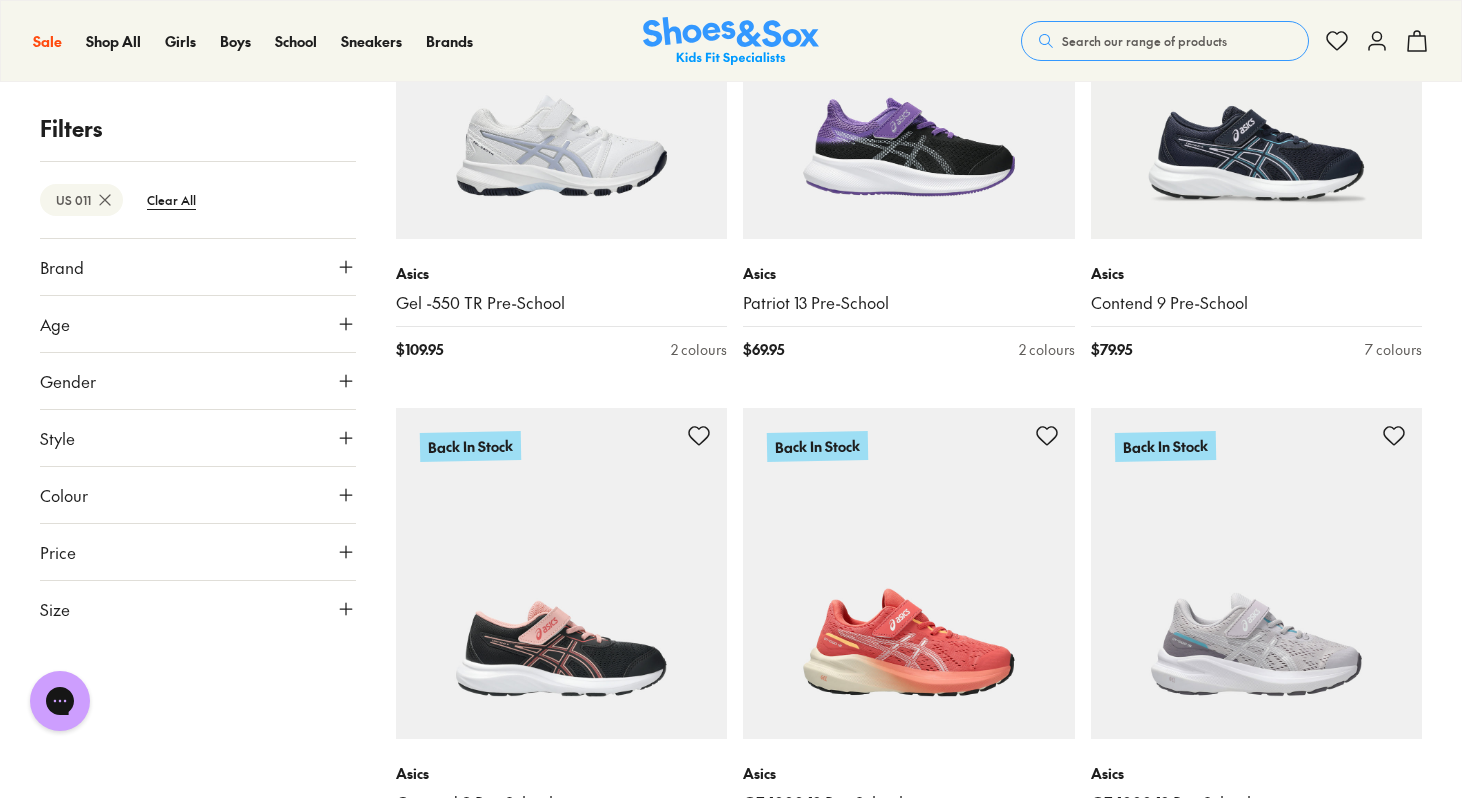 scroll, scrollTop: 1577, scrollLeft: 0, axis: vertical 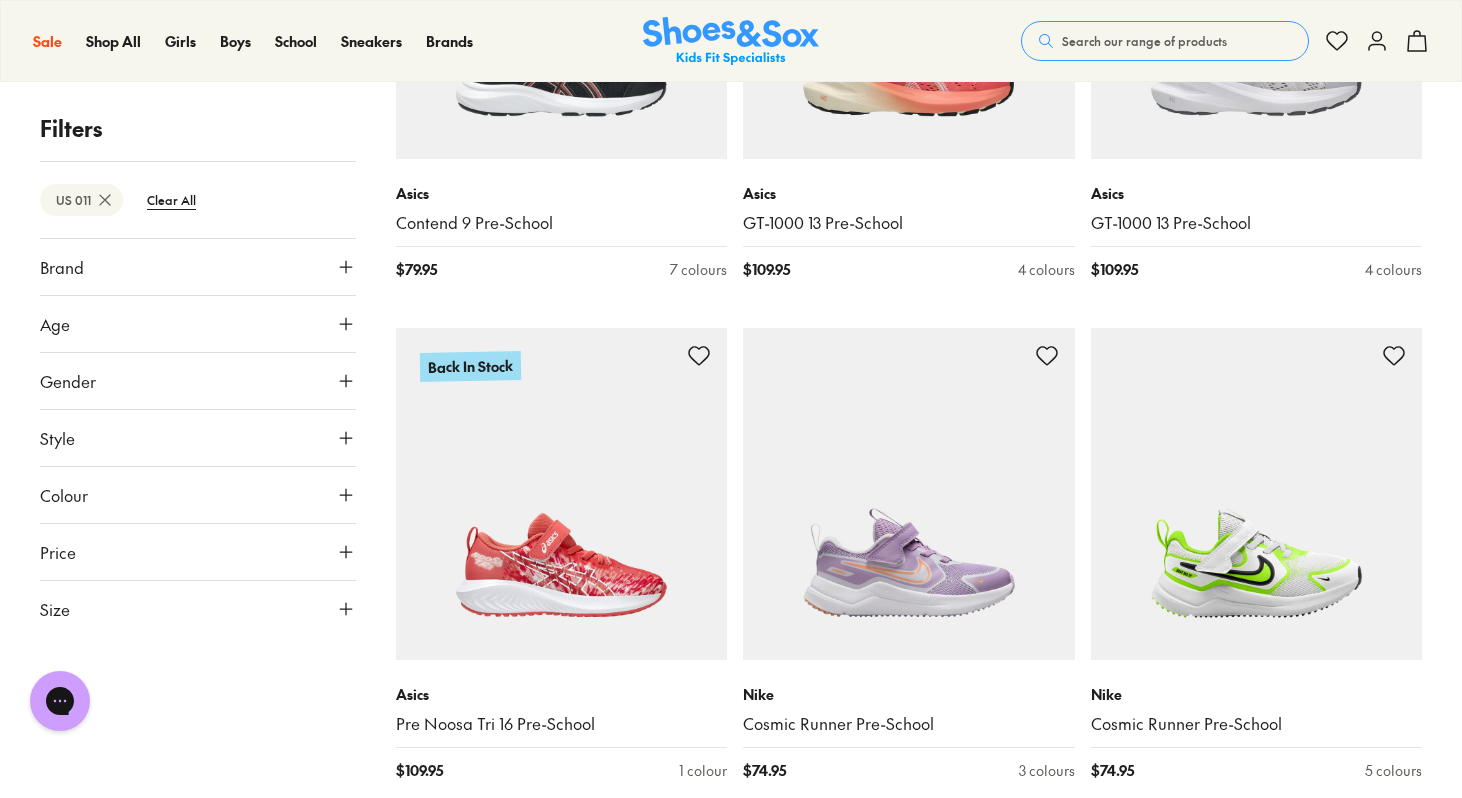 click on "Size" at bounding box center [198, 609] 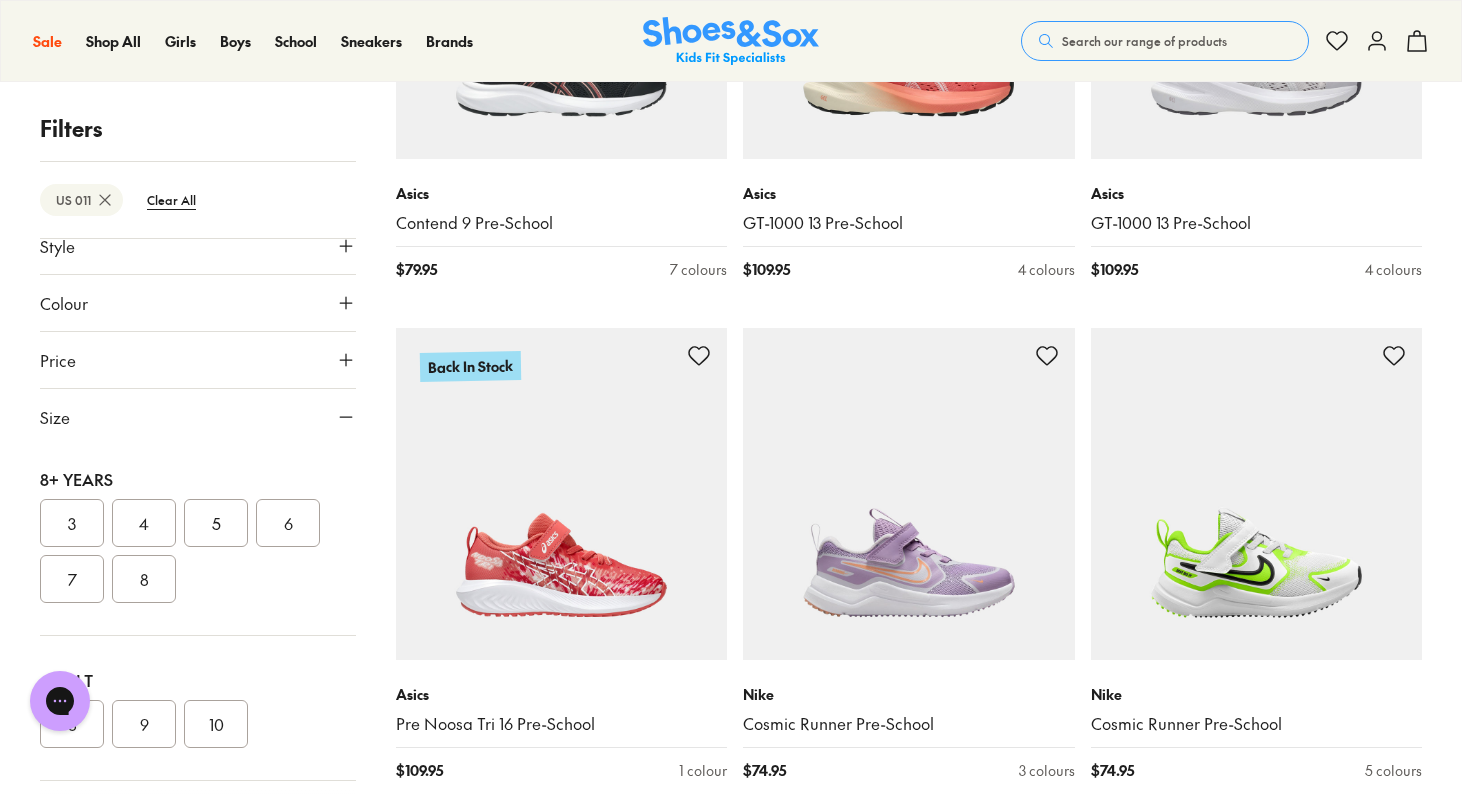 scroll, scrollTop: 223, scrollLeft: 0, axis: vertical 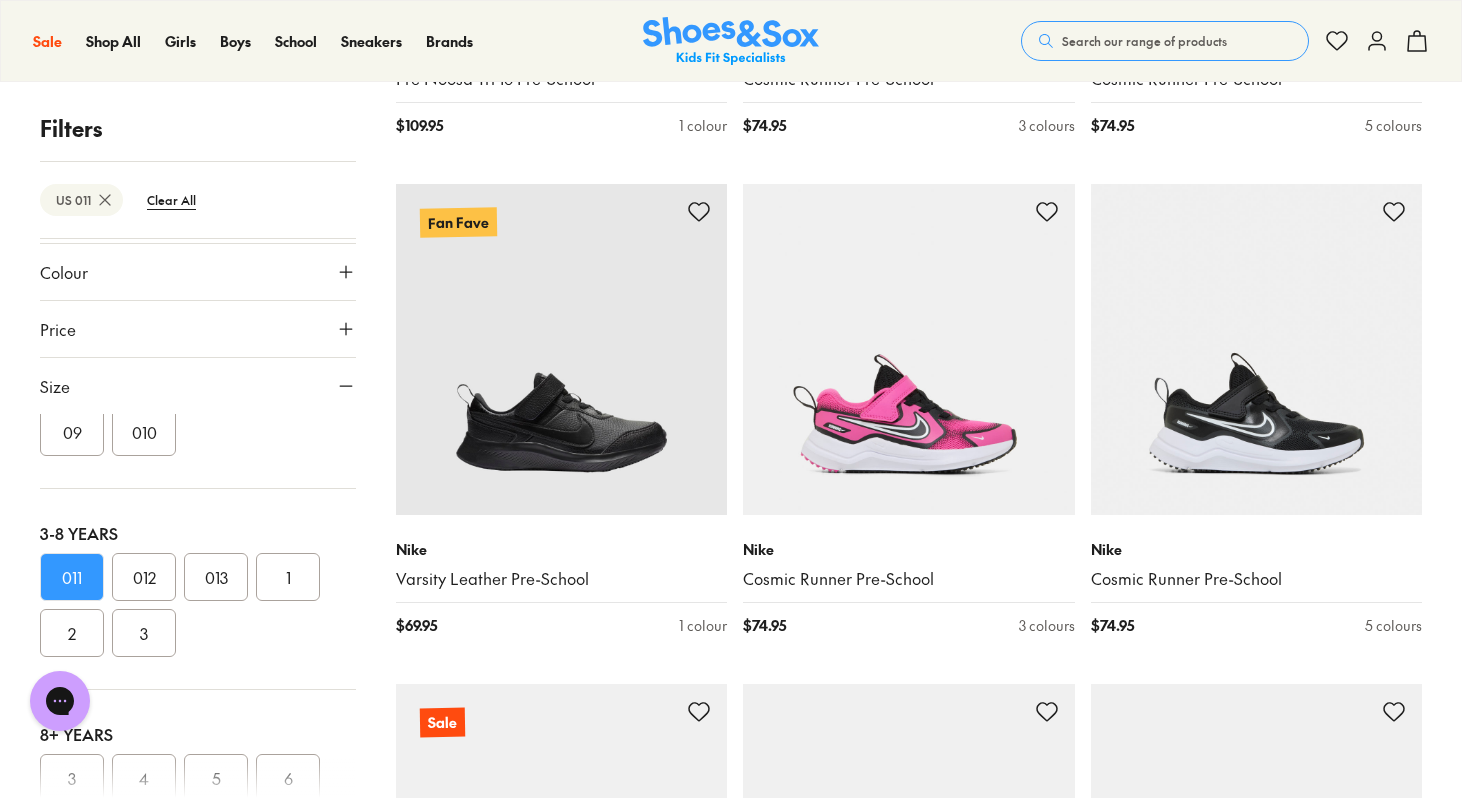 click on "012" at bounding box center (144, 577) 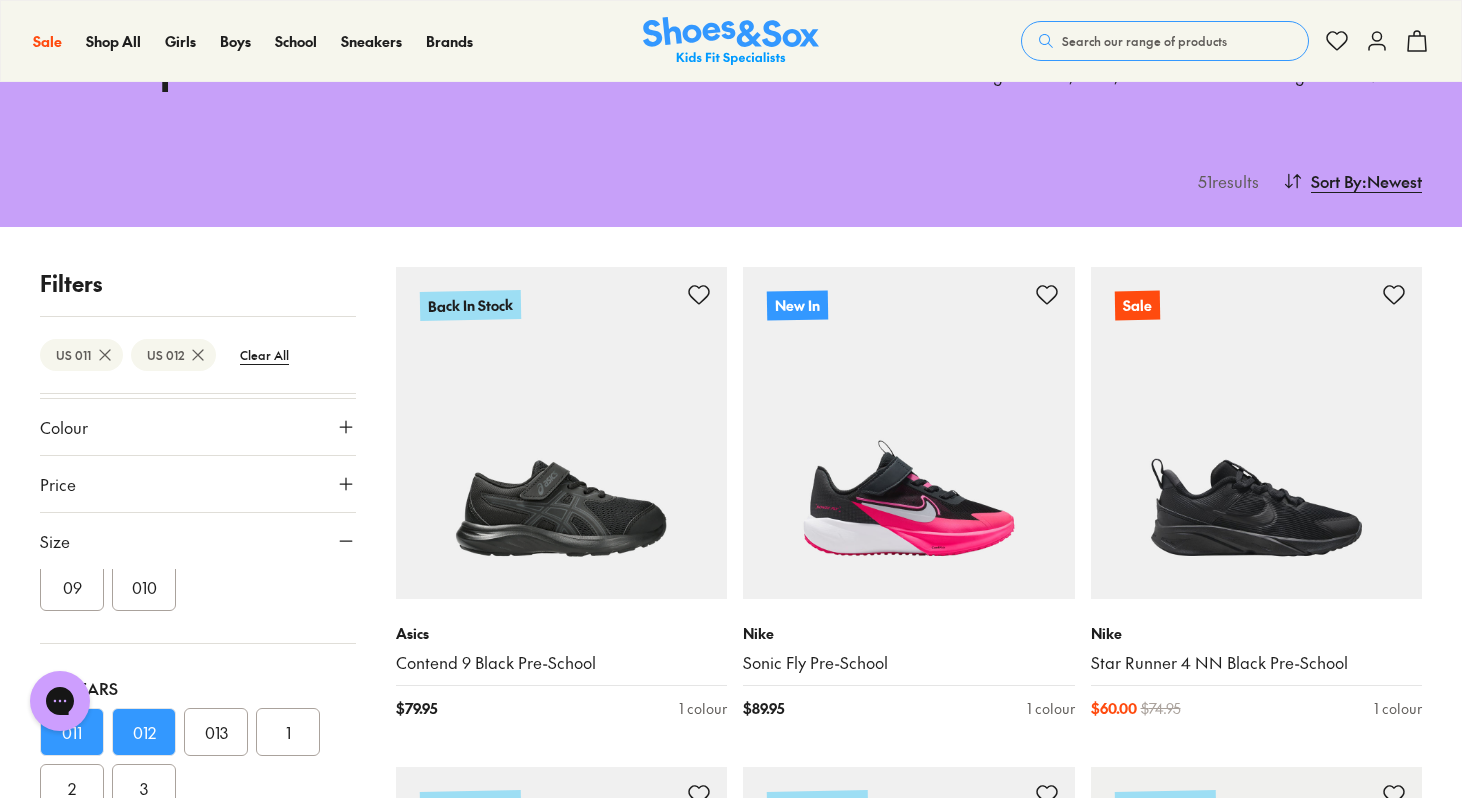click 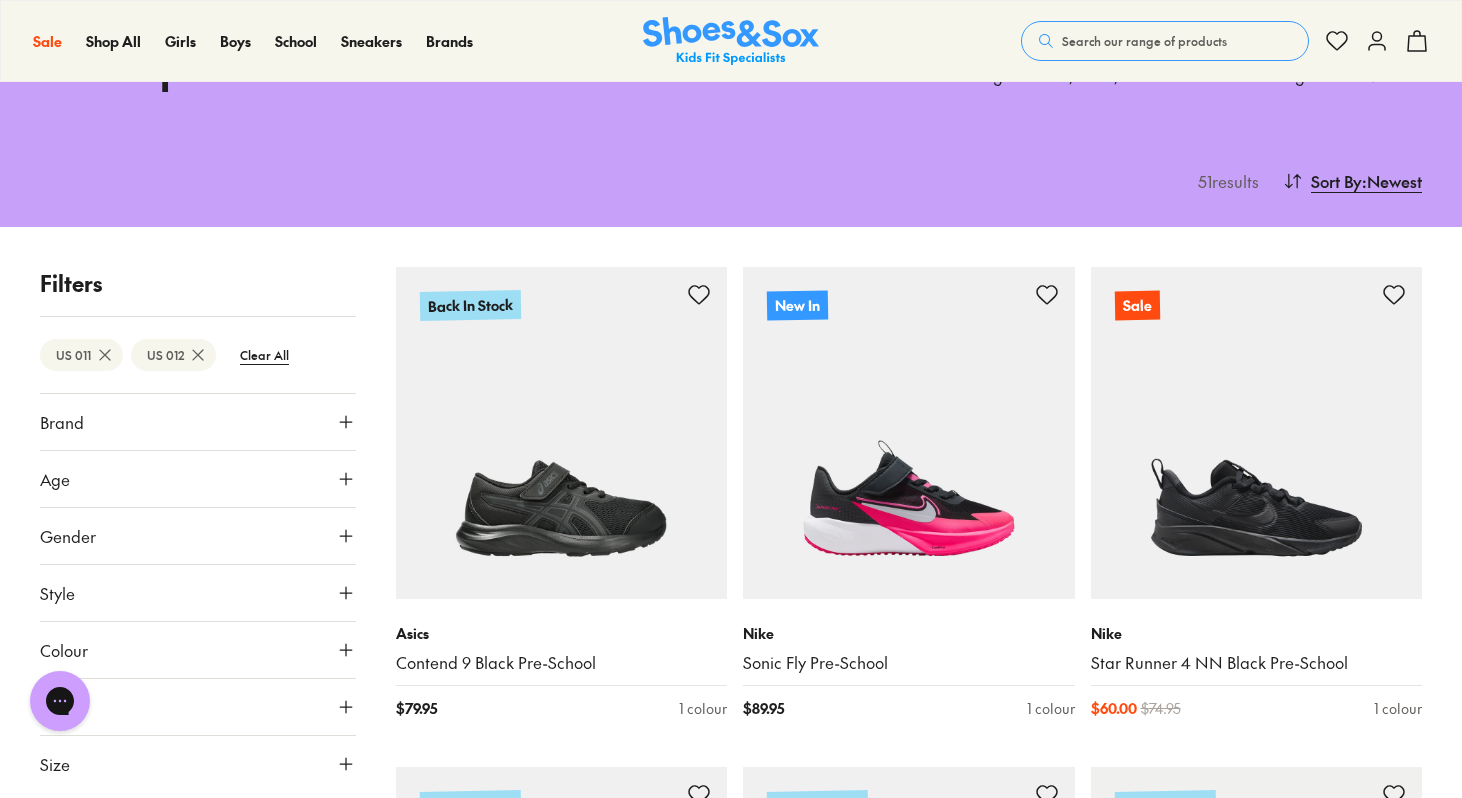 click on "Brand" at bounding box center [198, 422] 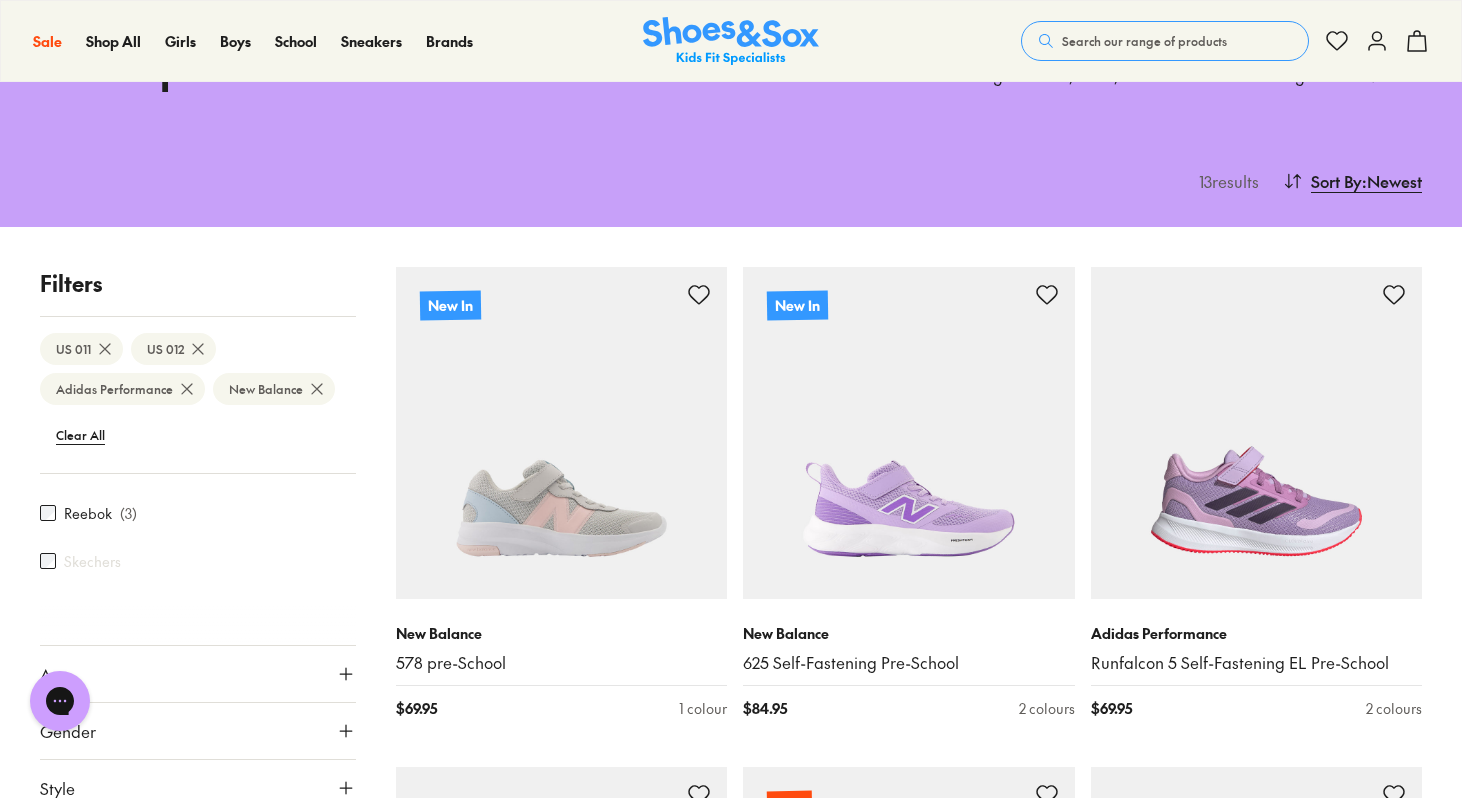 scroll, scrollTop: 187, scrollLeft: 0, axis: vertical 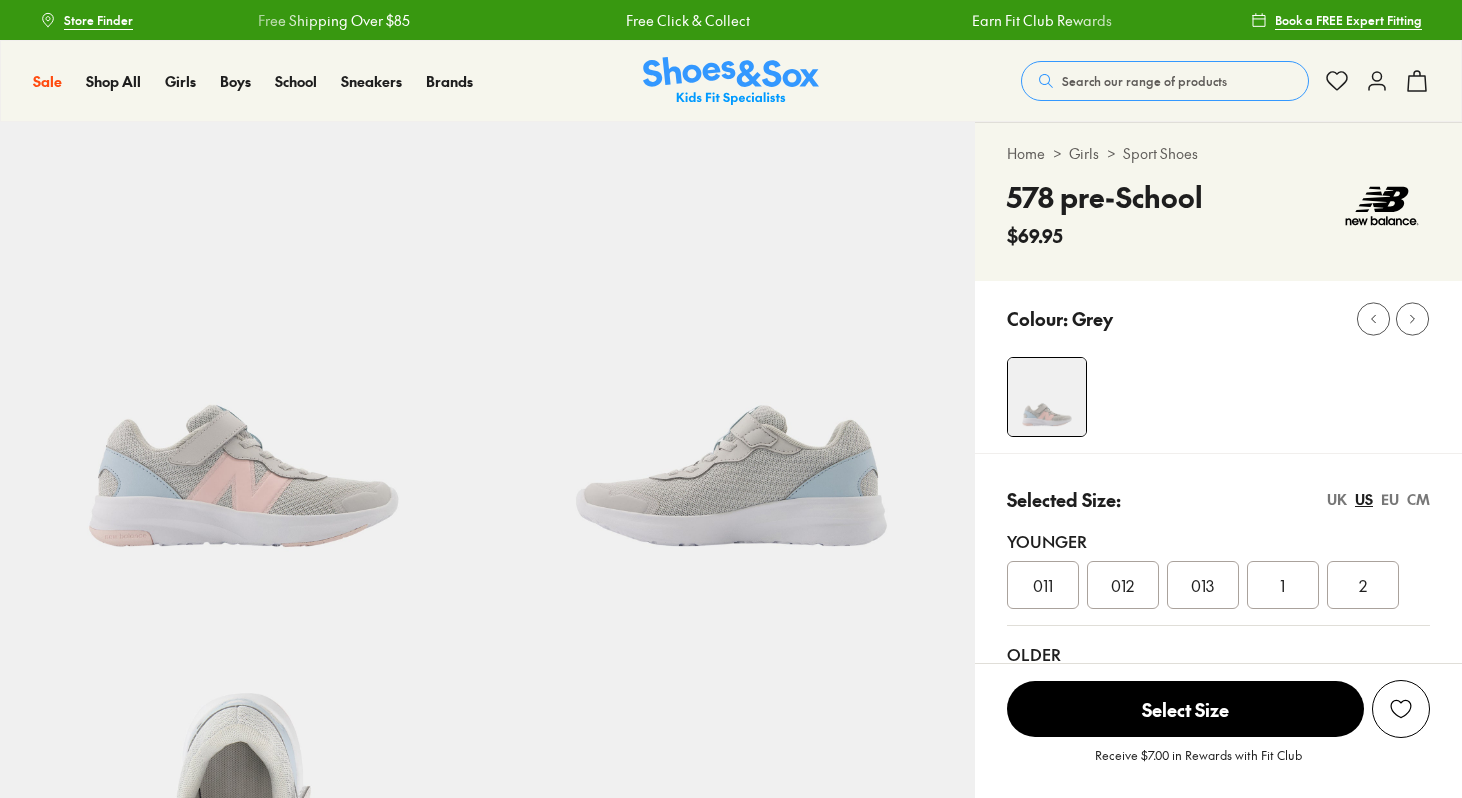select on "*" 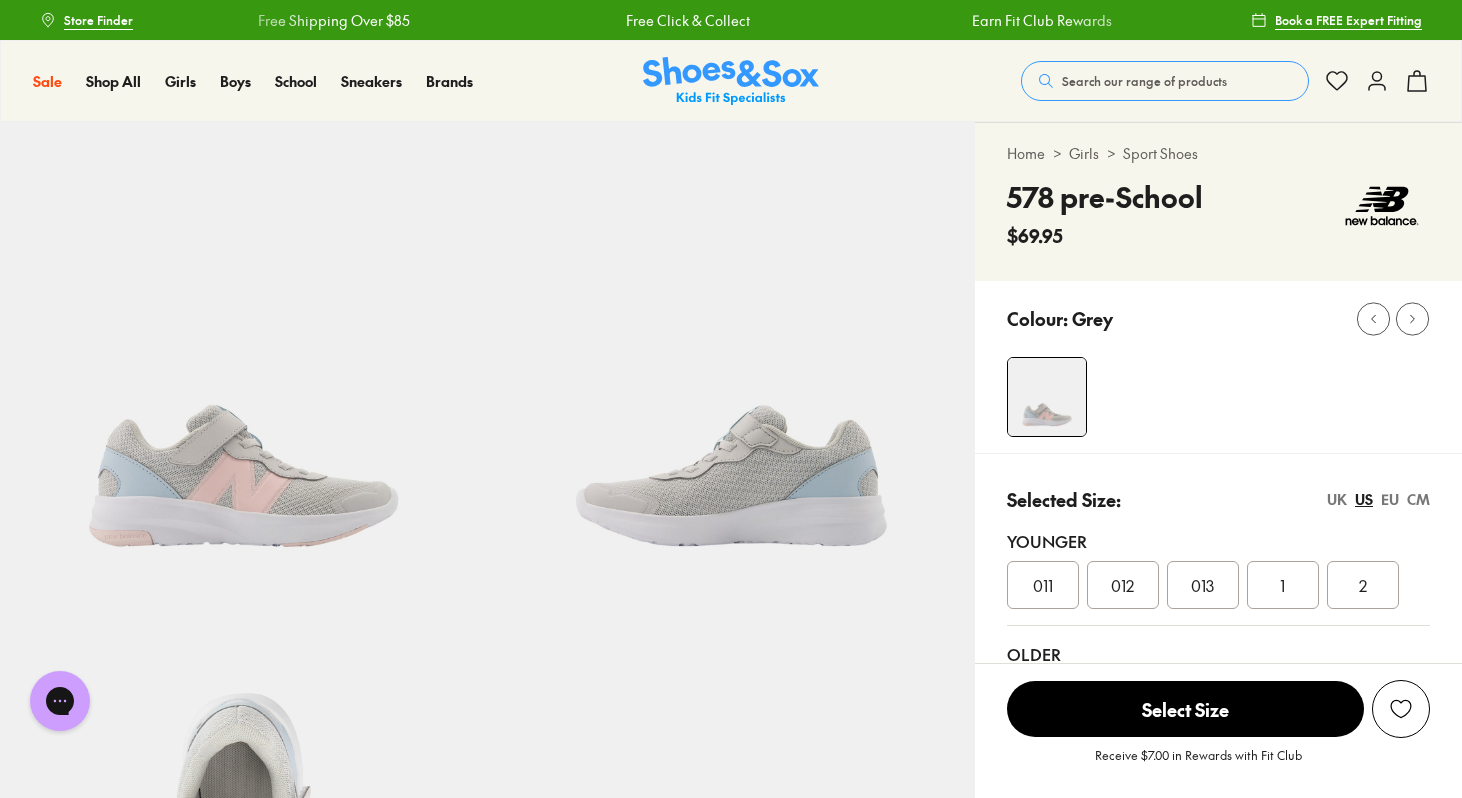 scroll, scrollTop: 0, scrollLeft: 0, axis: both 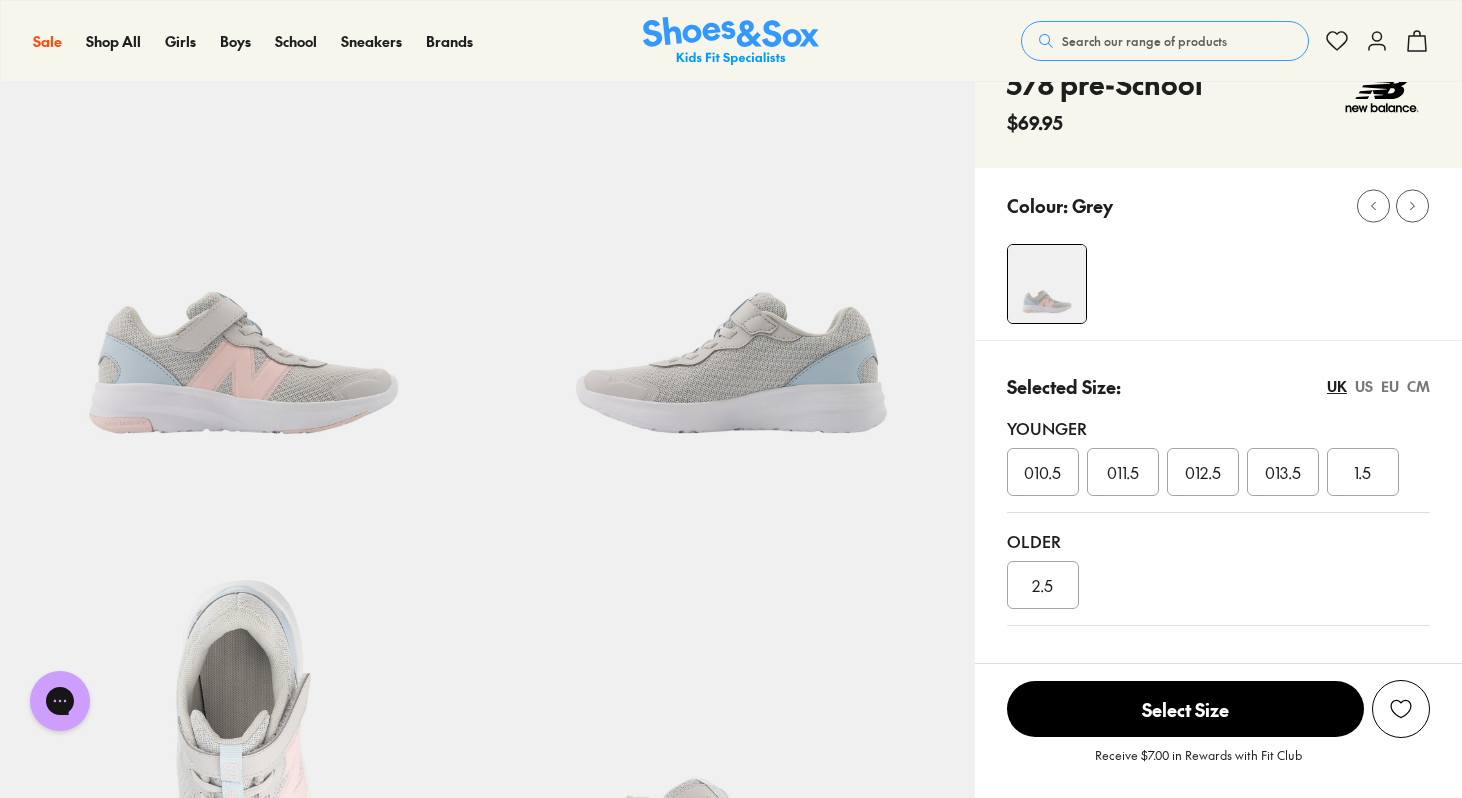 click on "US" at bounding box center (1364, 386) 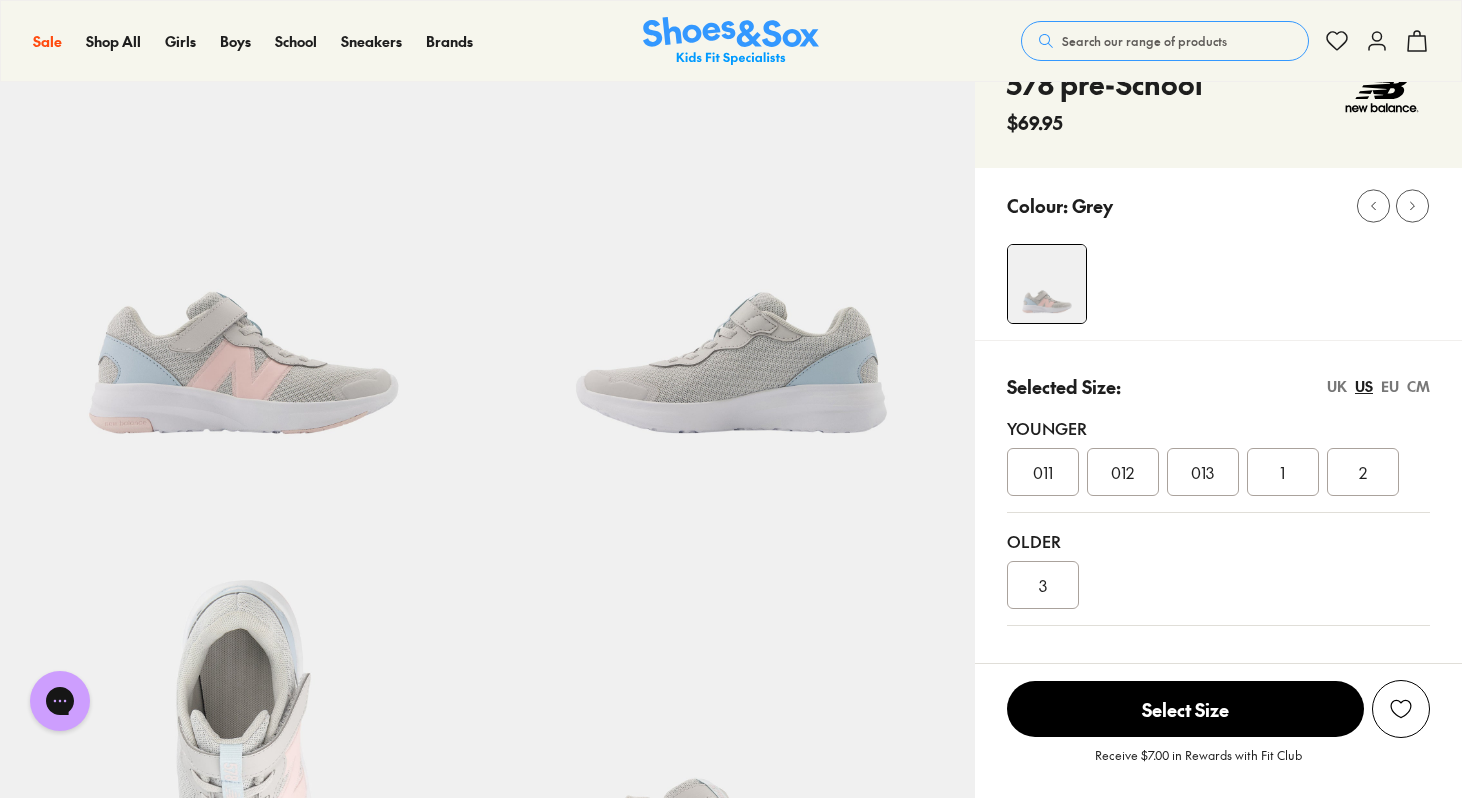 click on "UK" at bounding box center (1337, 386) 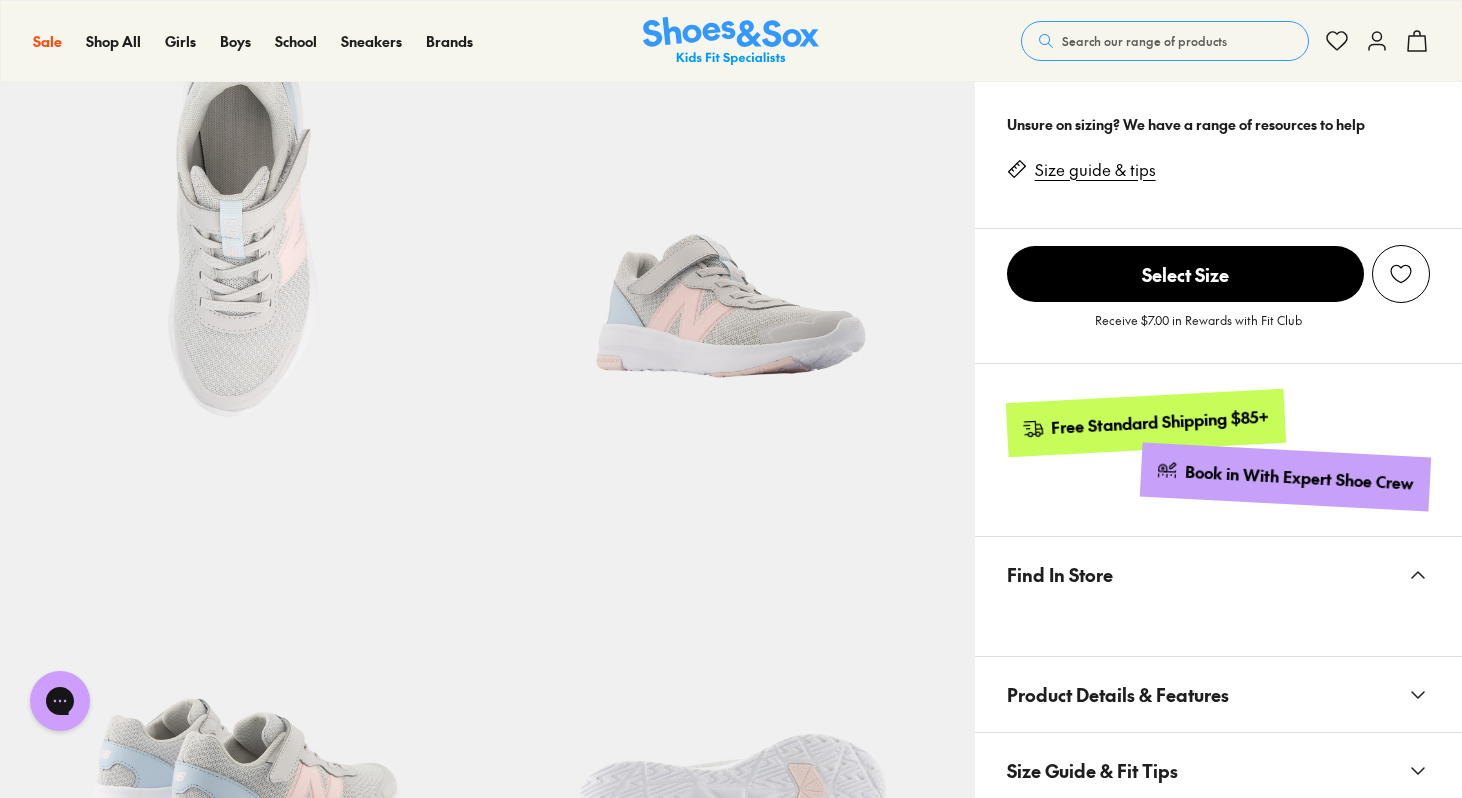 scroll, scrollTop: 871, scrollLeft: 0, axis: vertical 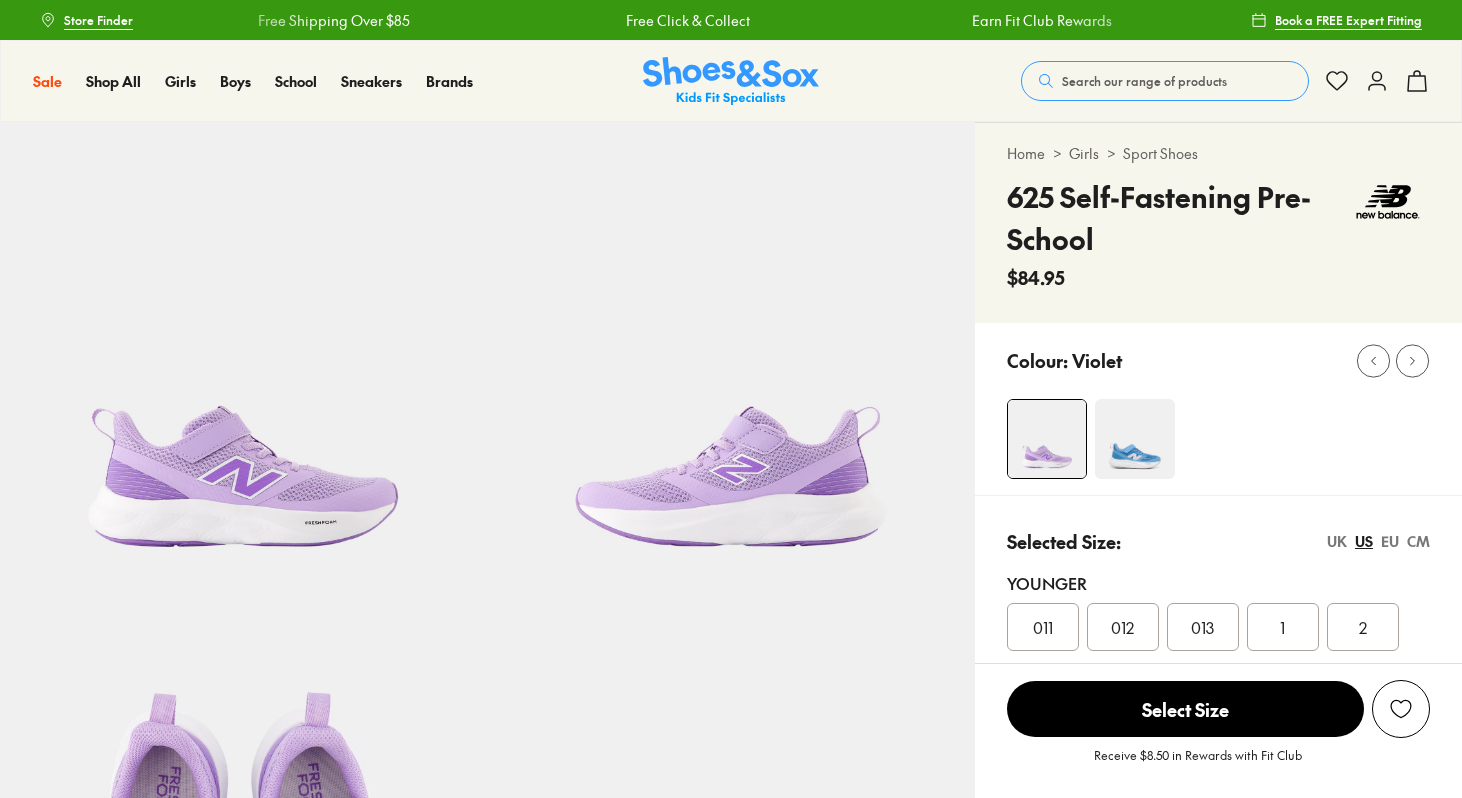 select on "*" 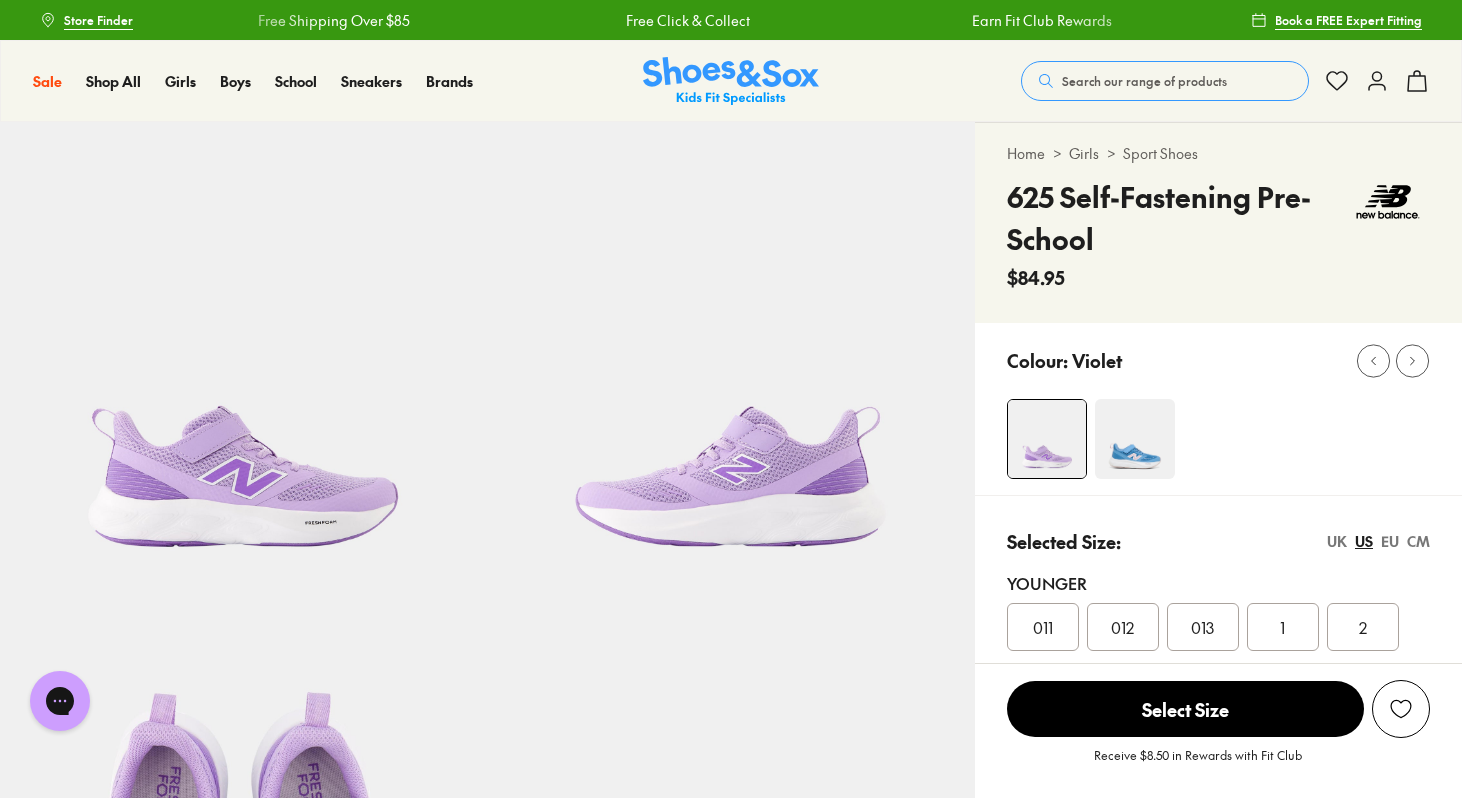 scroll, scrollTop: 0, scrollLeft: 0, axis: both 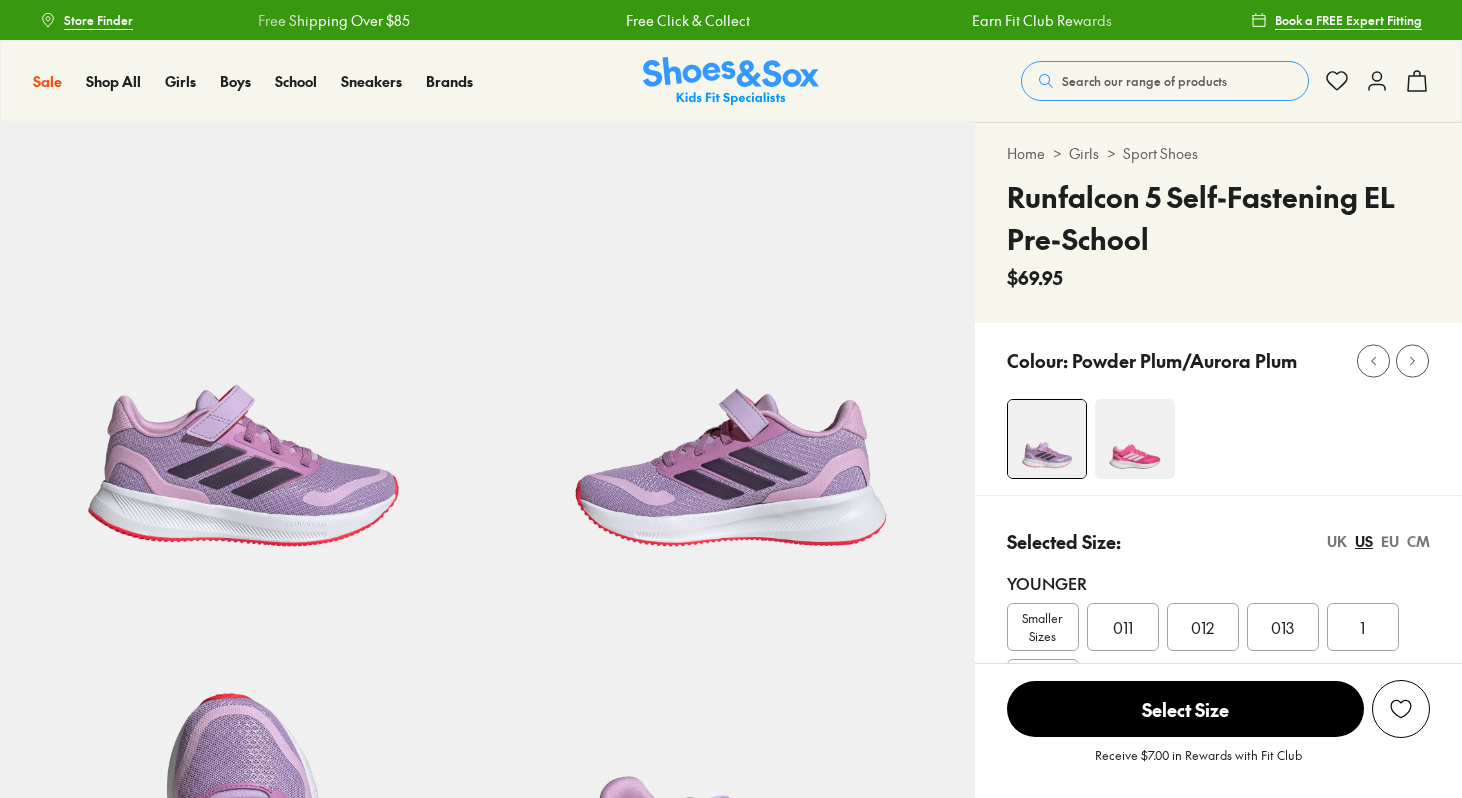 select on "*" 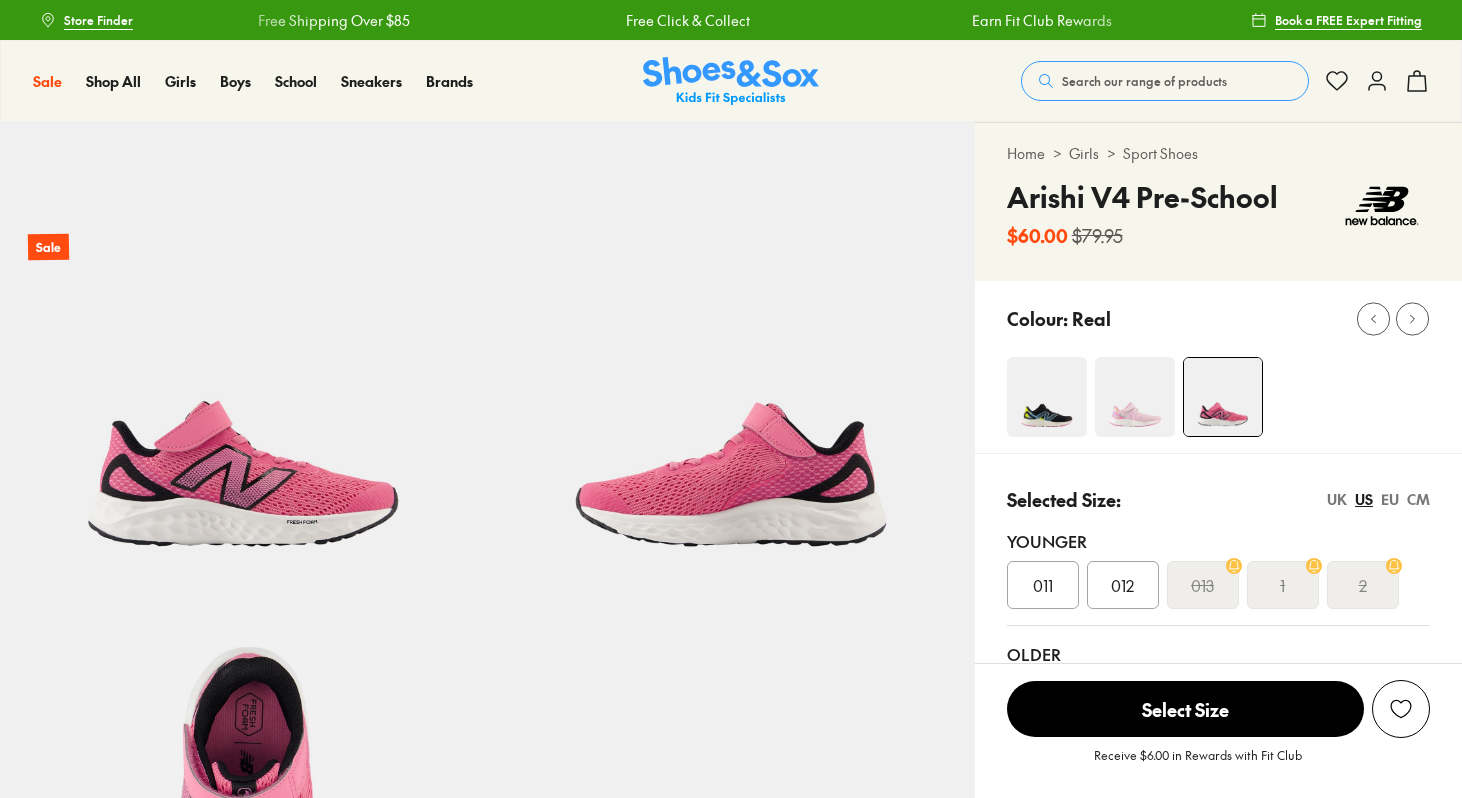 select on "*" 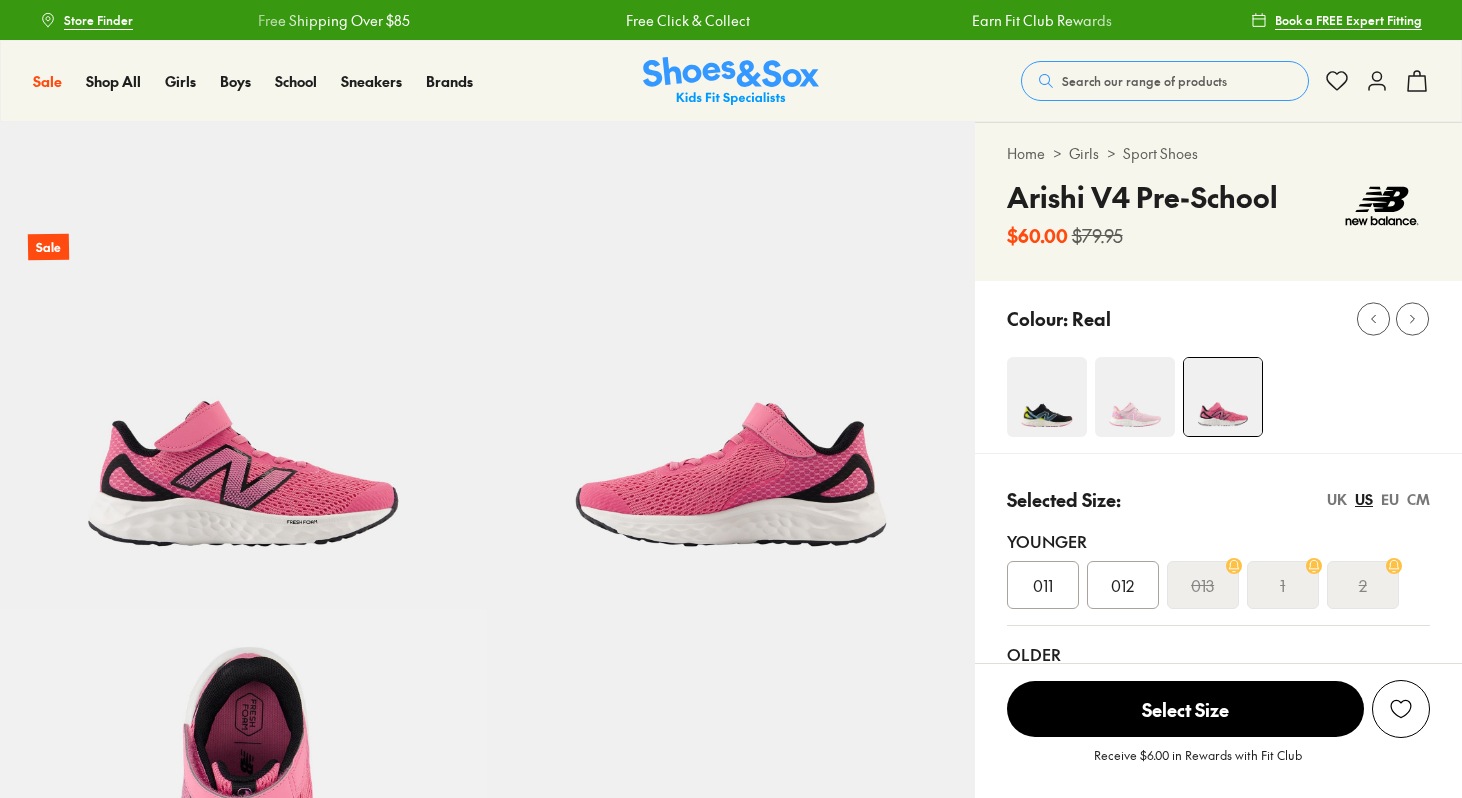 scroll, scrollTop: 0, scrollLeft: 0, axis: both 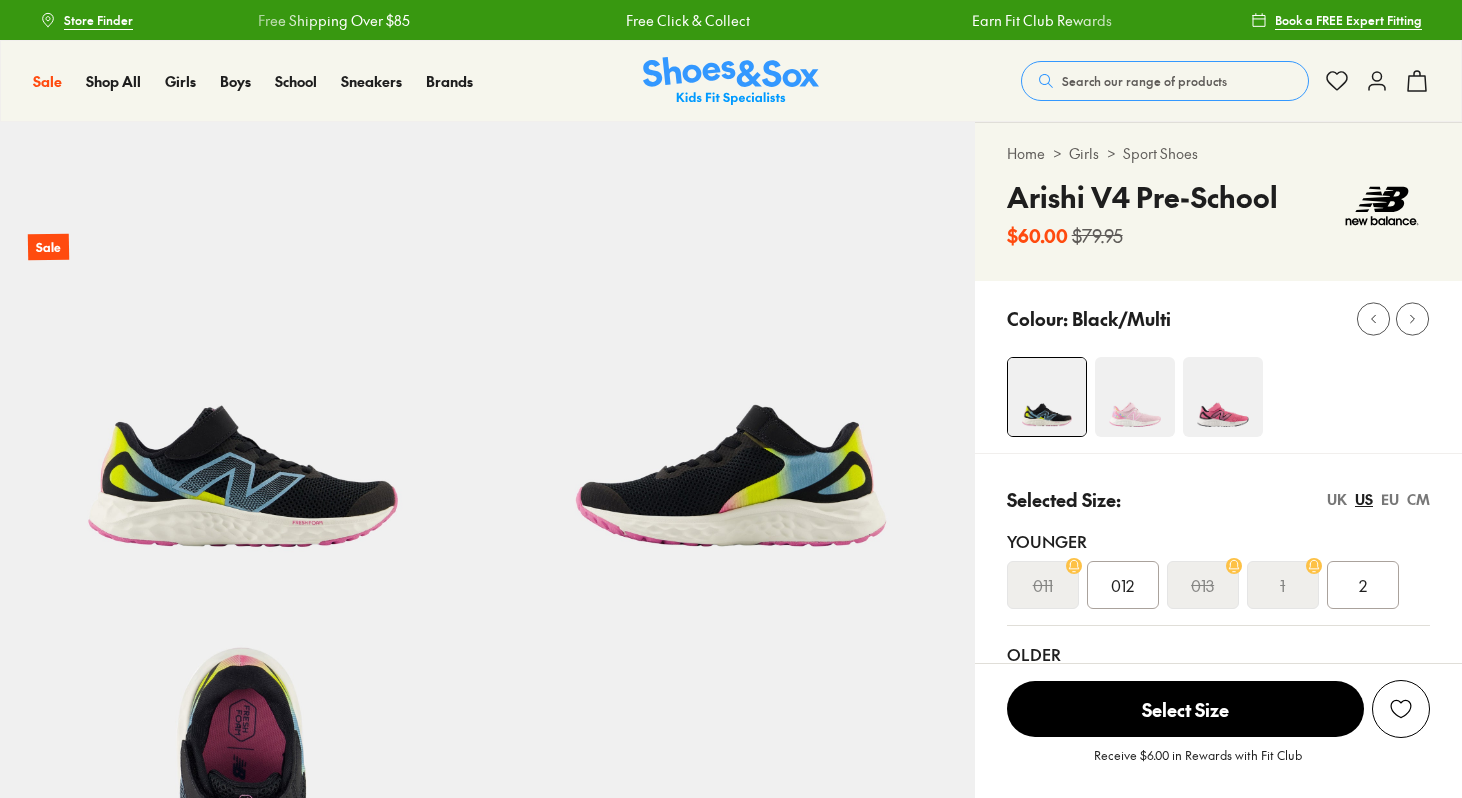 select on "*" 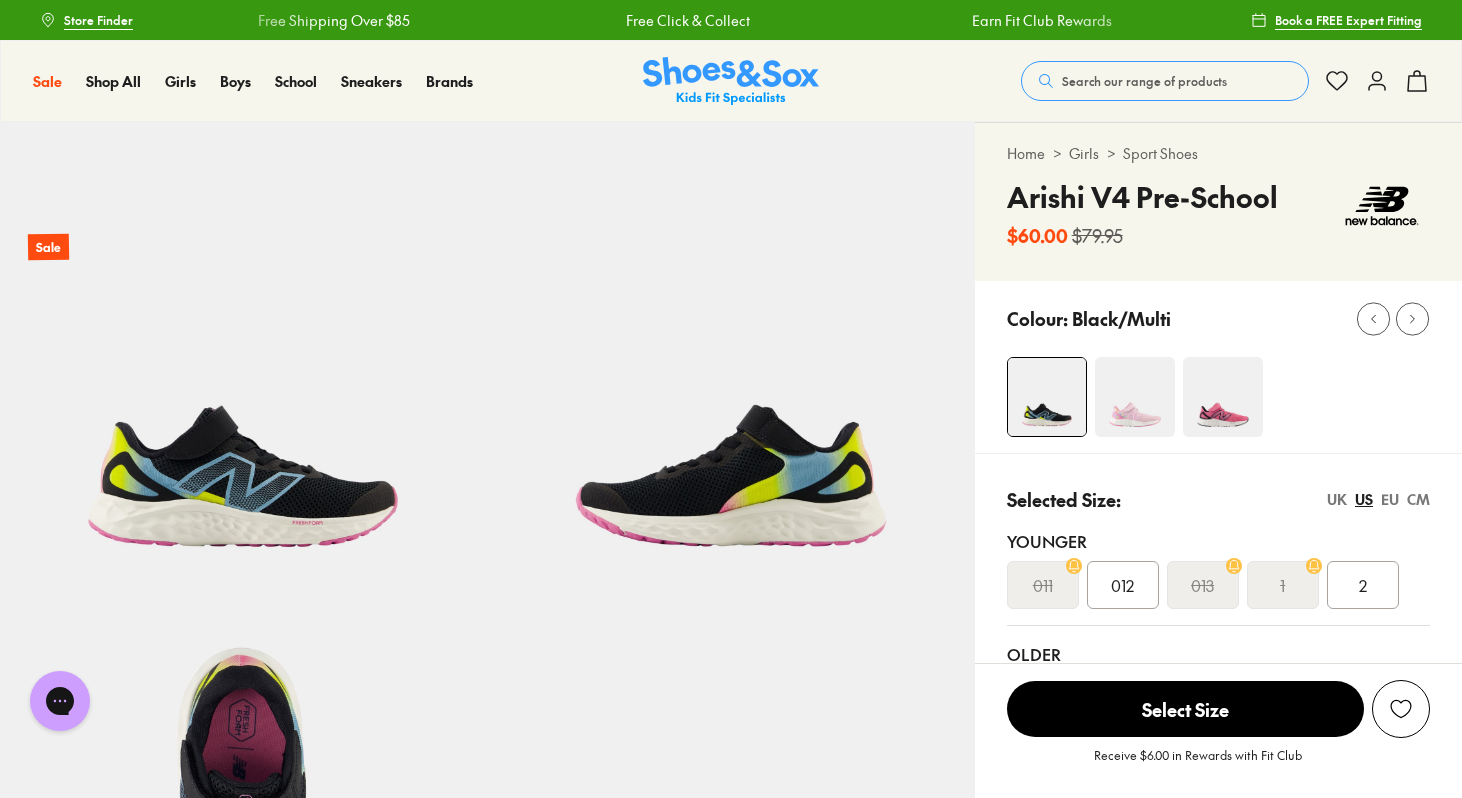 scroll, scrollTop: 0, scrollLeft: 0, axis: both 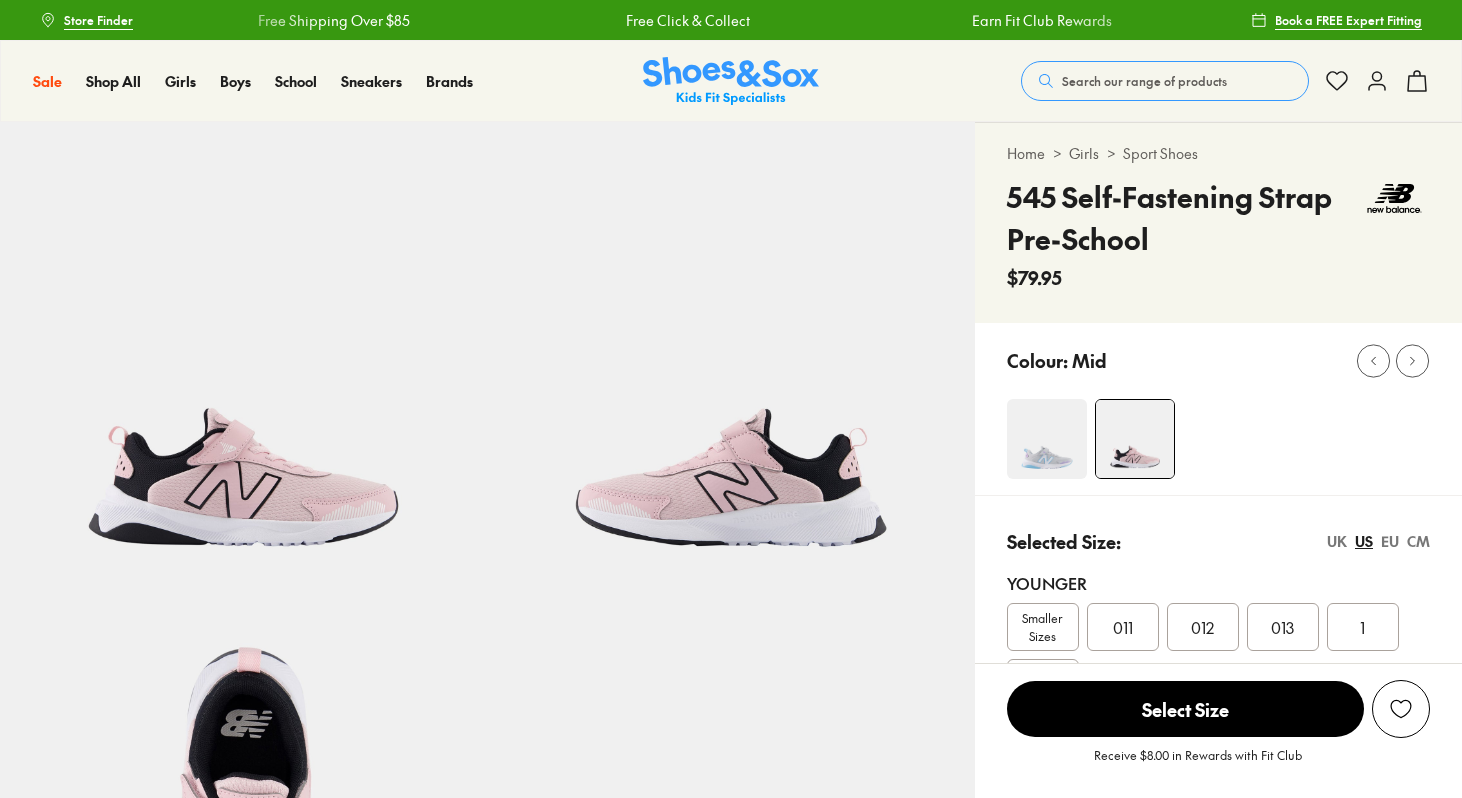 select on "*" 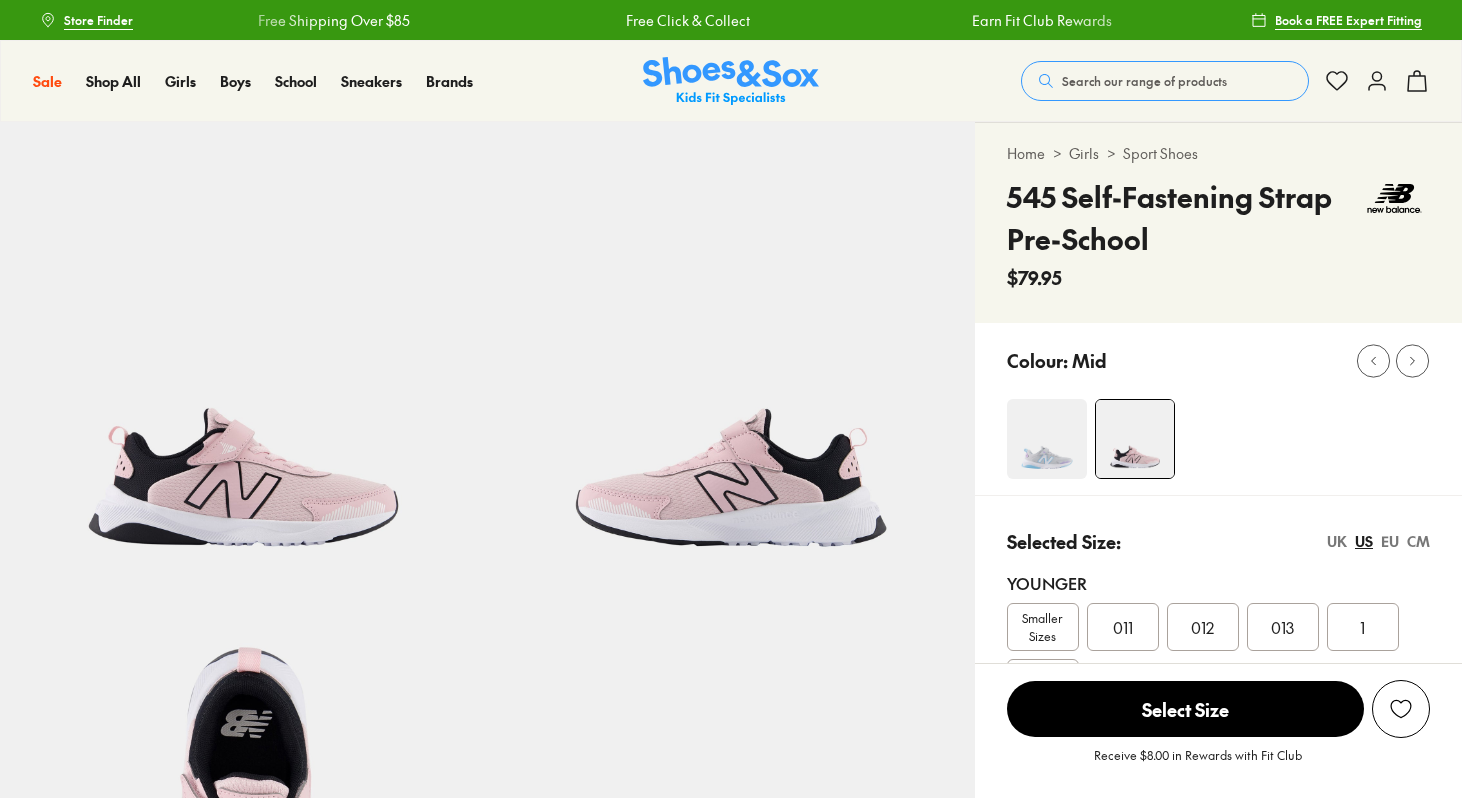 scroll, scrollTop: 0, scrollLeft: 0, axis: both 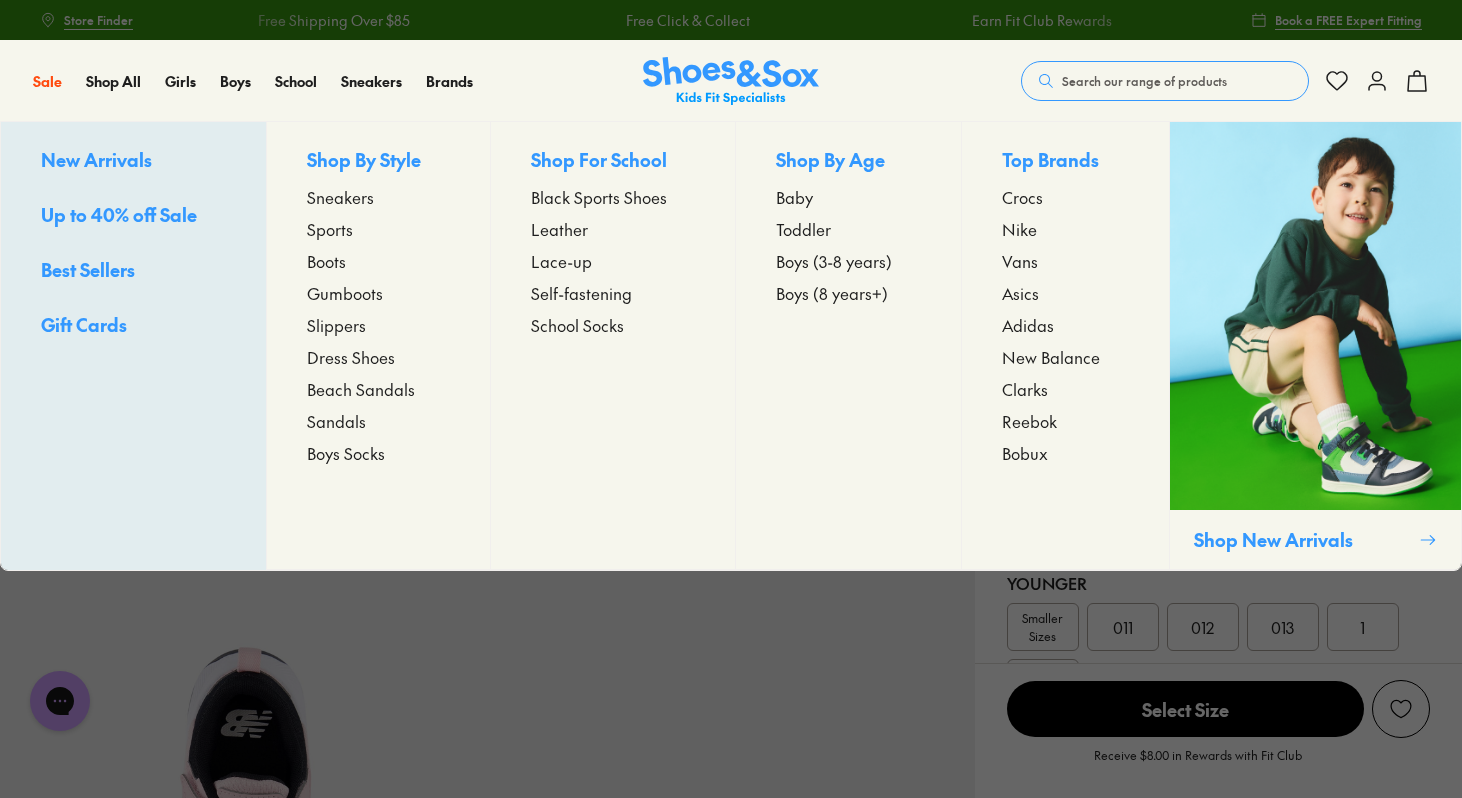 click on "Sports" at bounding box center [330, 229] 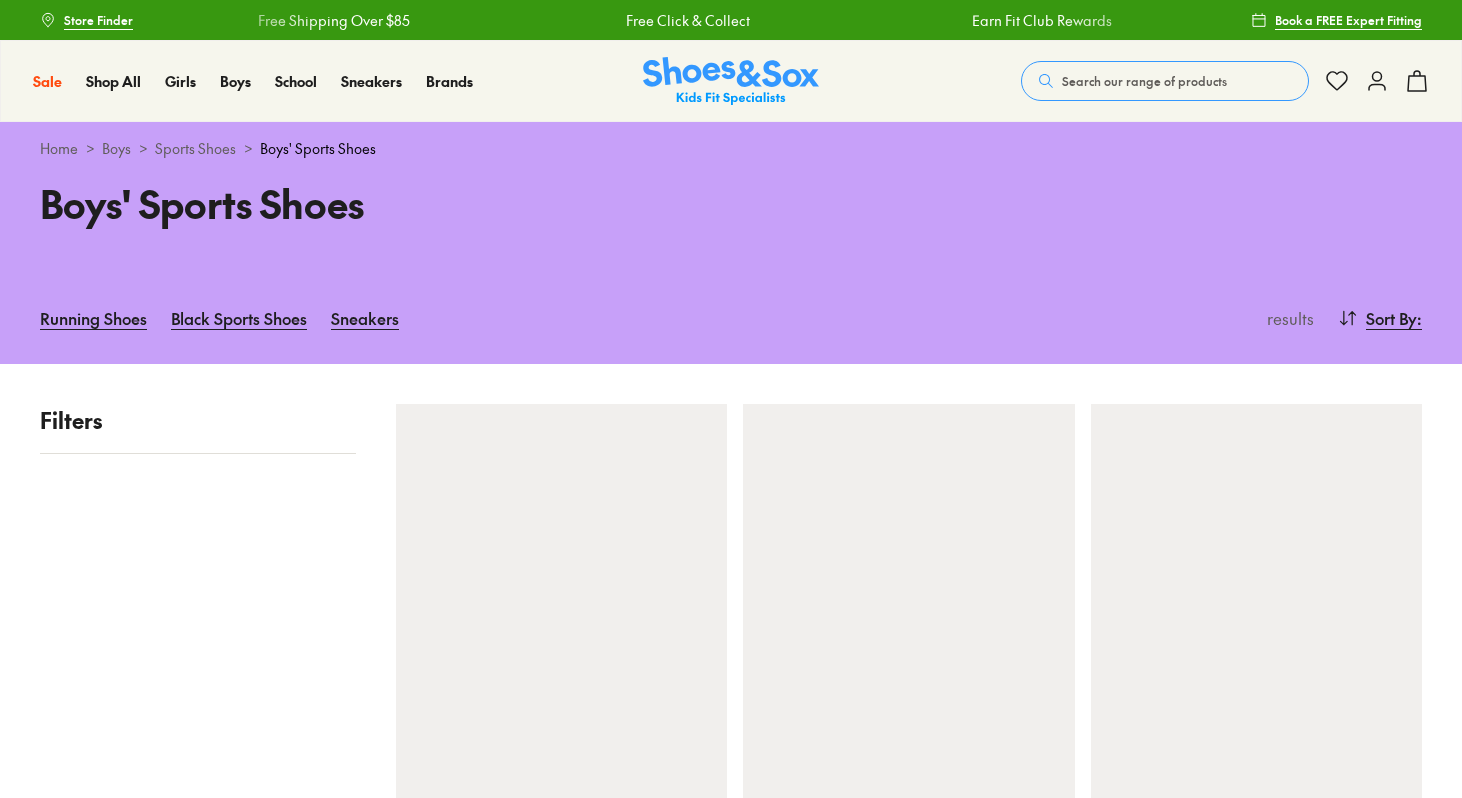 scroll, scrollTop: 0, scrollLeft: 0, axis: both 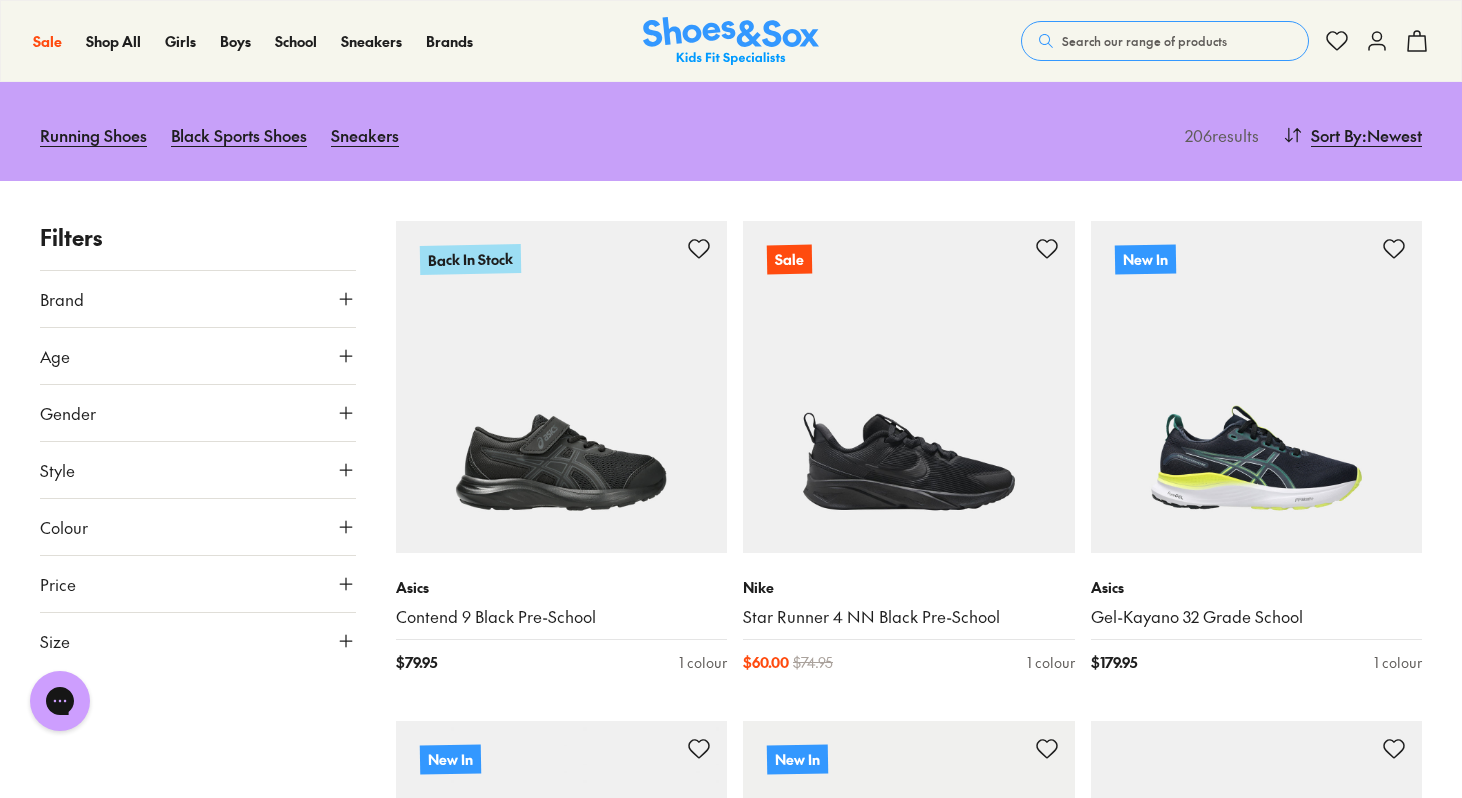 click on "Size" at bounding box center (198, 641) 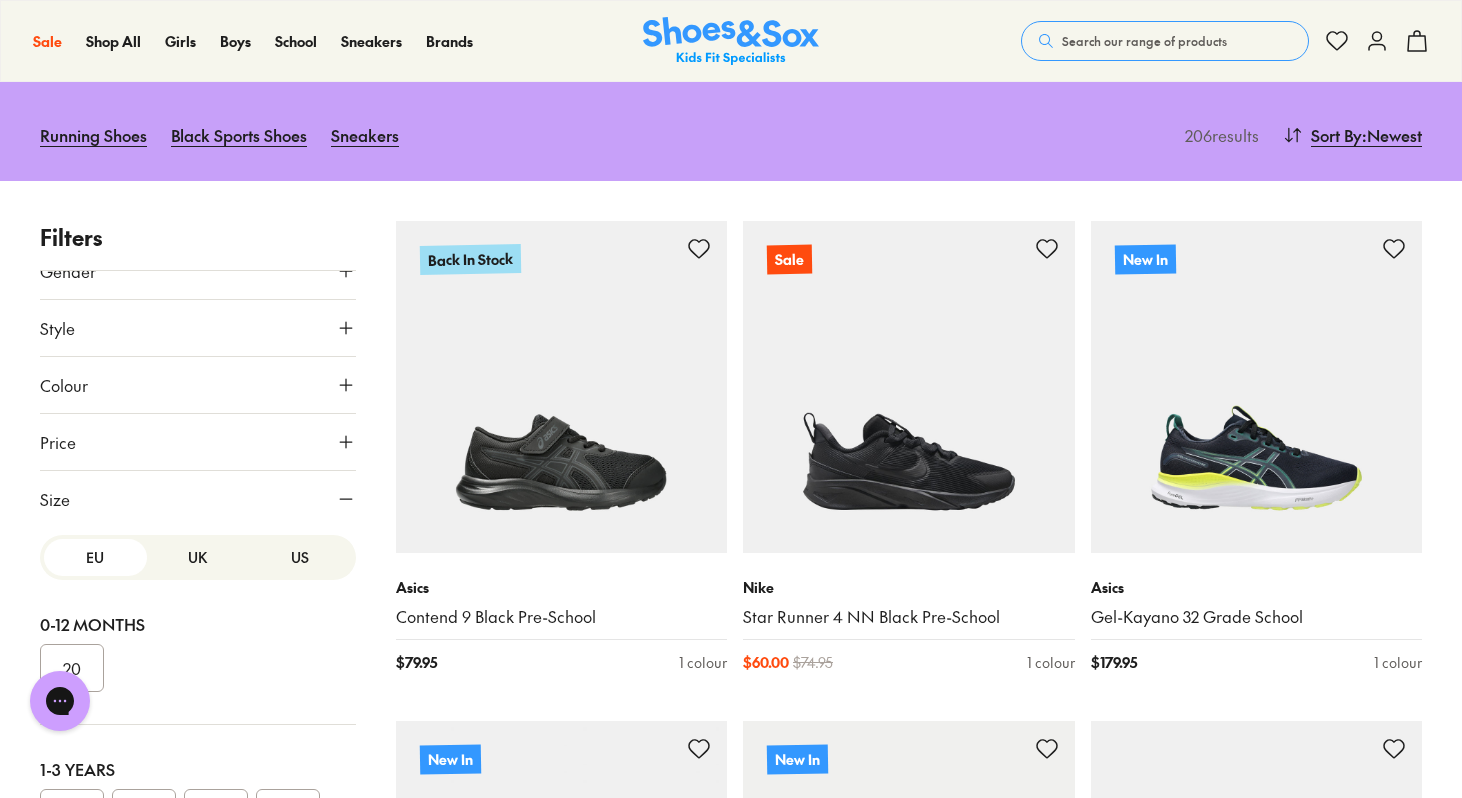scroll, scrollTop: 146, scrollLeft: 0, axis: vertical 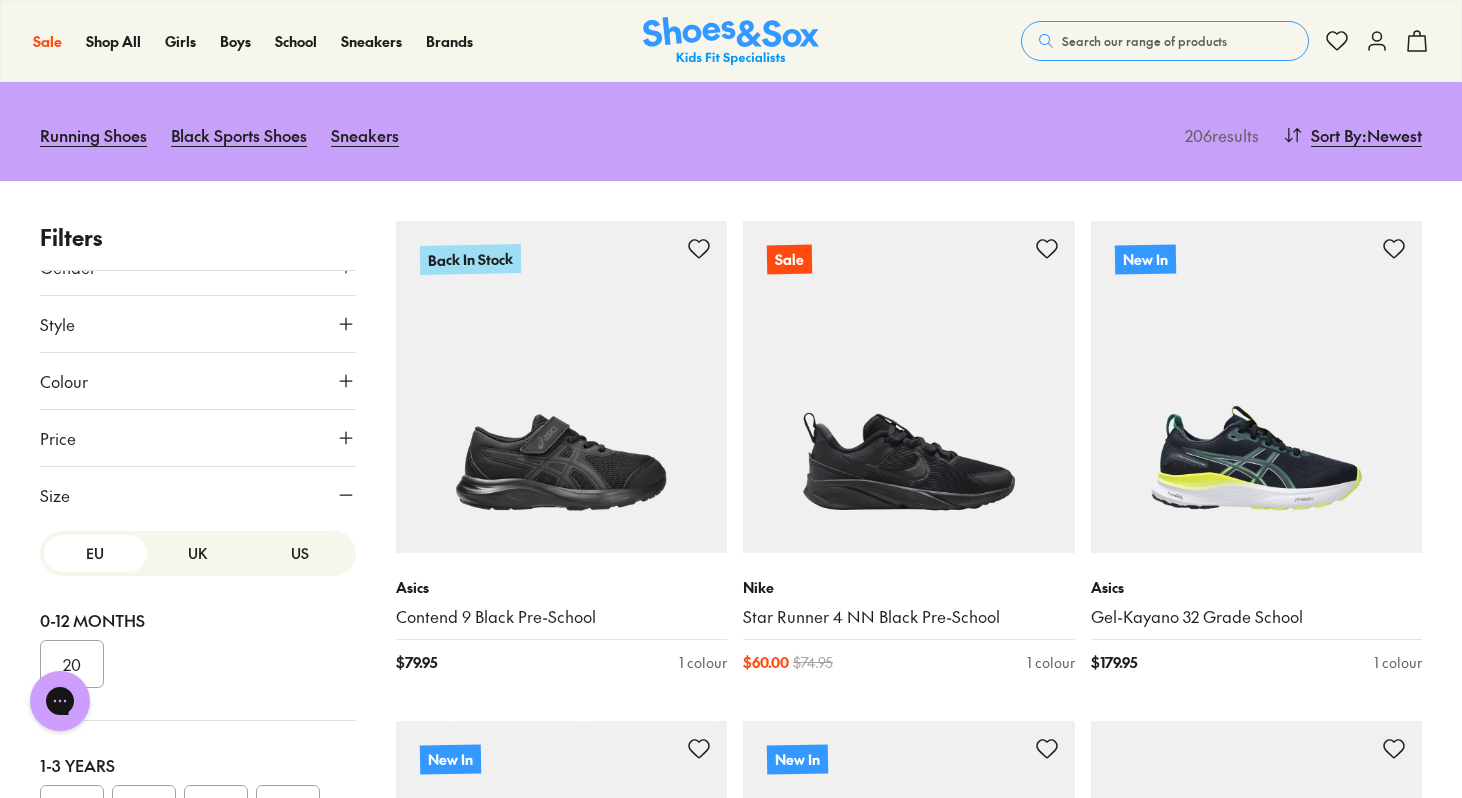 click on "US" at bounding box center (300, 553) 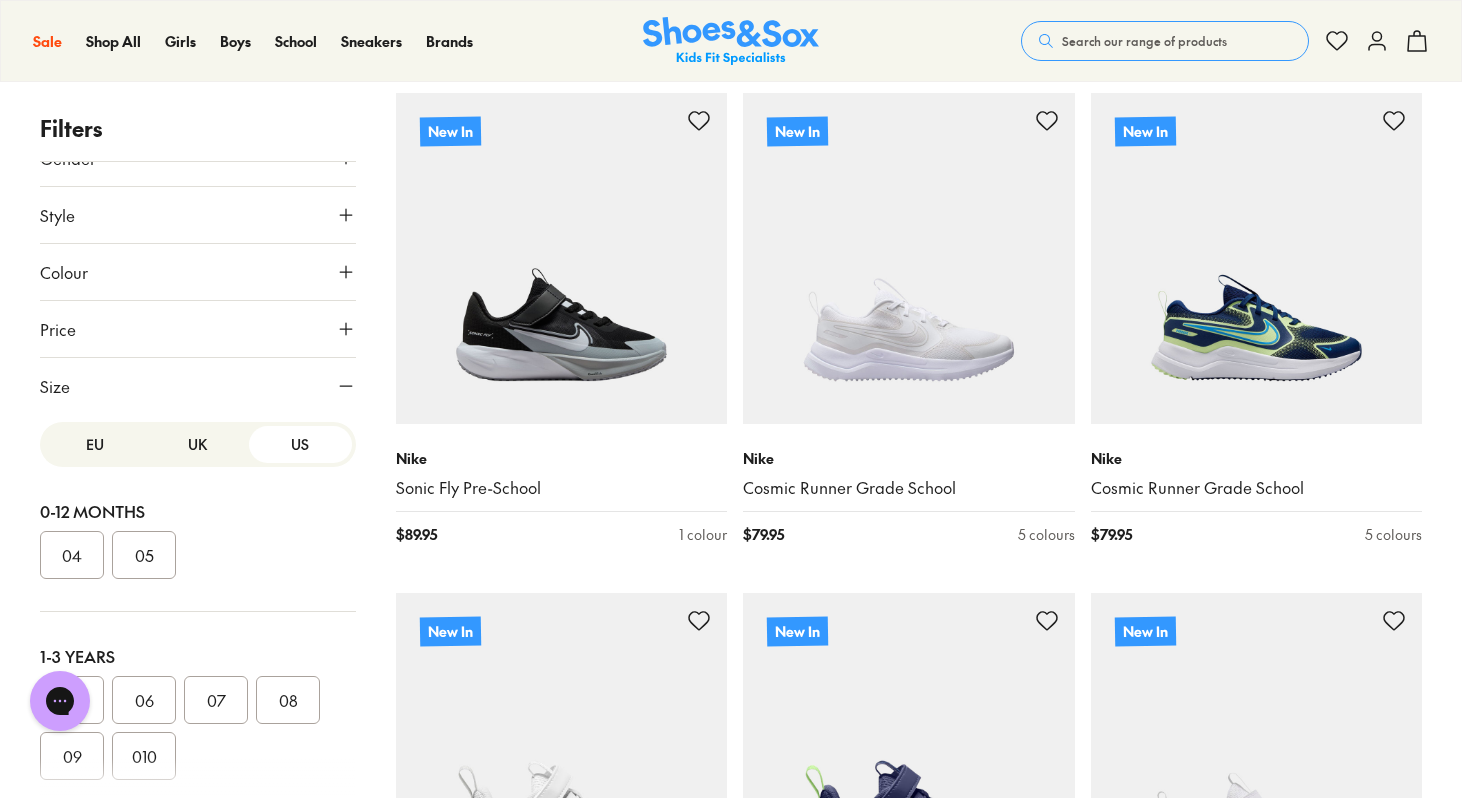 scroll, scrollTop: 1320, scrollLeft: 0, axis: vertical 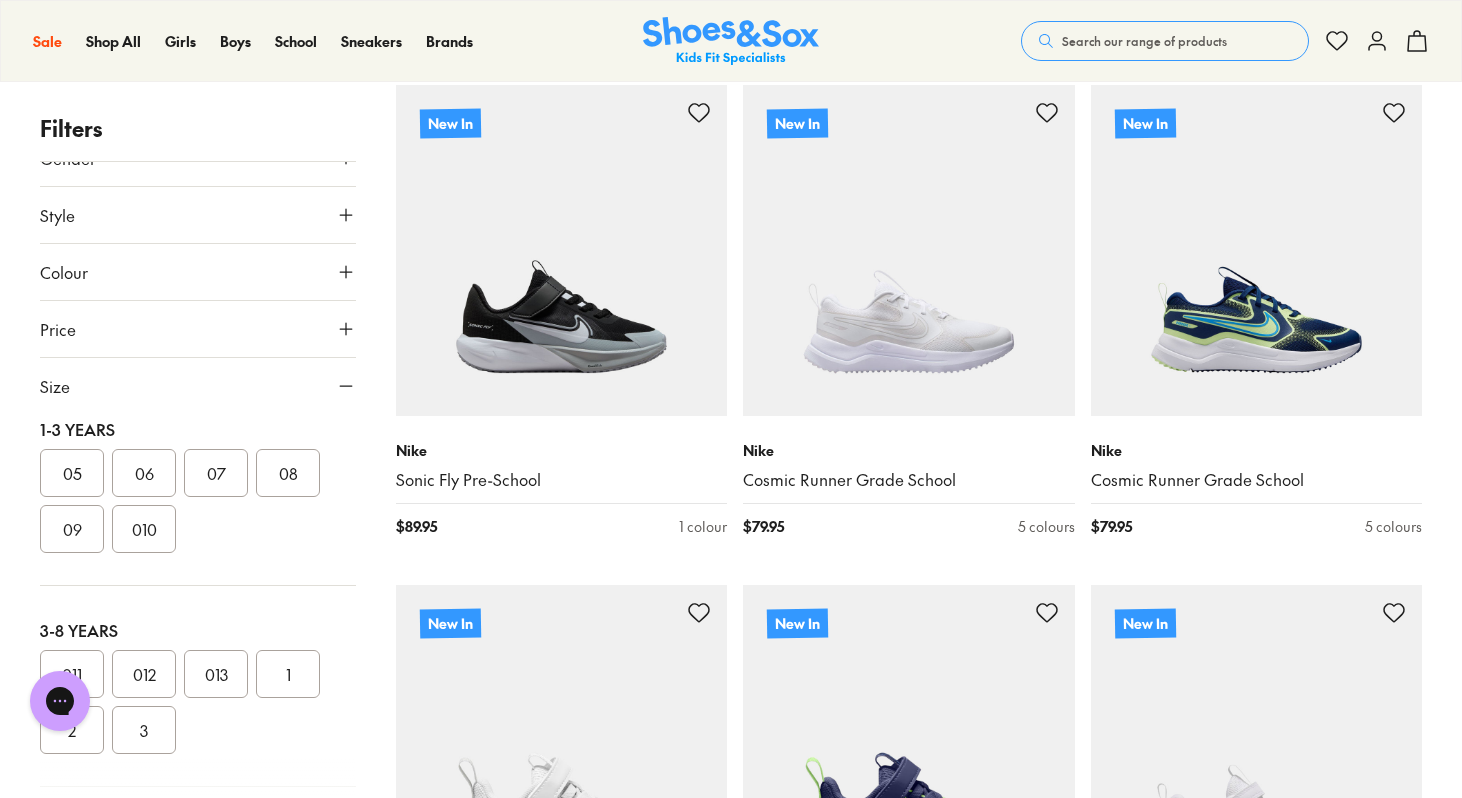 click on "09" at bounding box center [72, 529] 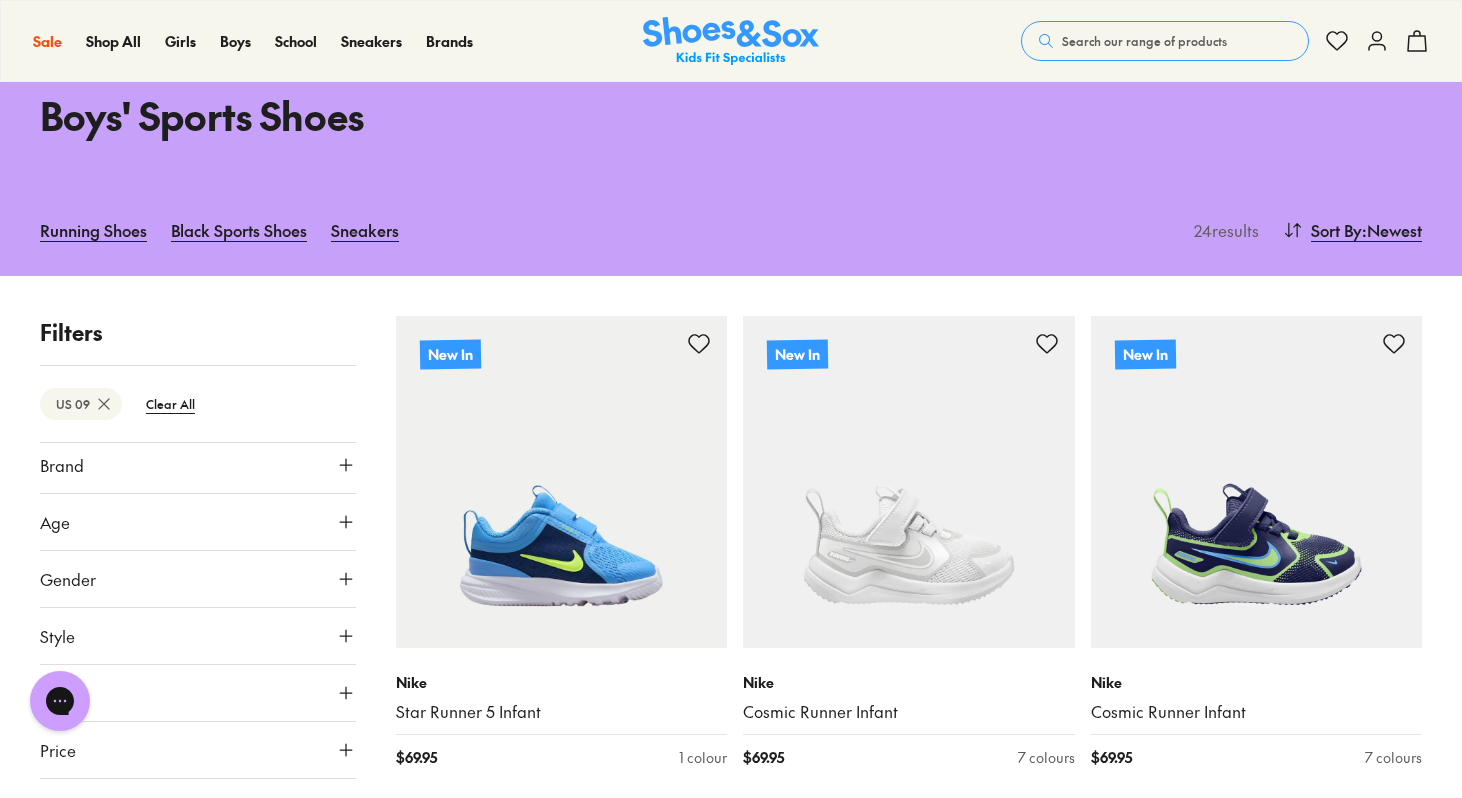 scroll, scrollTop: 0, scrollLeft: 0, axis: both 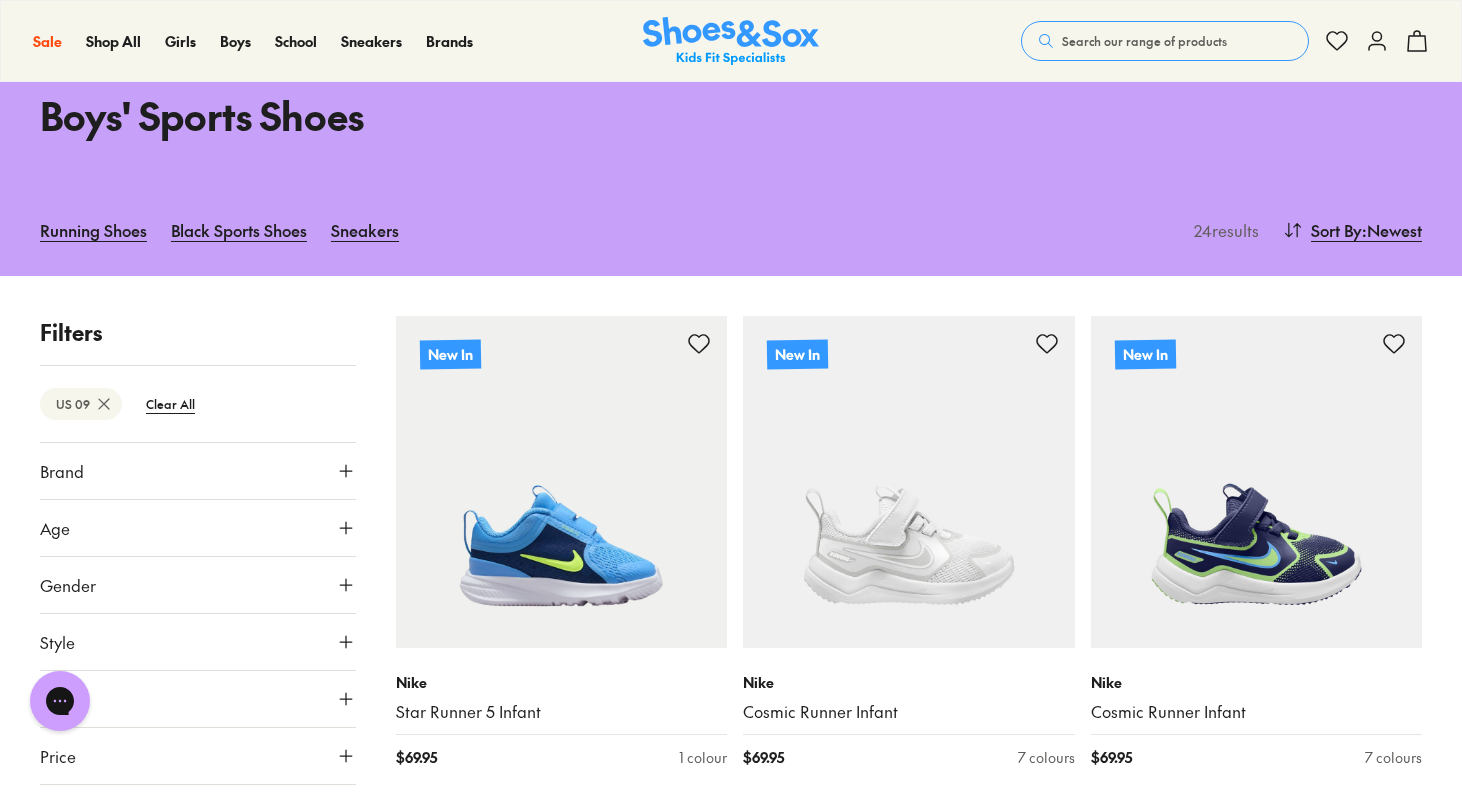 click on "Brand" at bounding box center (198, 471) 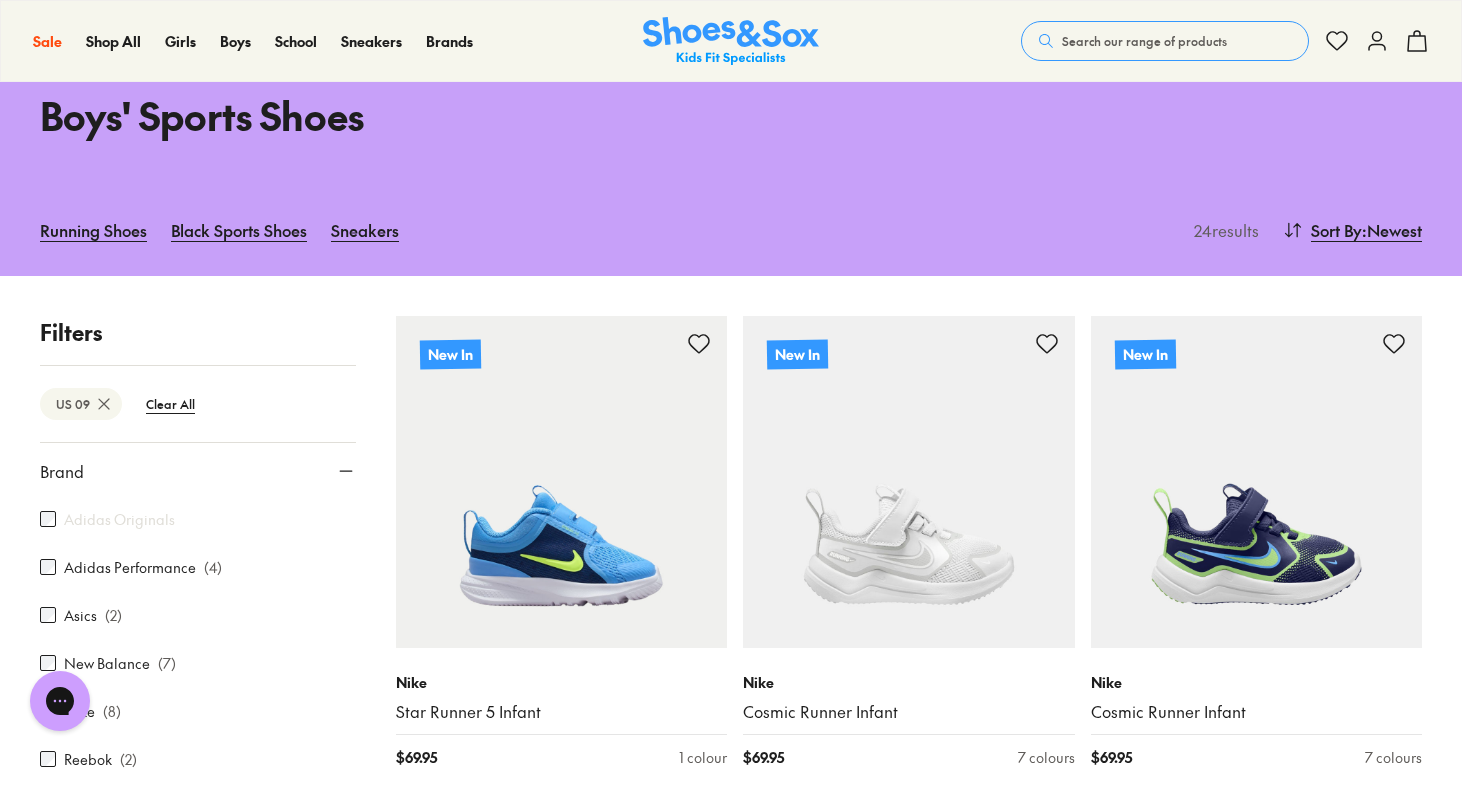 click on "Adidas Performance" at bounding box center [130, 567] 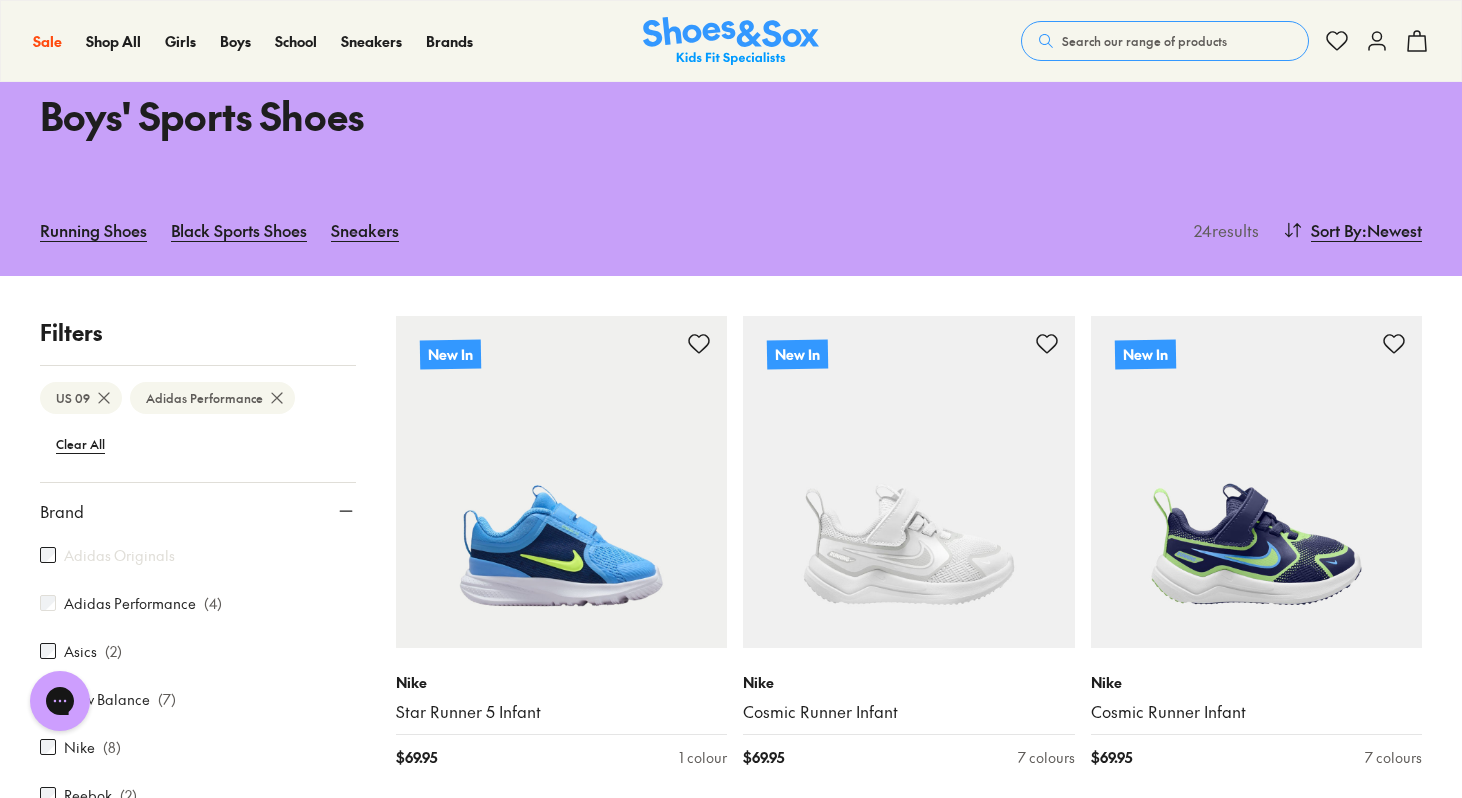 scroll, scrollTop: 8, scrollLeft: 0, axis: vertical 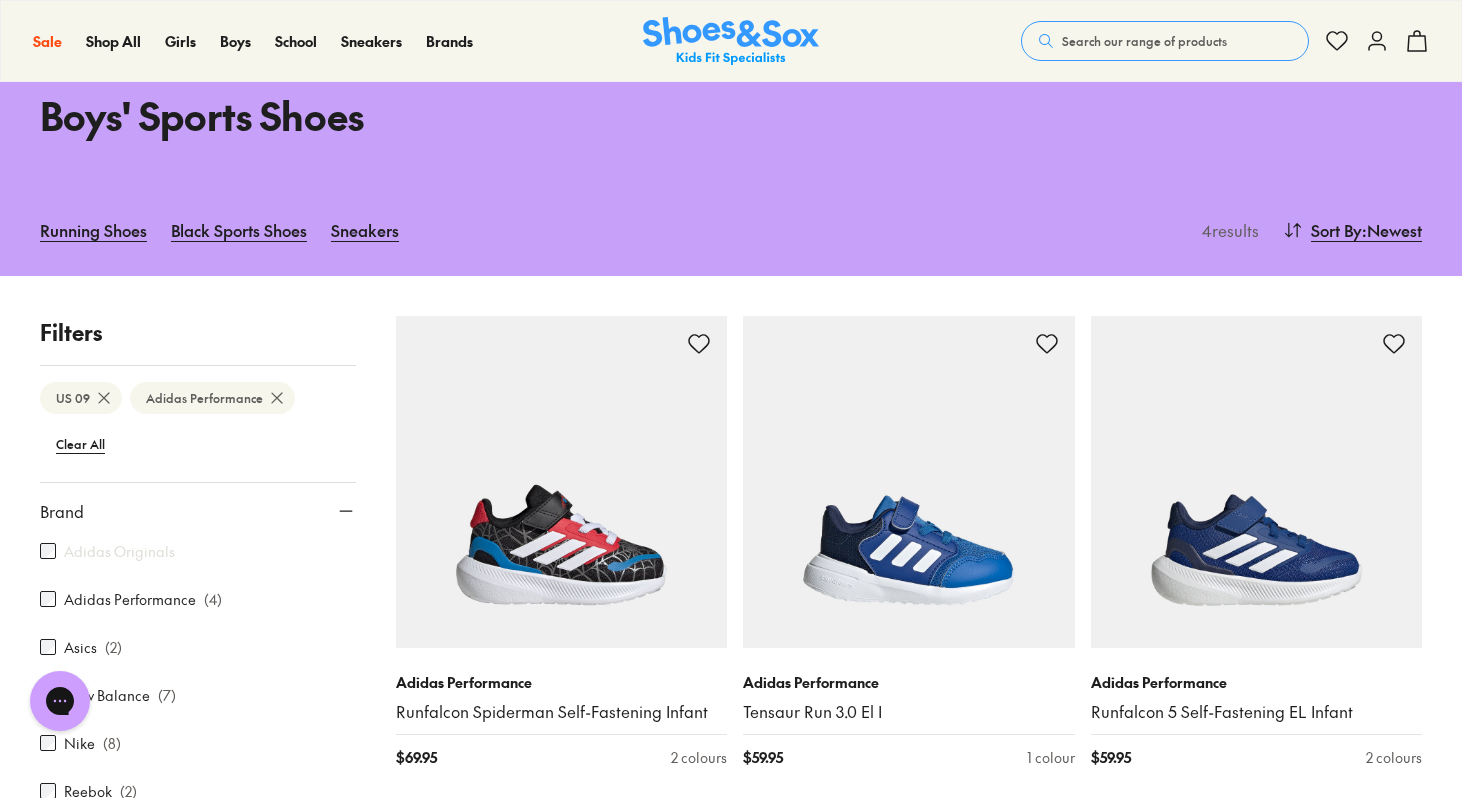 click on "New Balance" at bounding box center [107, 695] 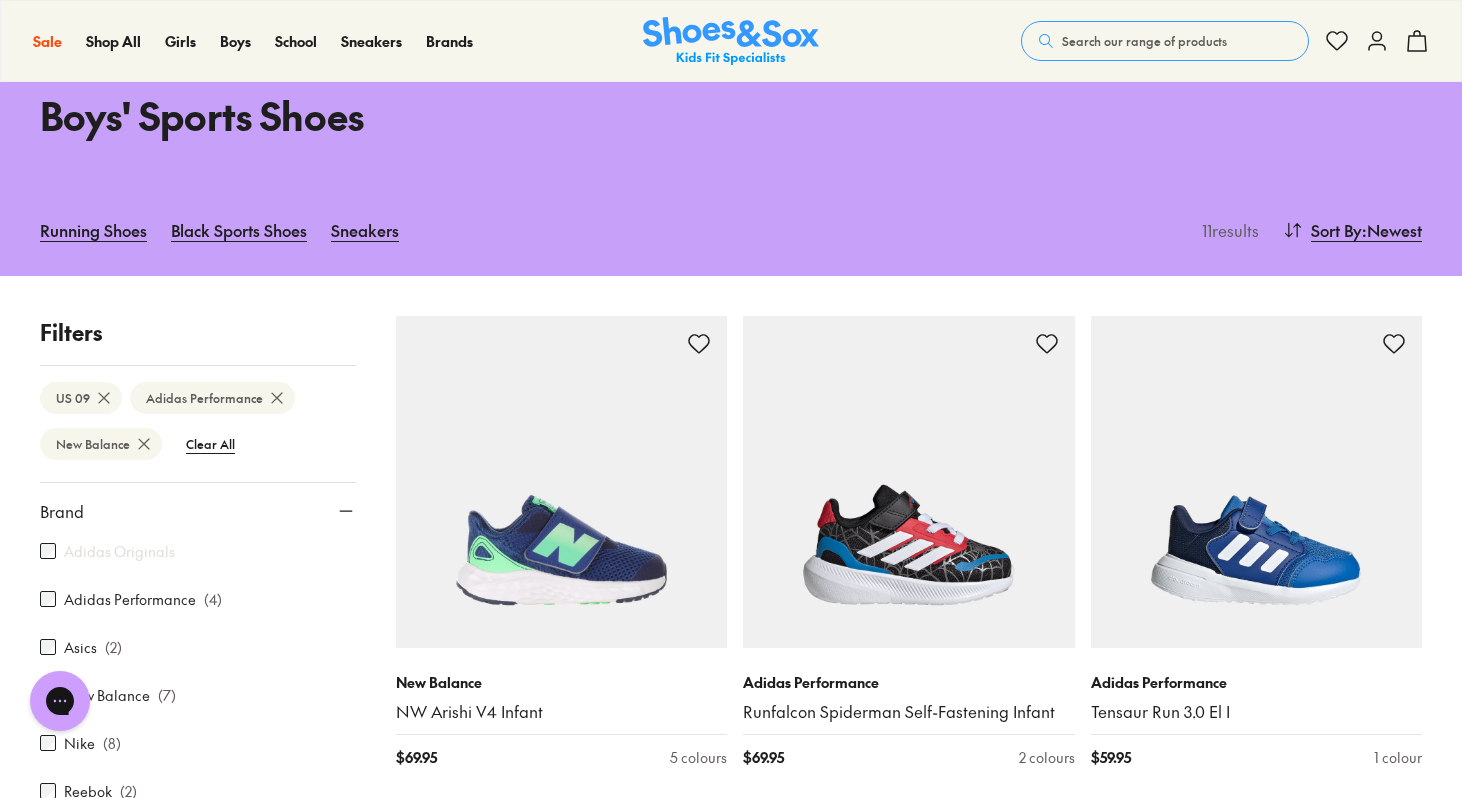 click on "Nike" at bounding box center (79, 743) 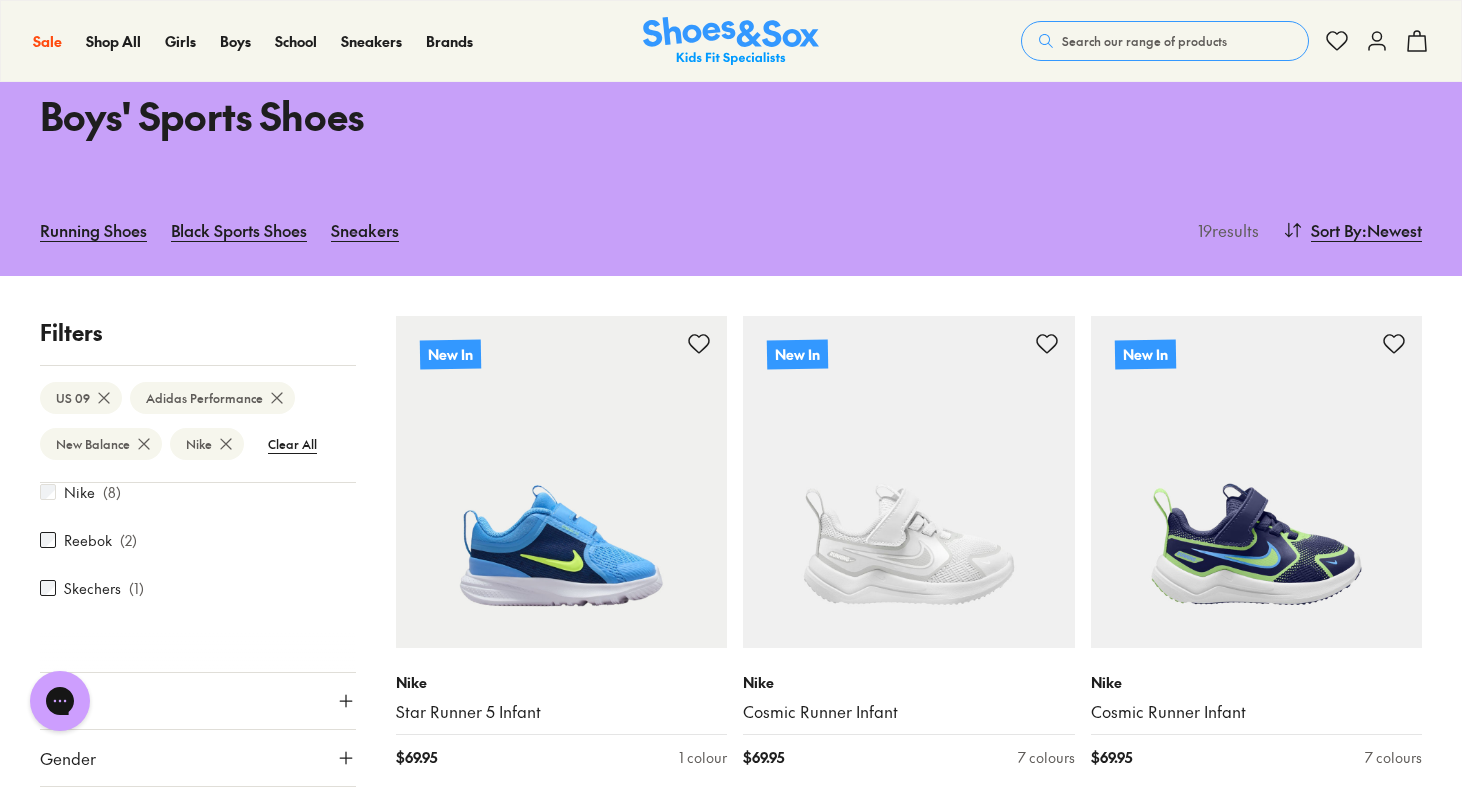 scroll, scrollTop: 253, scrollLeft: 0, axis: vertical 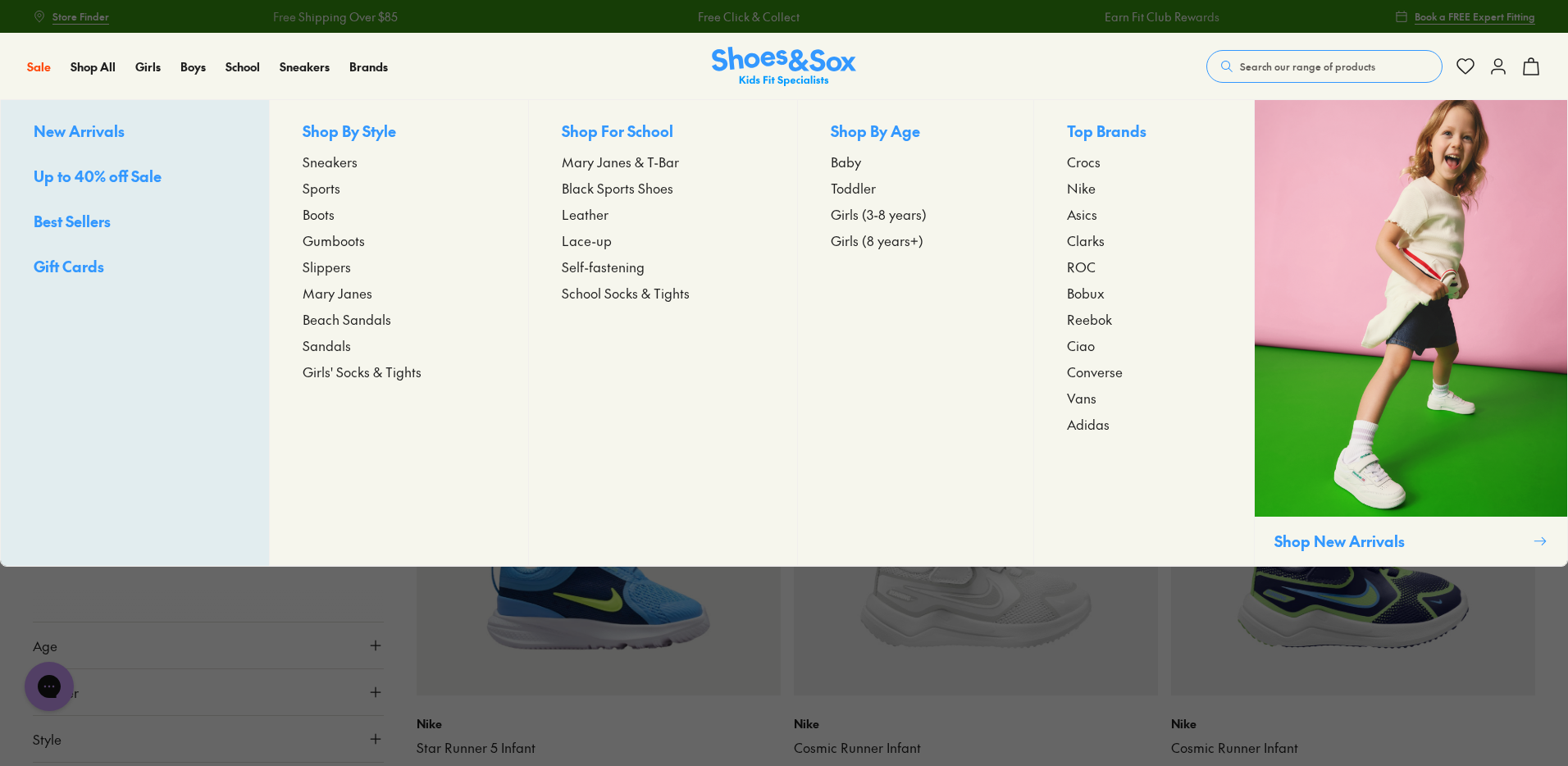 click on "Sports" at bounding box center (321, 188) 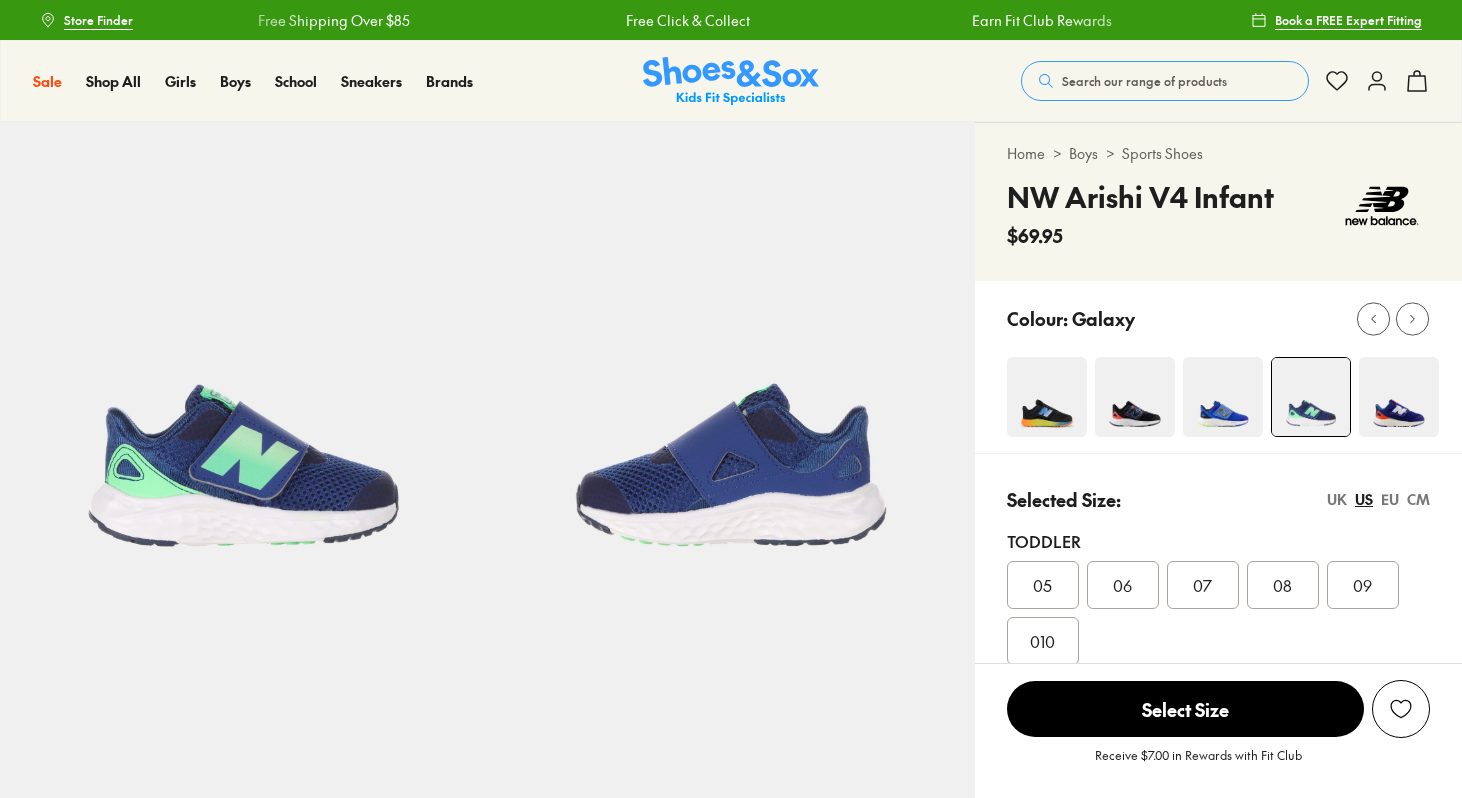 select on "*" 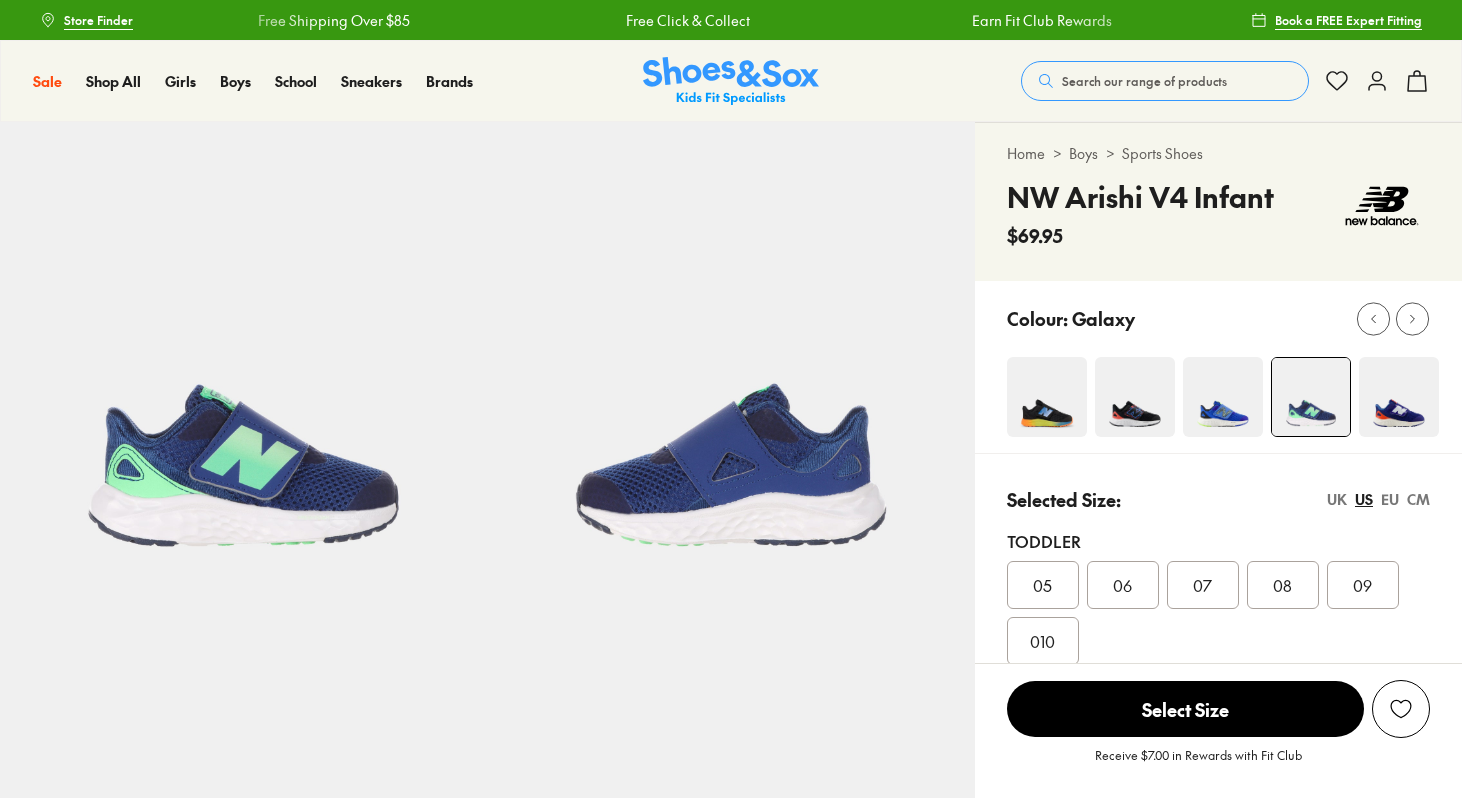 scroll, scrollTop: 0, scrollLeft: 0, axis: both 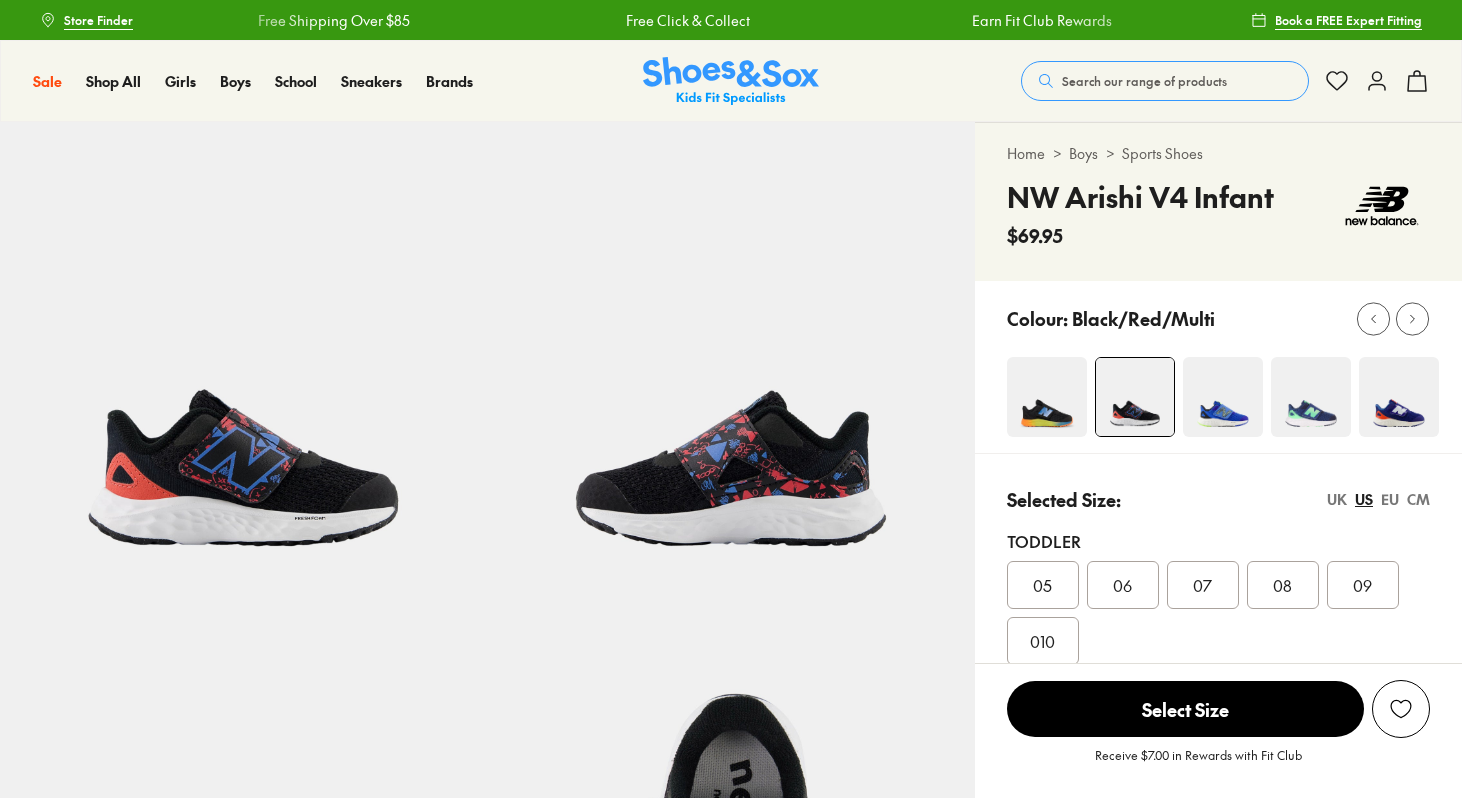 select on "*" 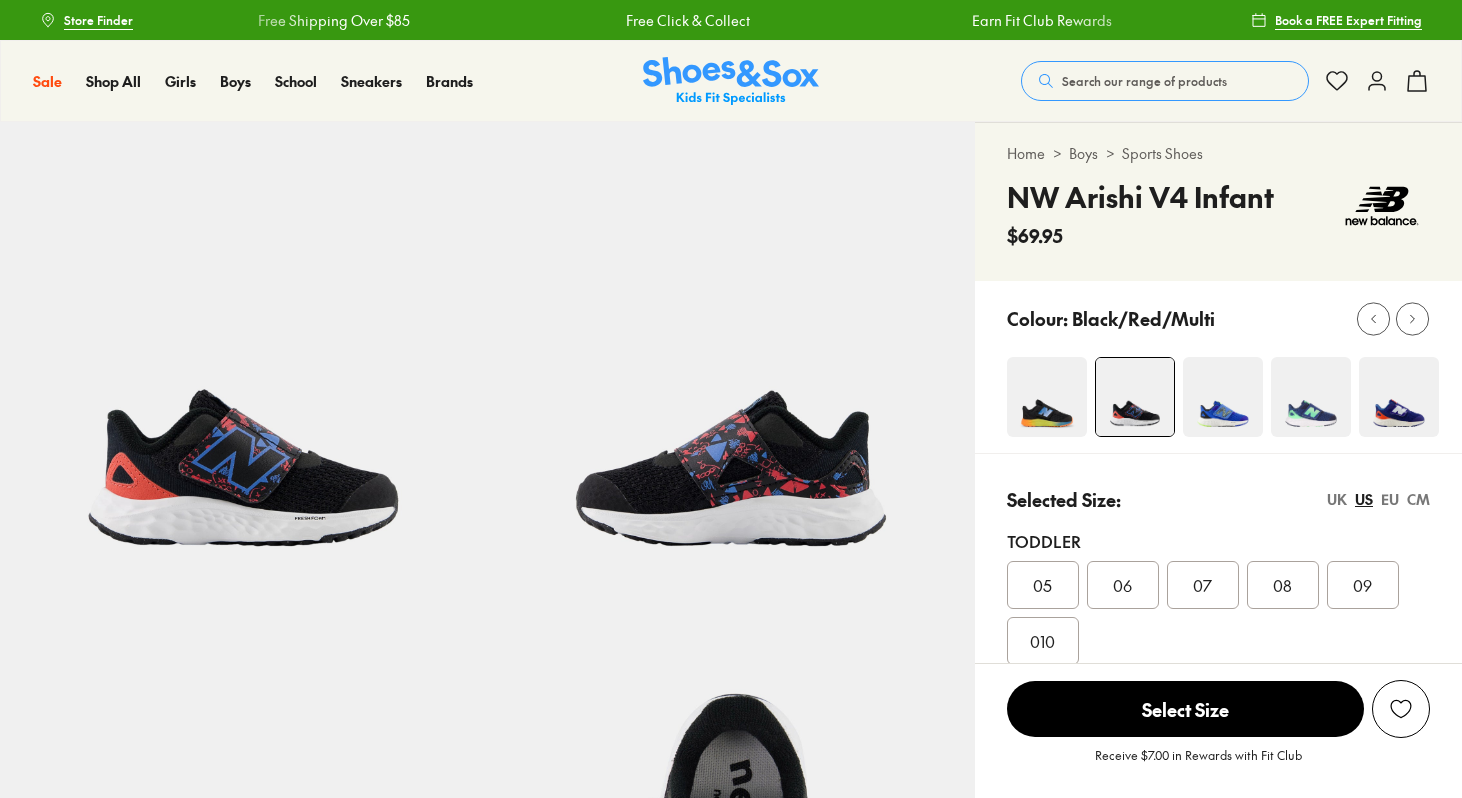 scroll, scrollTop: 0, scrollLeft: 0, axis: both 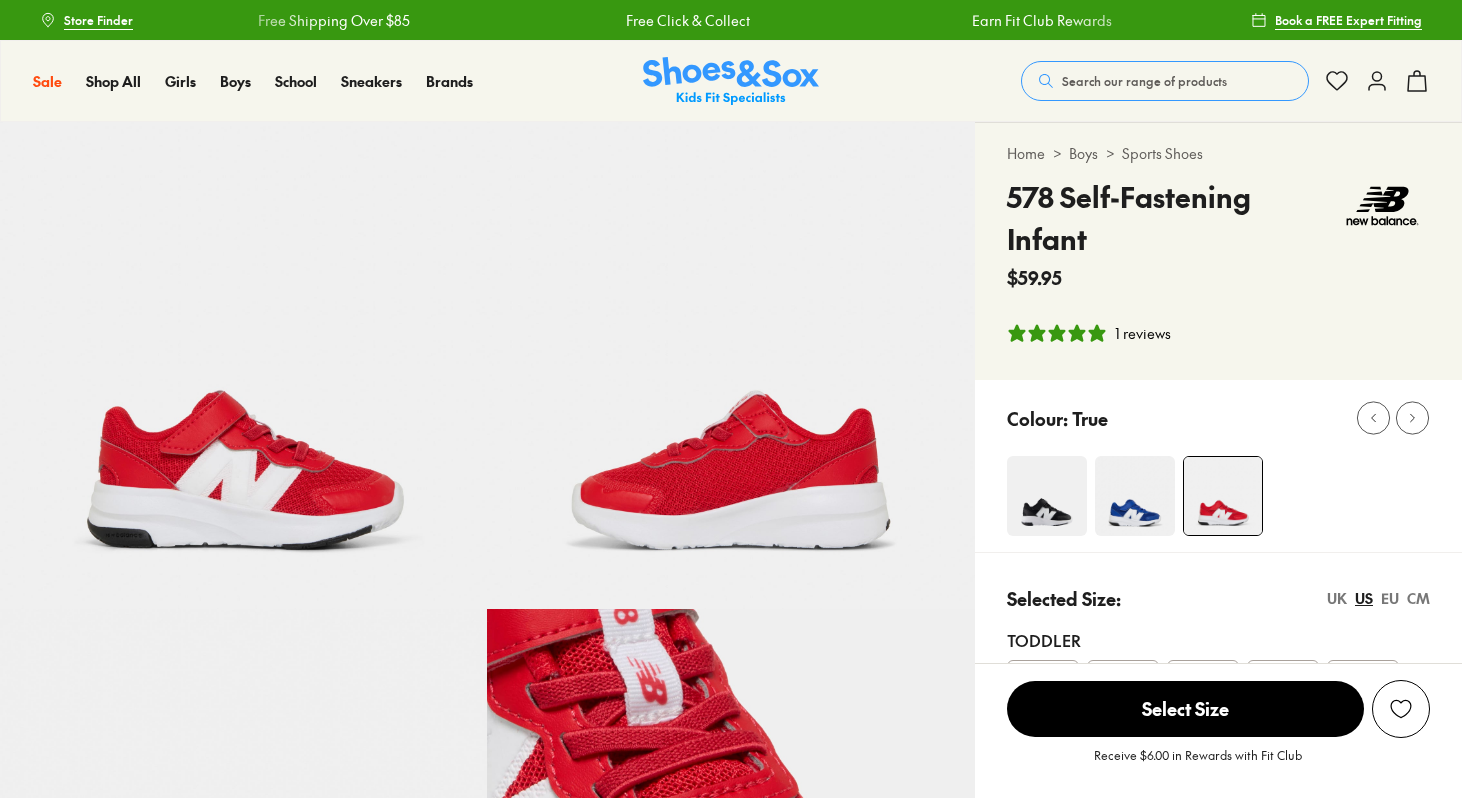 select on "*" 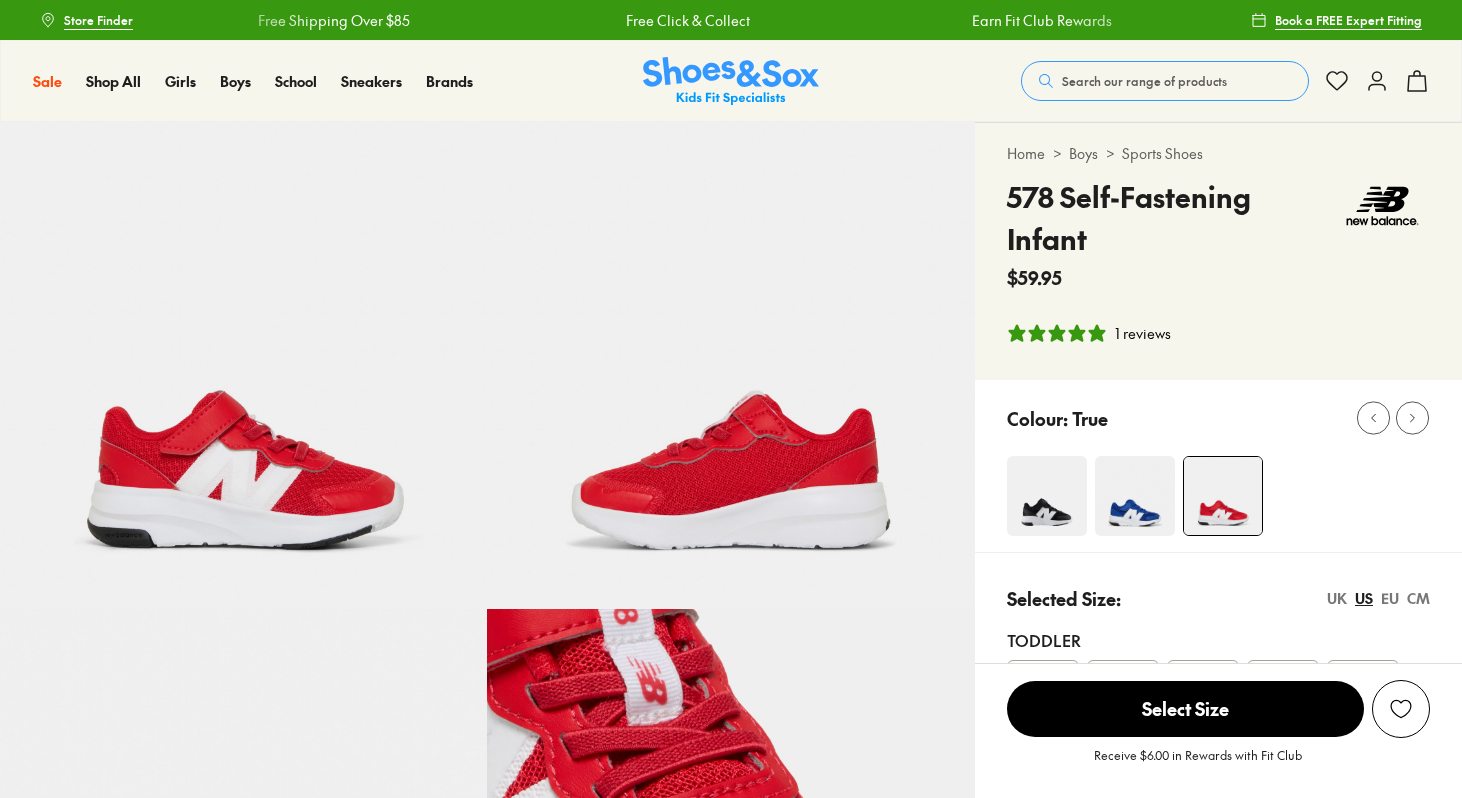 scroll, scrollTop: 0, scrollLeft: 0, axis: both 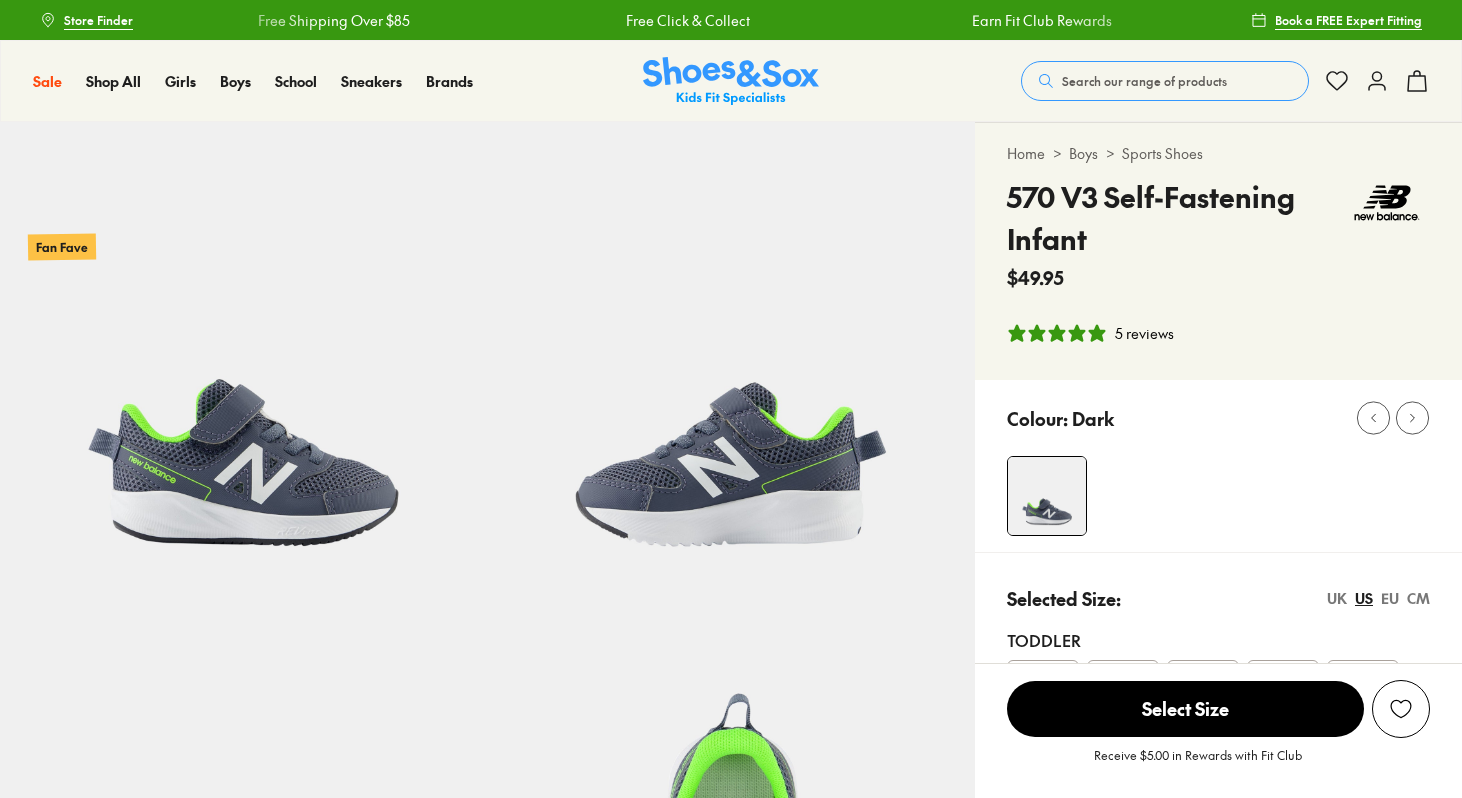 select on "*" 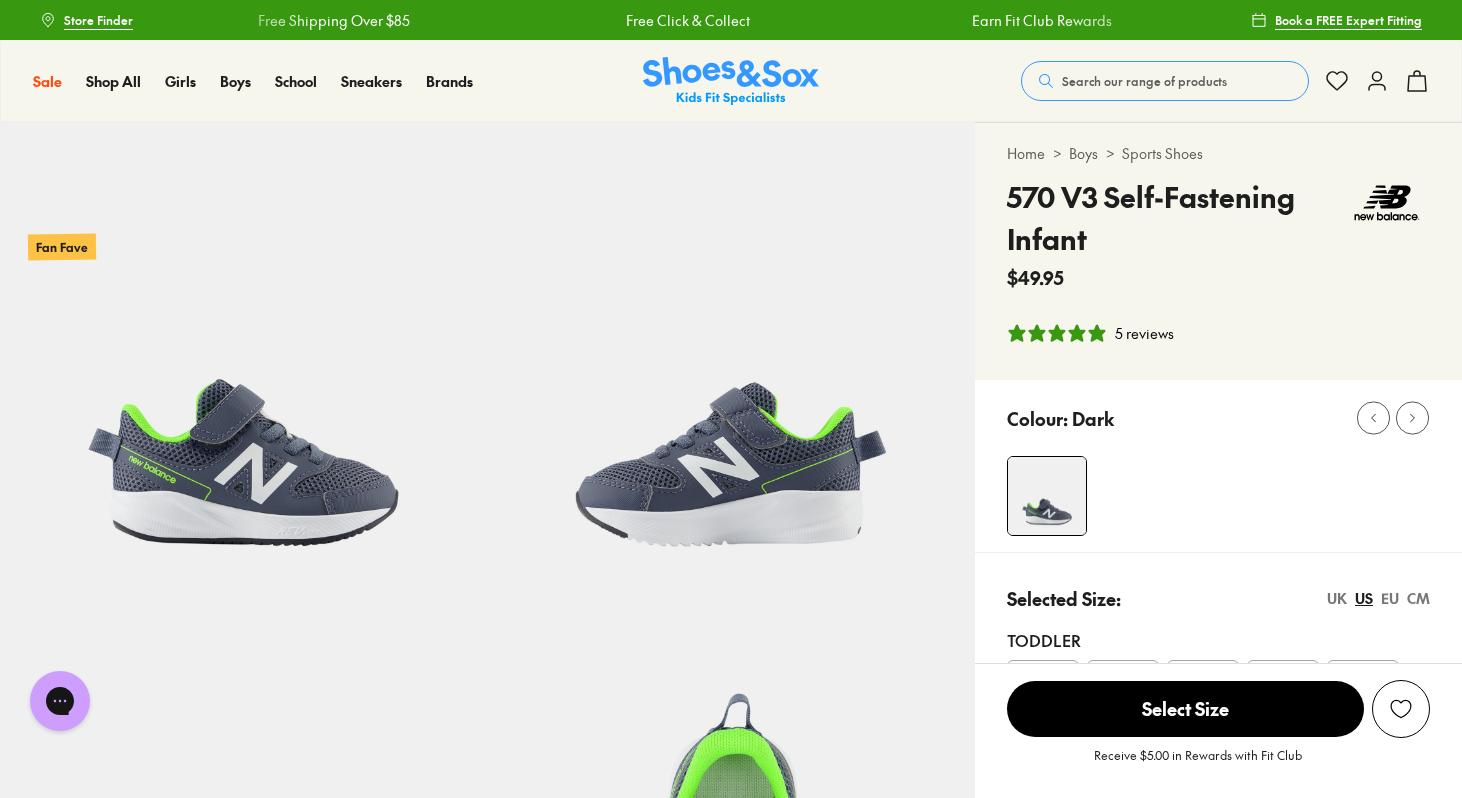 scroll, scrollTop: 0, scrollLeft: 0, axis: both 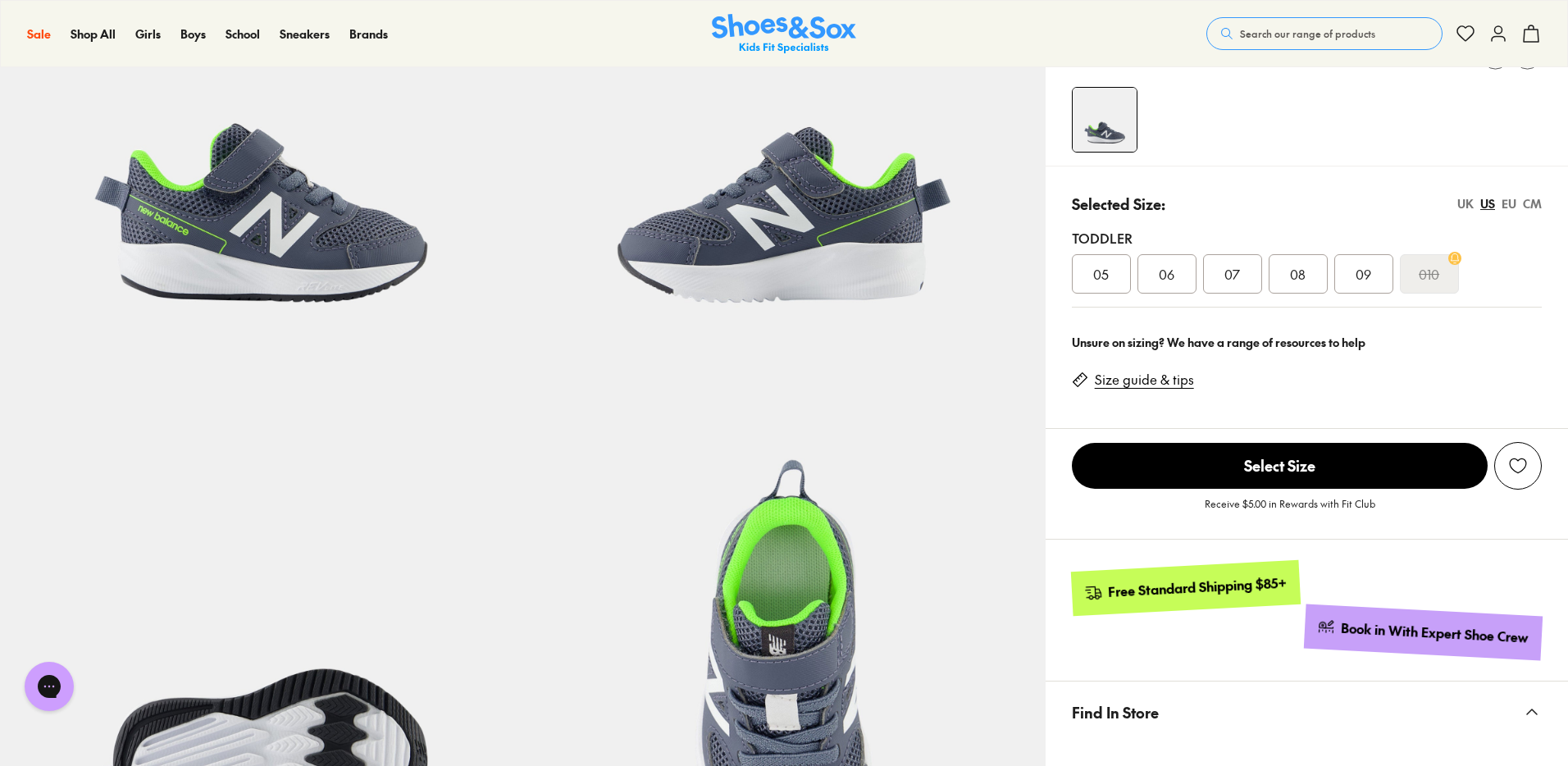 click on "09" at bounding box center [1363, 274] 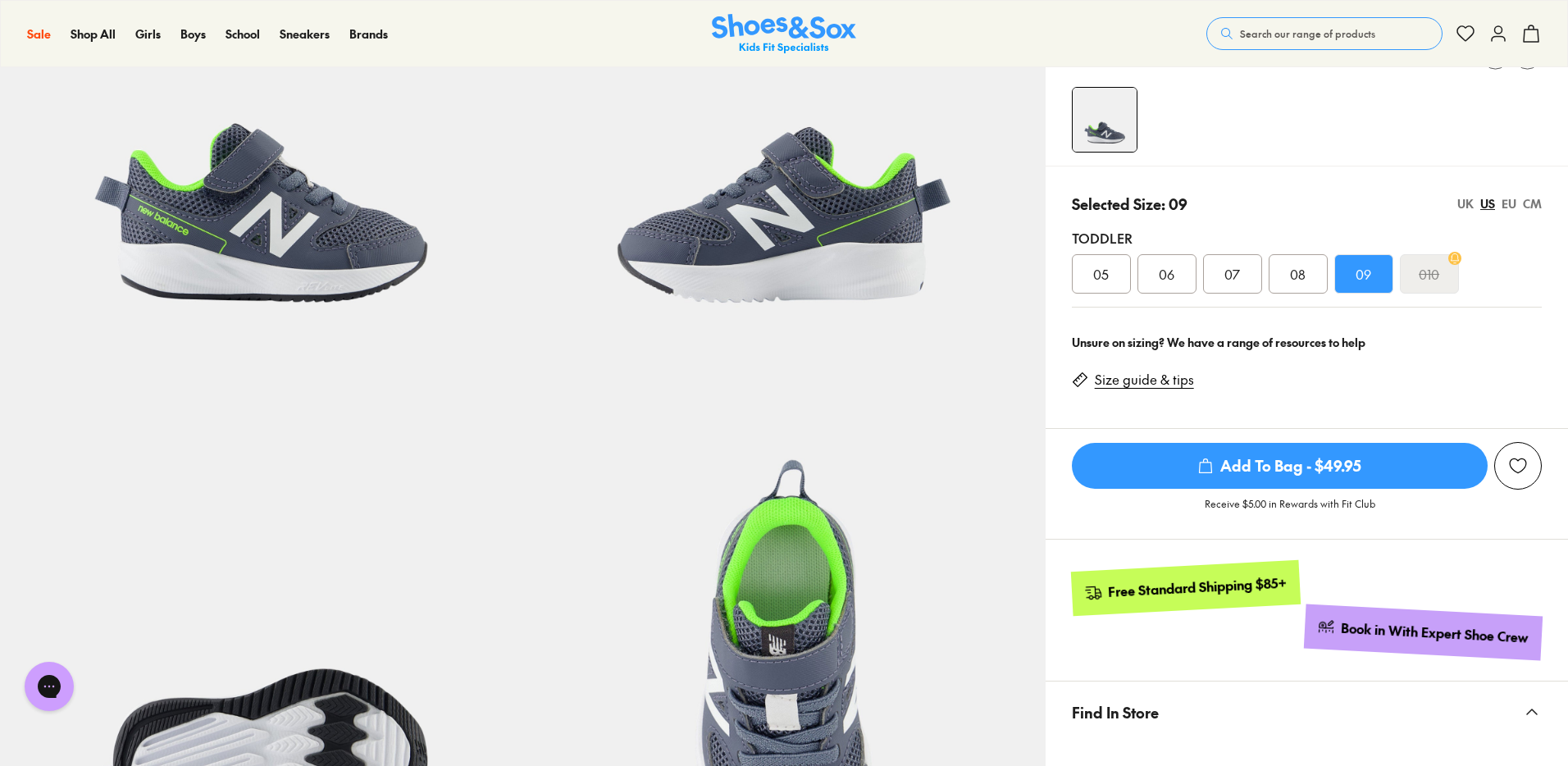 click on "Add To Bag - $49.95" at bounding box center [1279, 466] 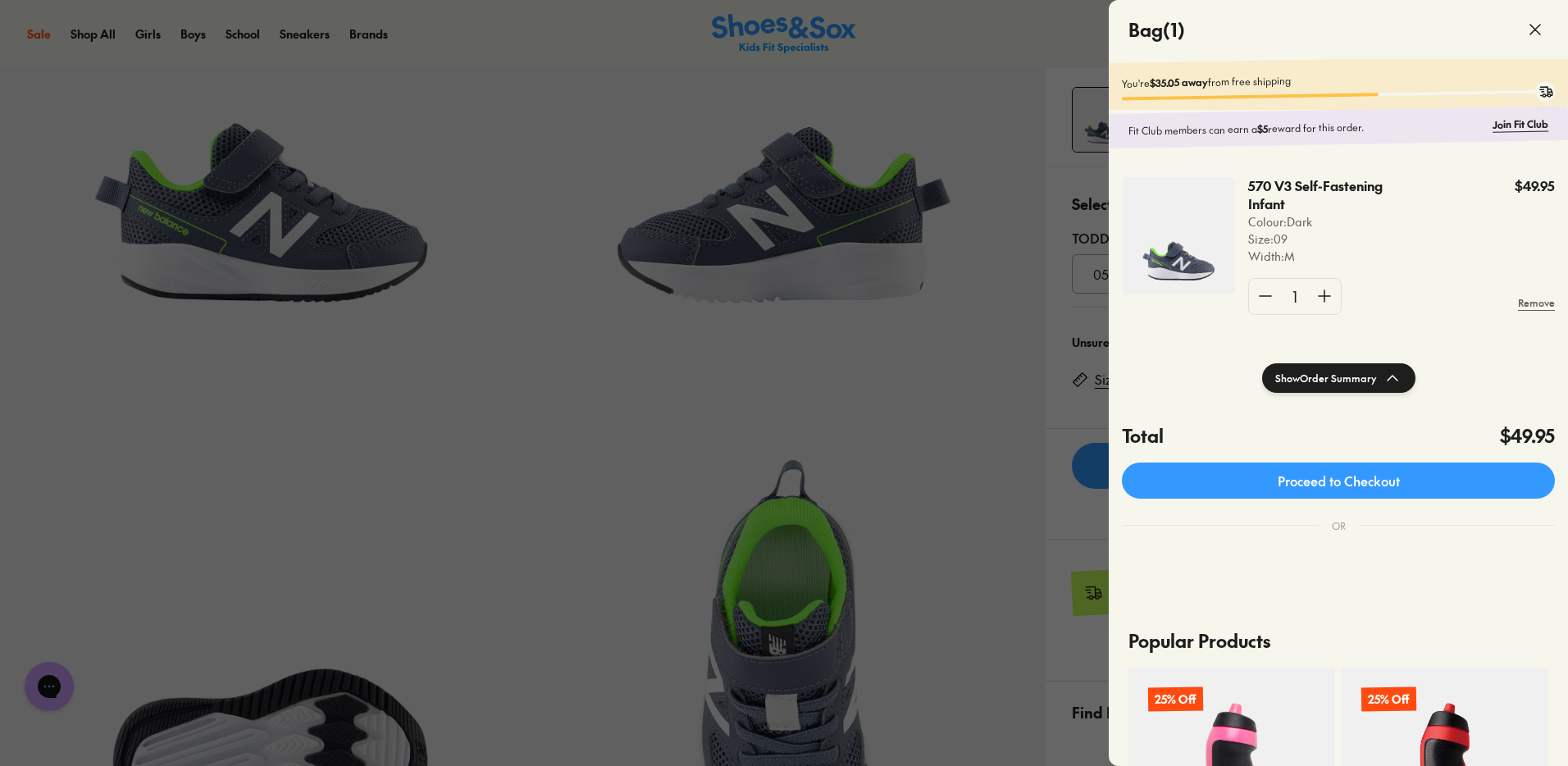 click 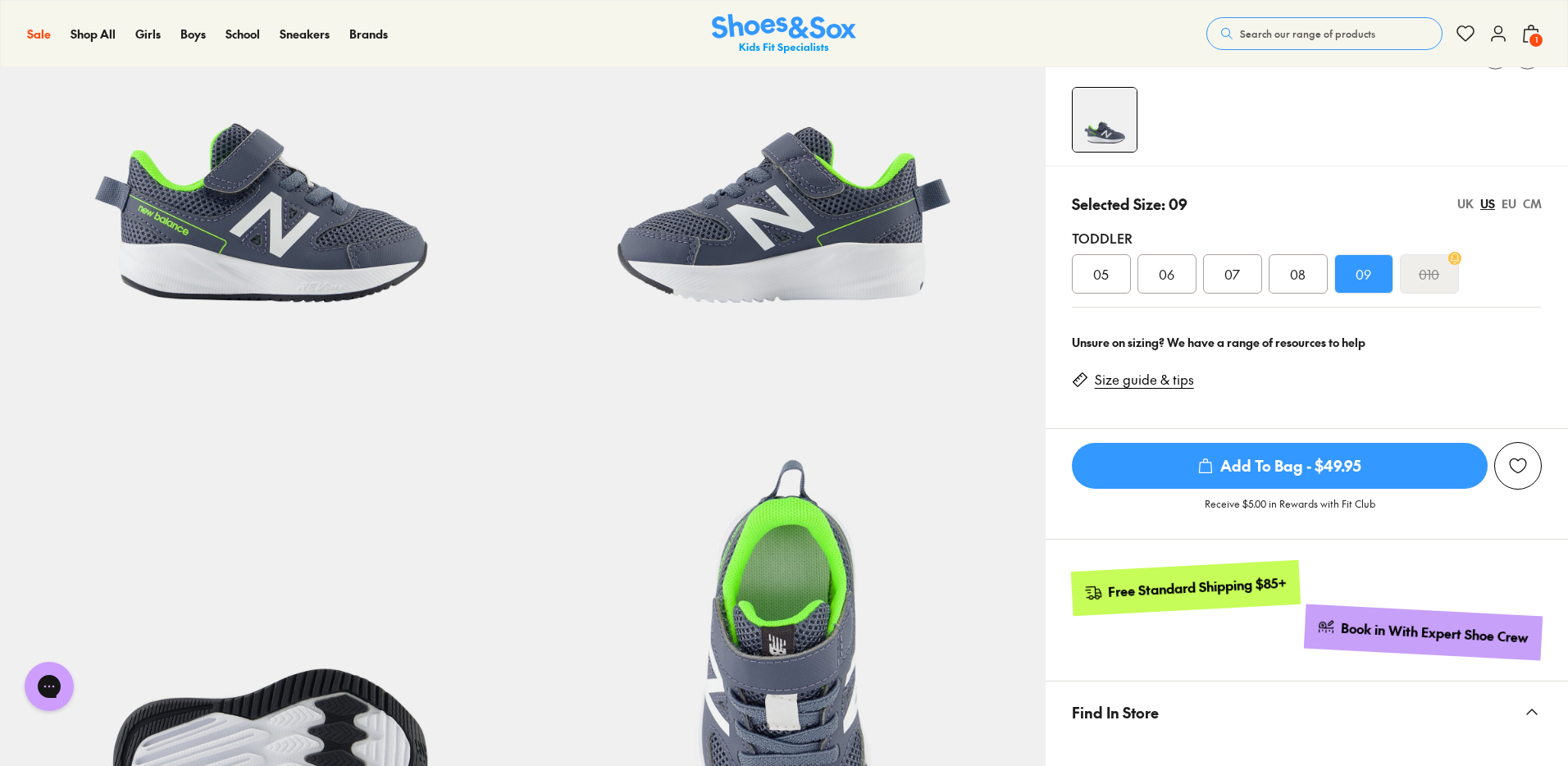 click 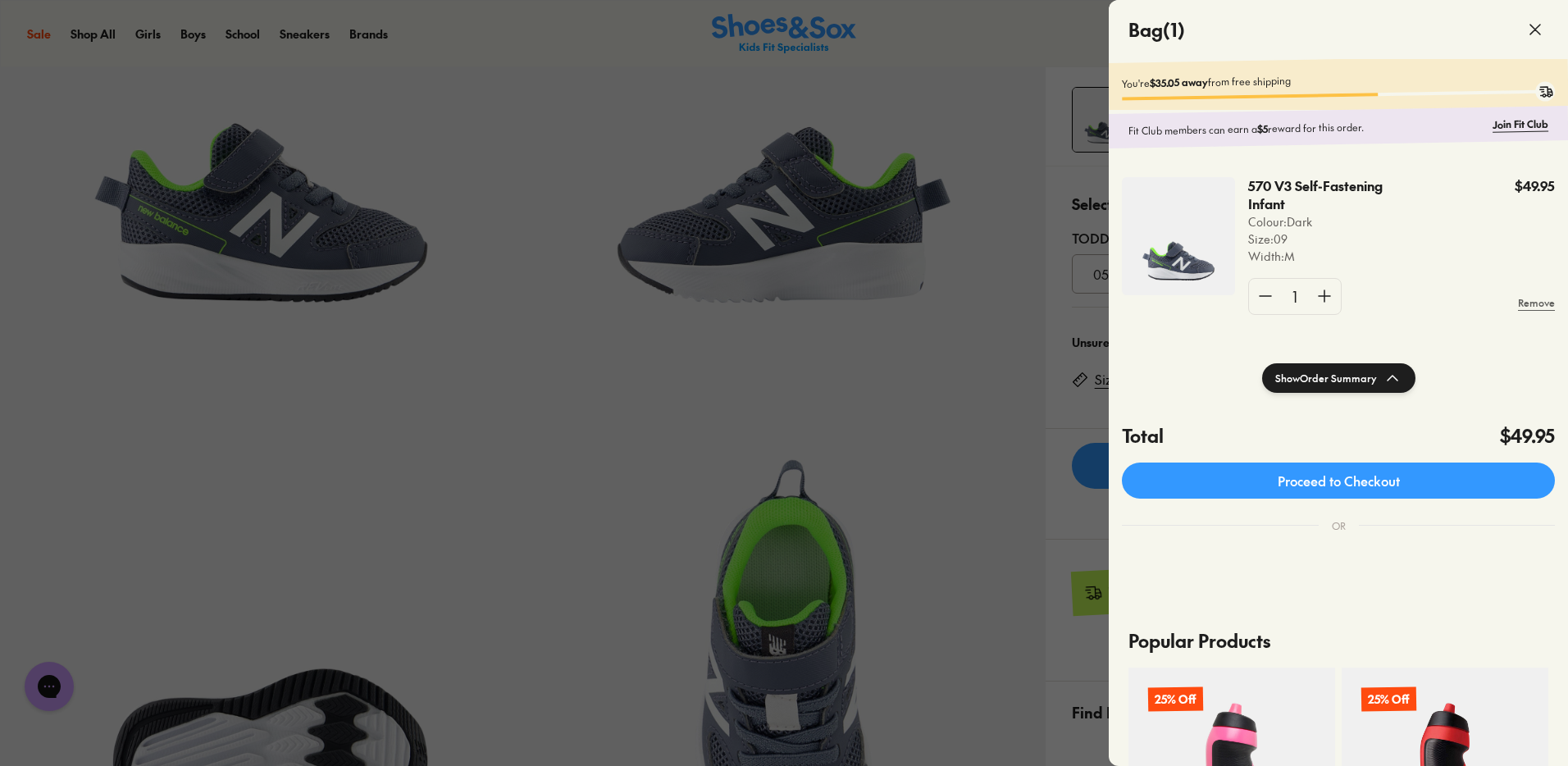 click 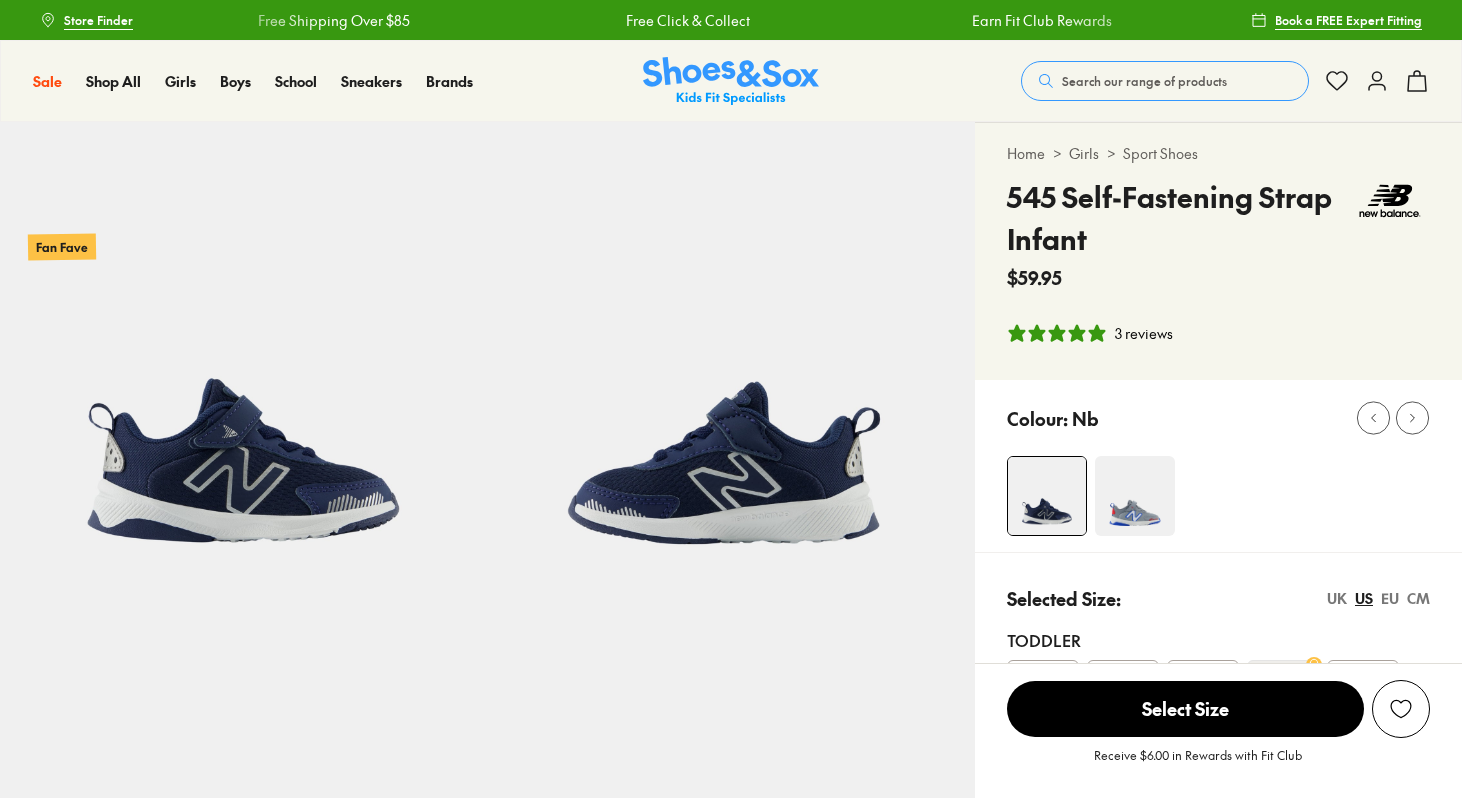 select on "*" 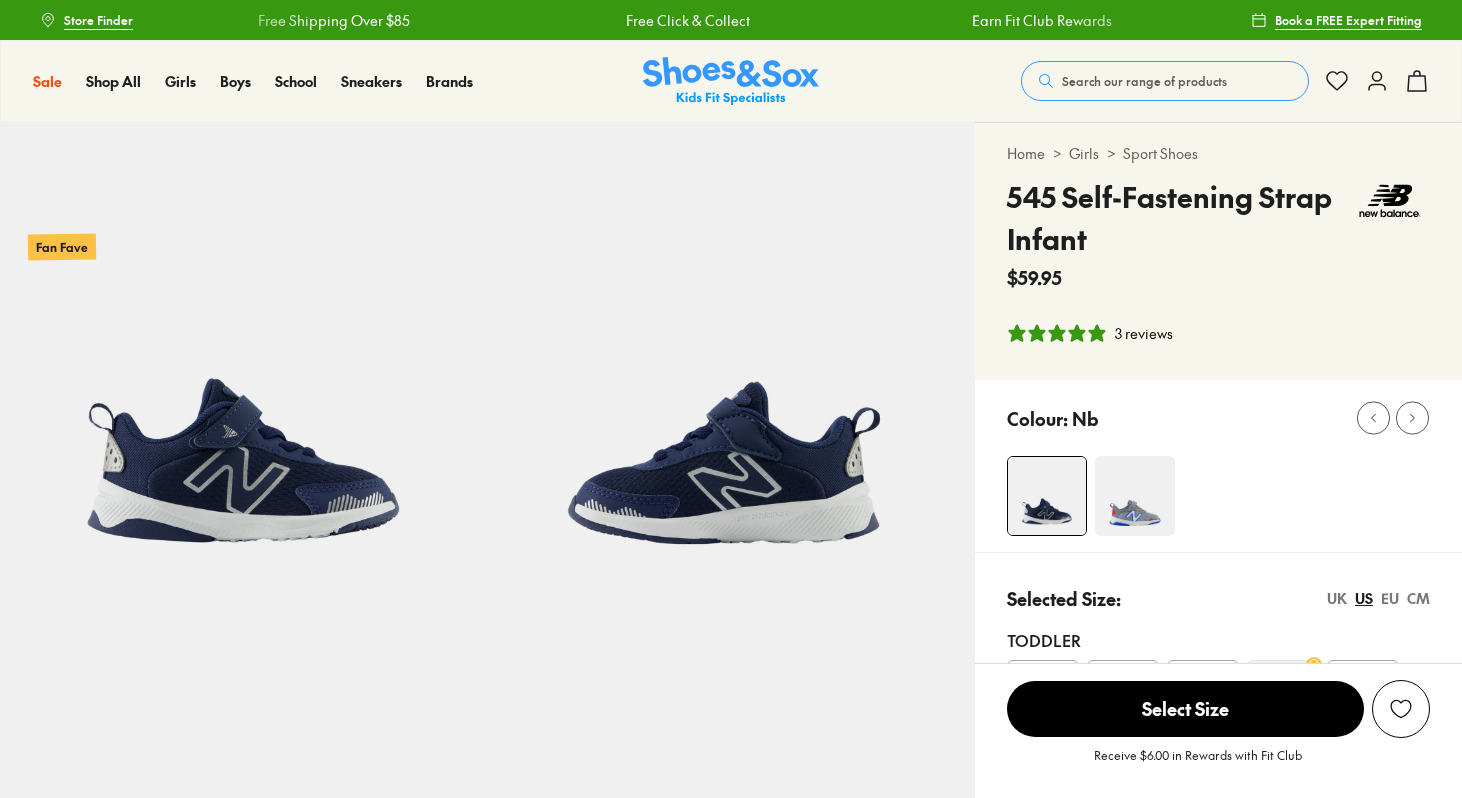 scroll, scrollTop: 0, scrollLeft: 0, axis: both 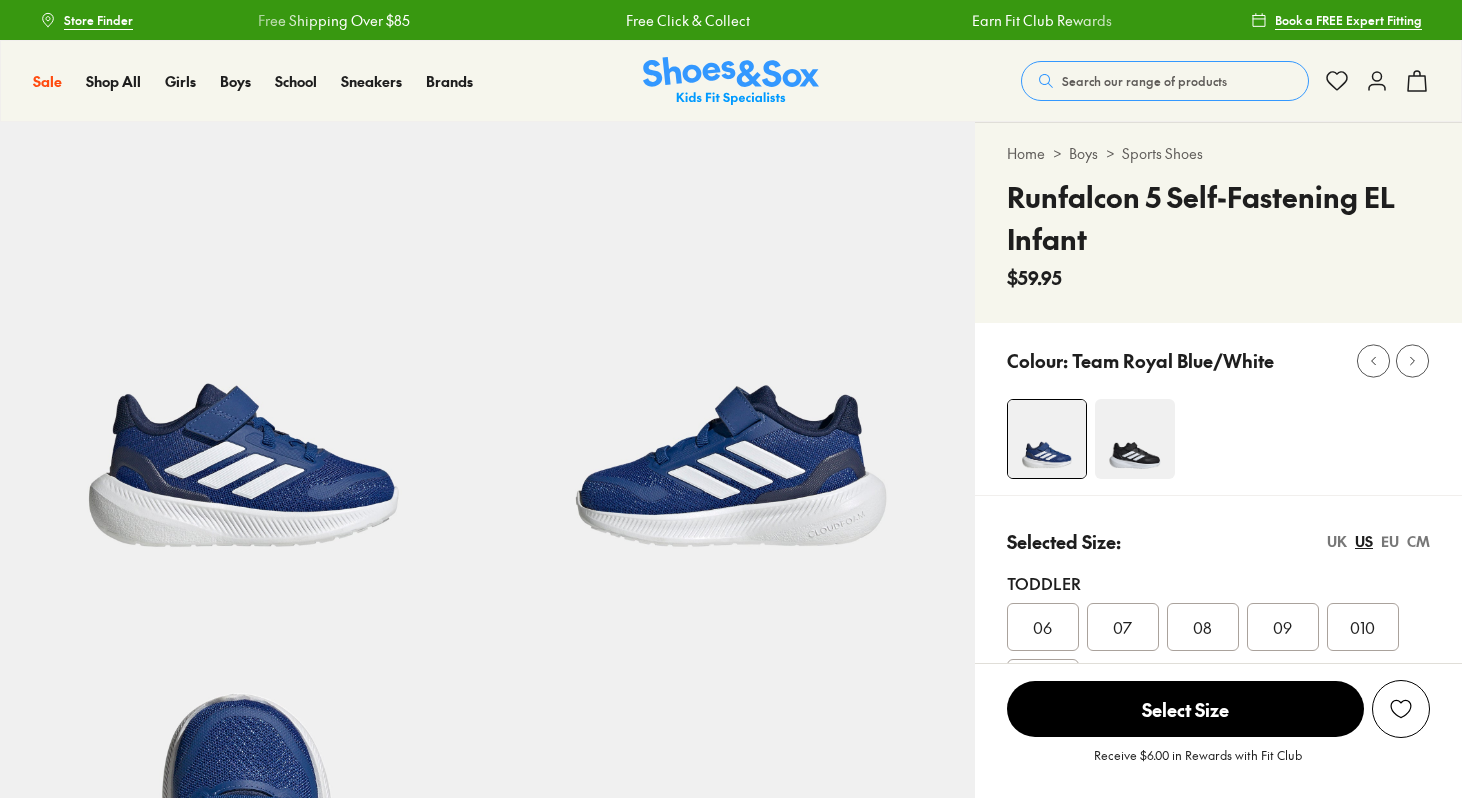 select on "*" 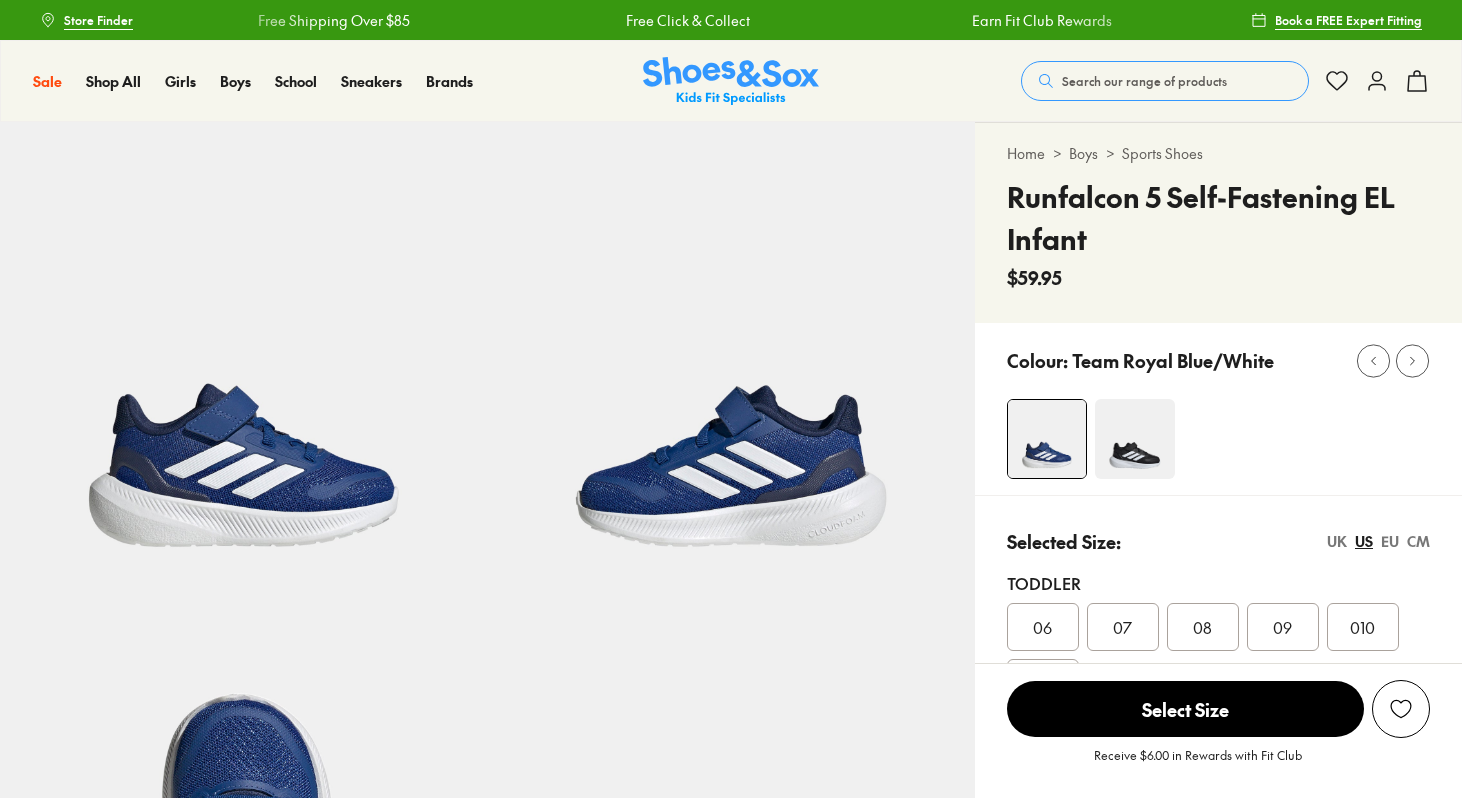 scroll, scrollTop: 0, scrollLeft: 0, axis: both 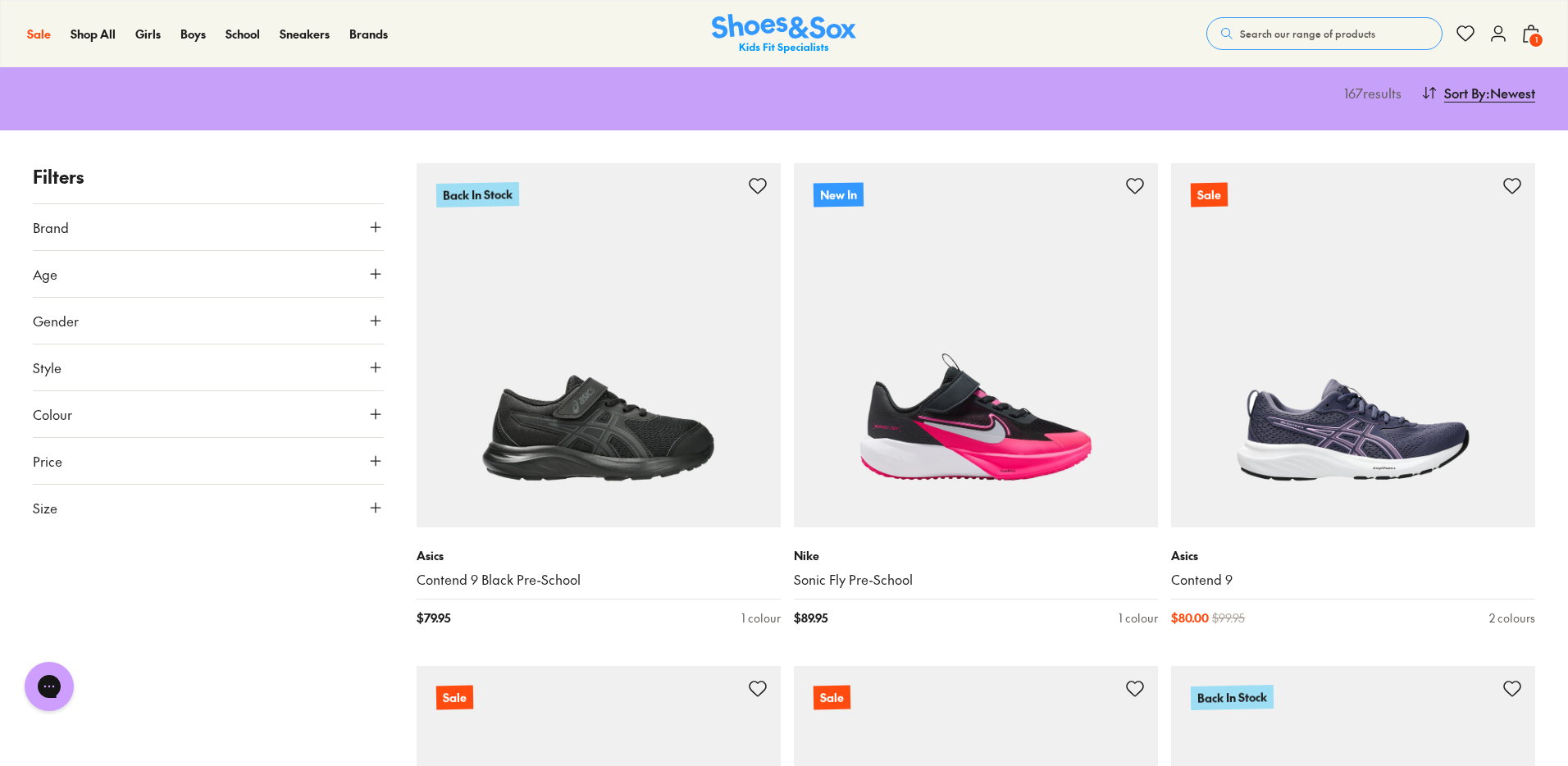 click on "Brand" at bounding box center (208, 227) 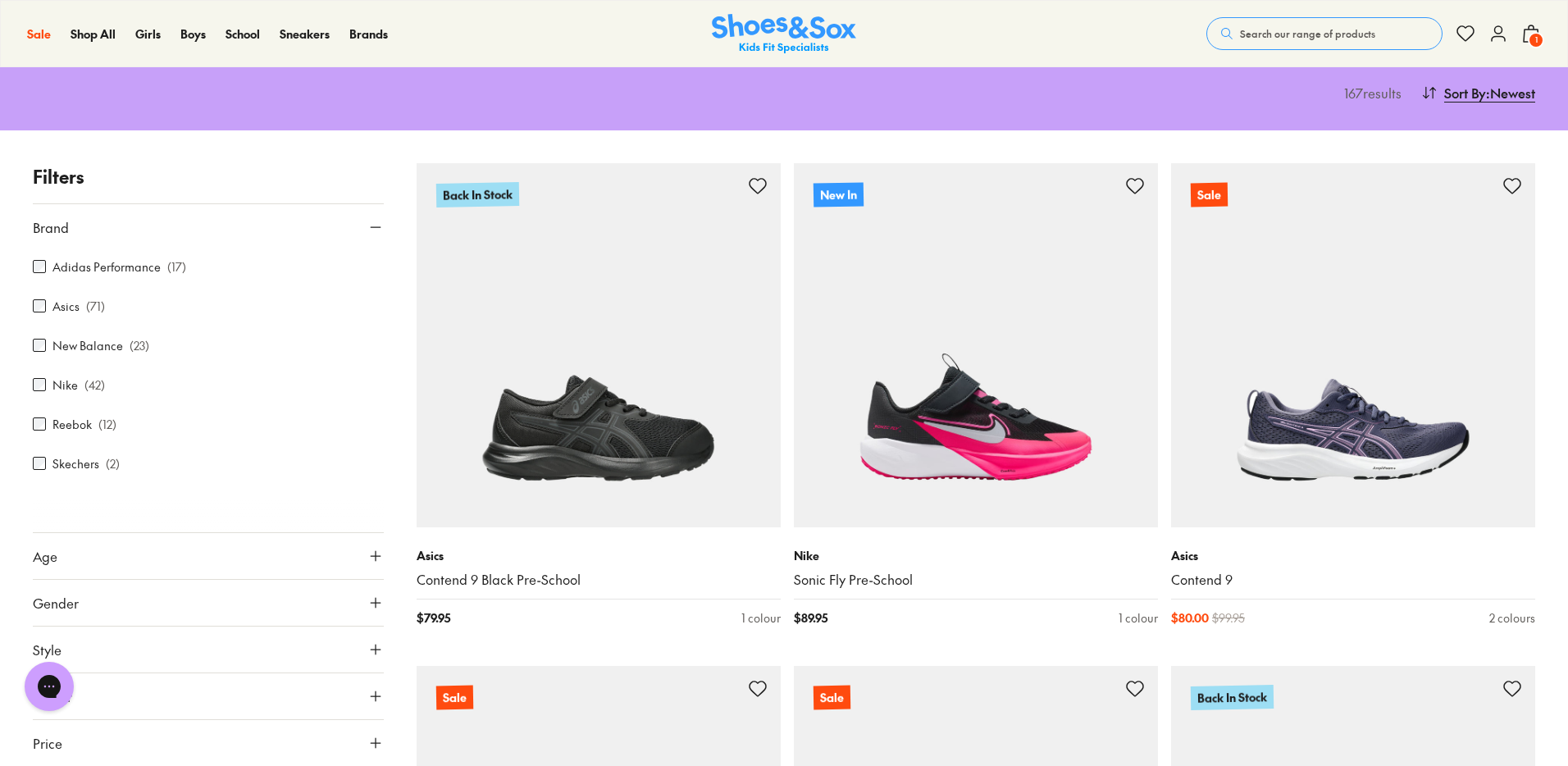 click on "New Balance" at bounding box center (88, 345) 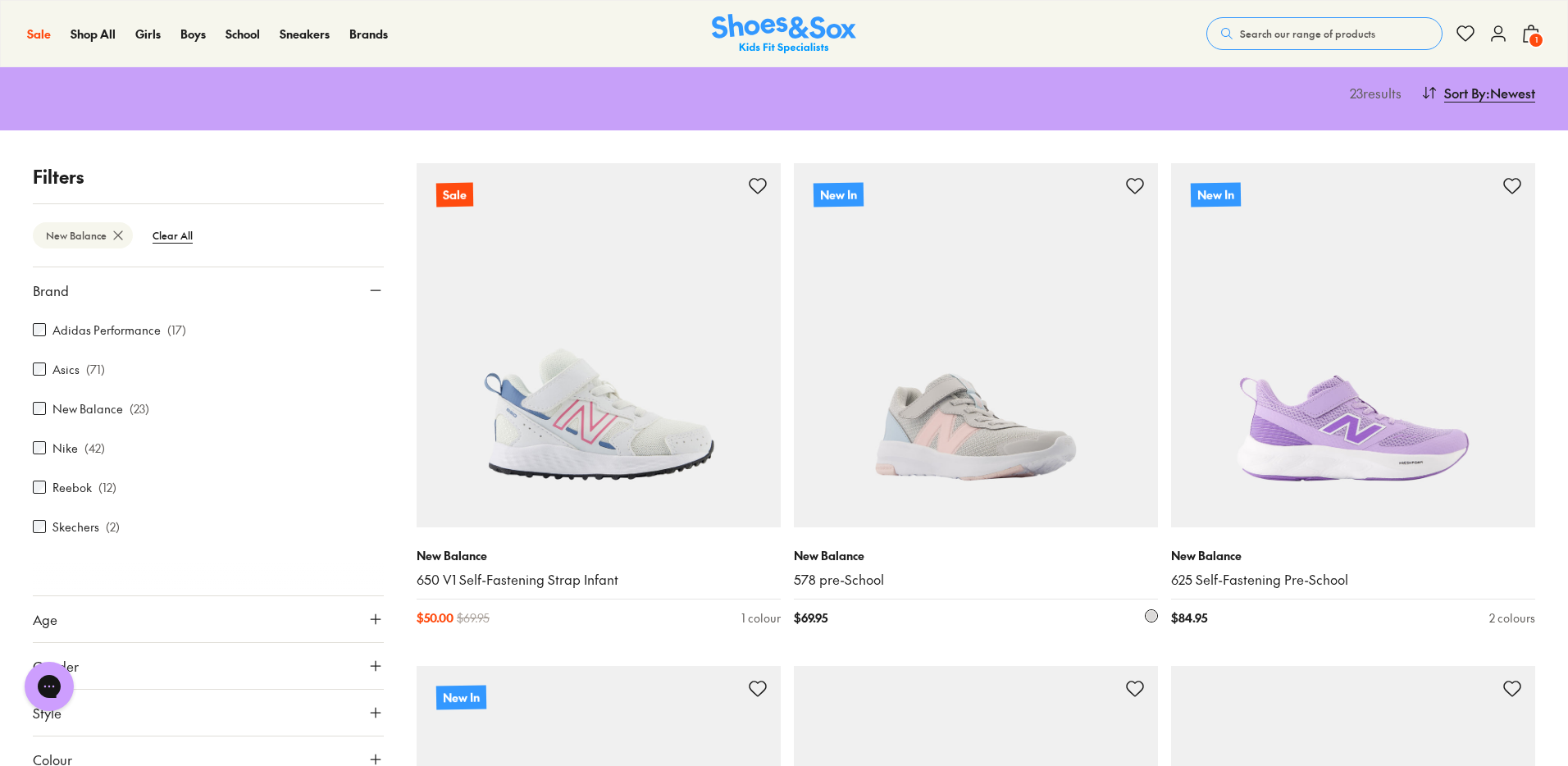 click at bounding box center [976, 345] 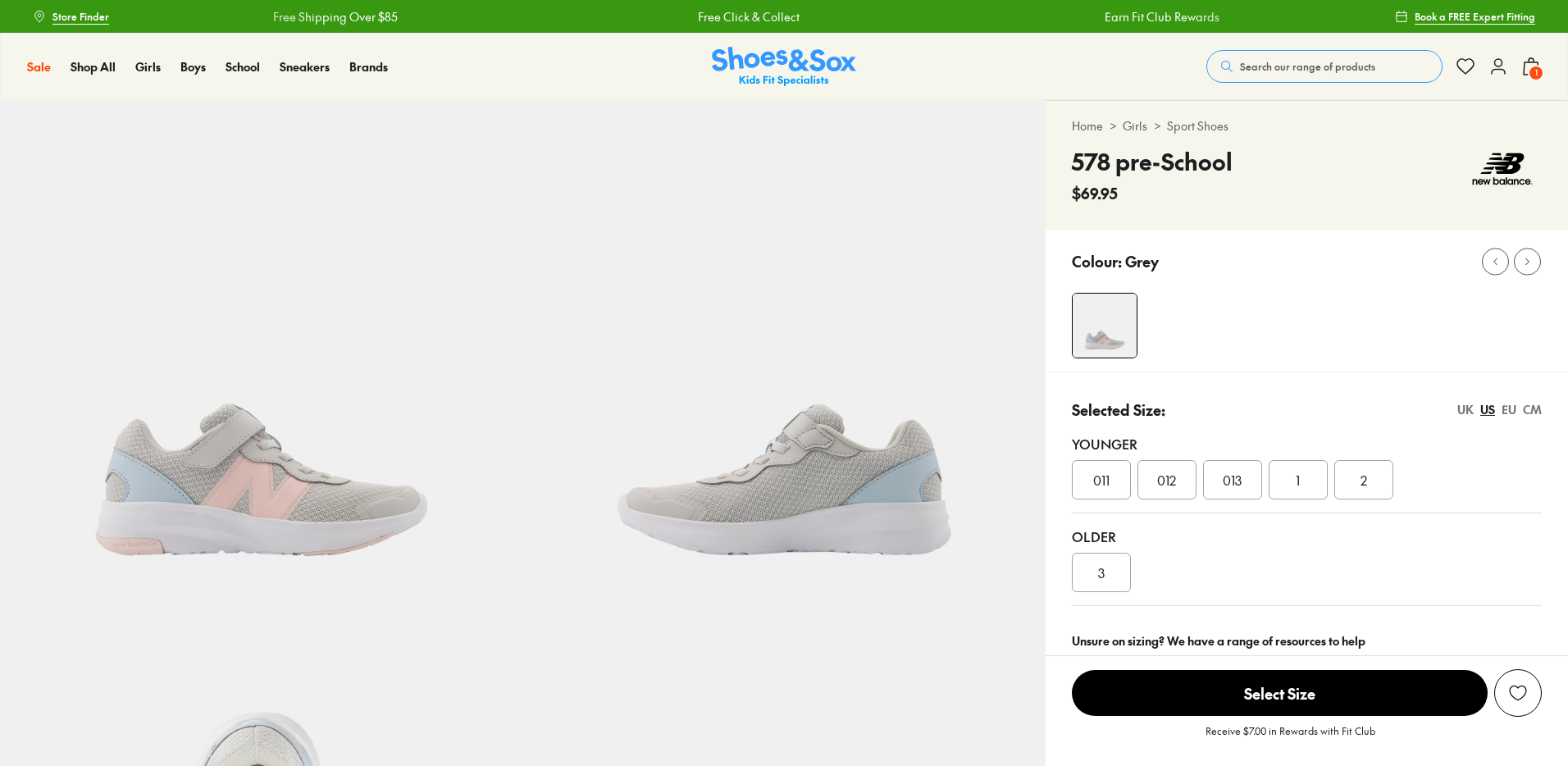 select on "*" 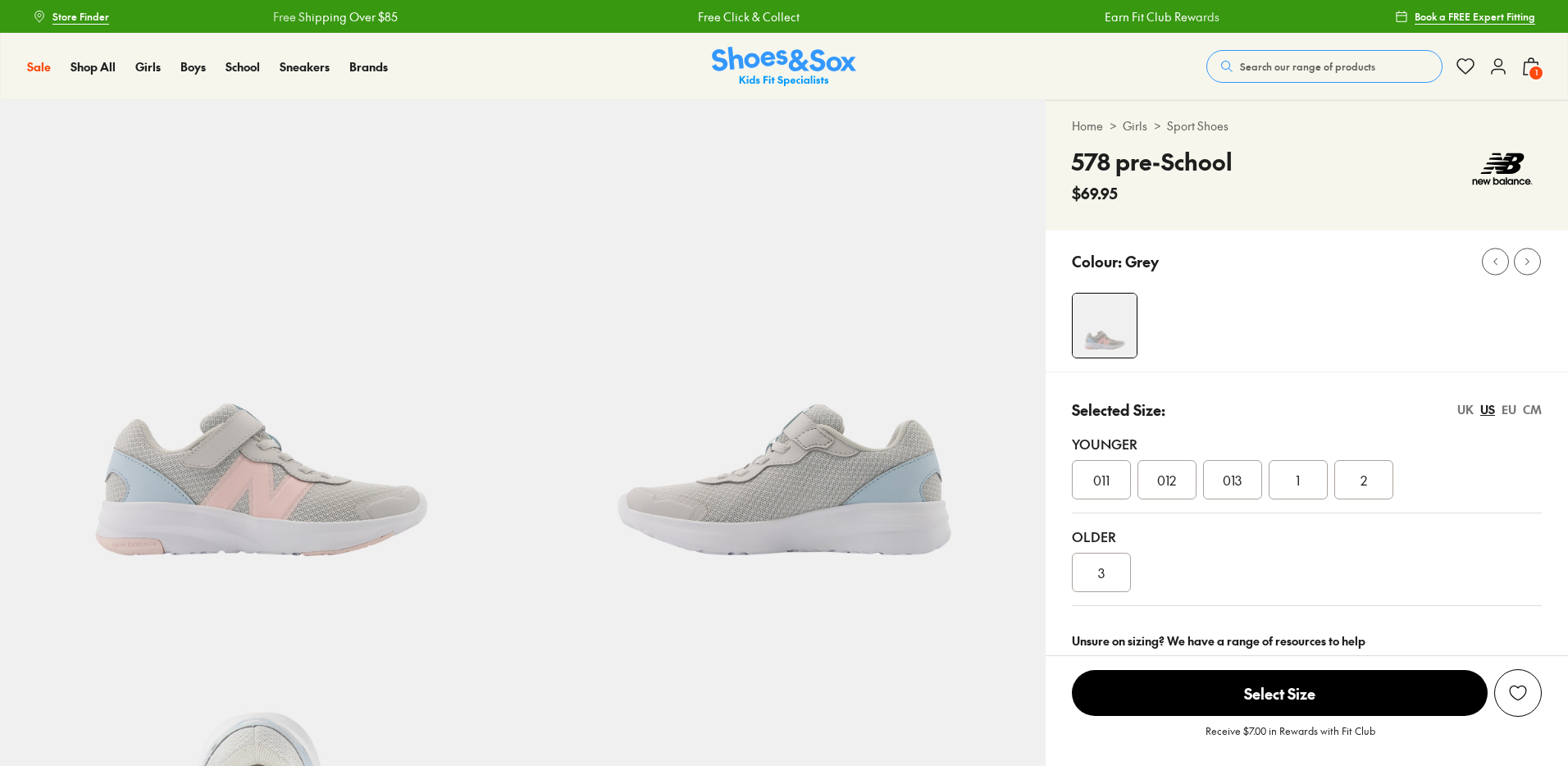 click on "012" at bounding box center [1167, 480] 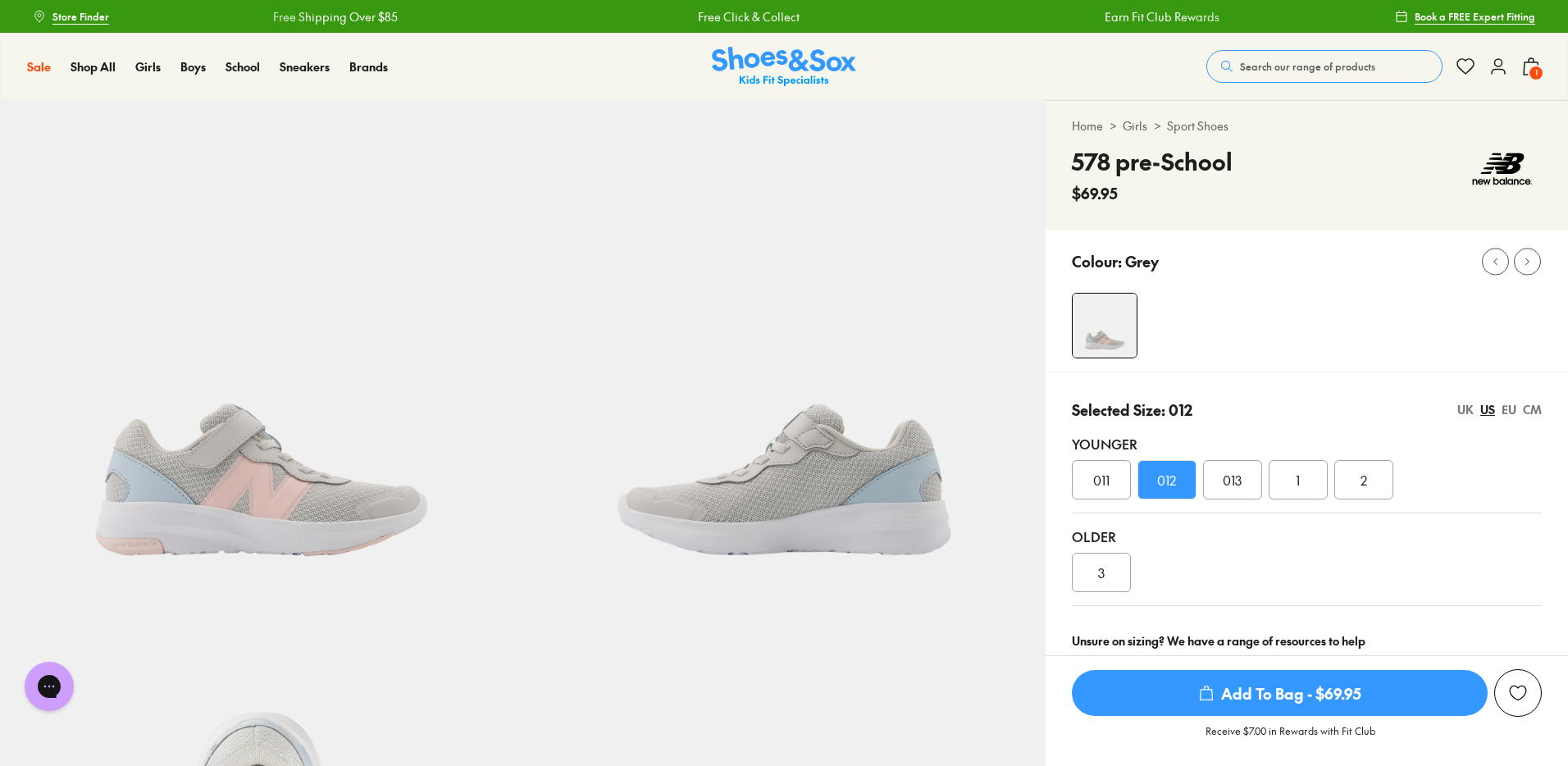 scroll, scrollTop: 0, scrollLeft: 0, axis: both 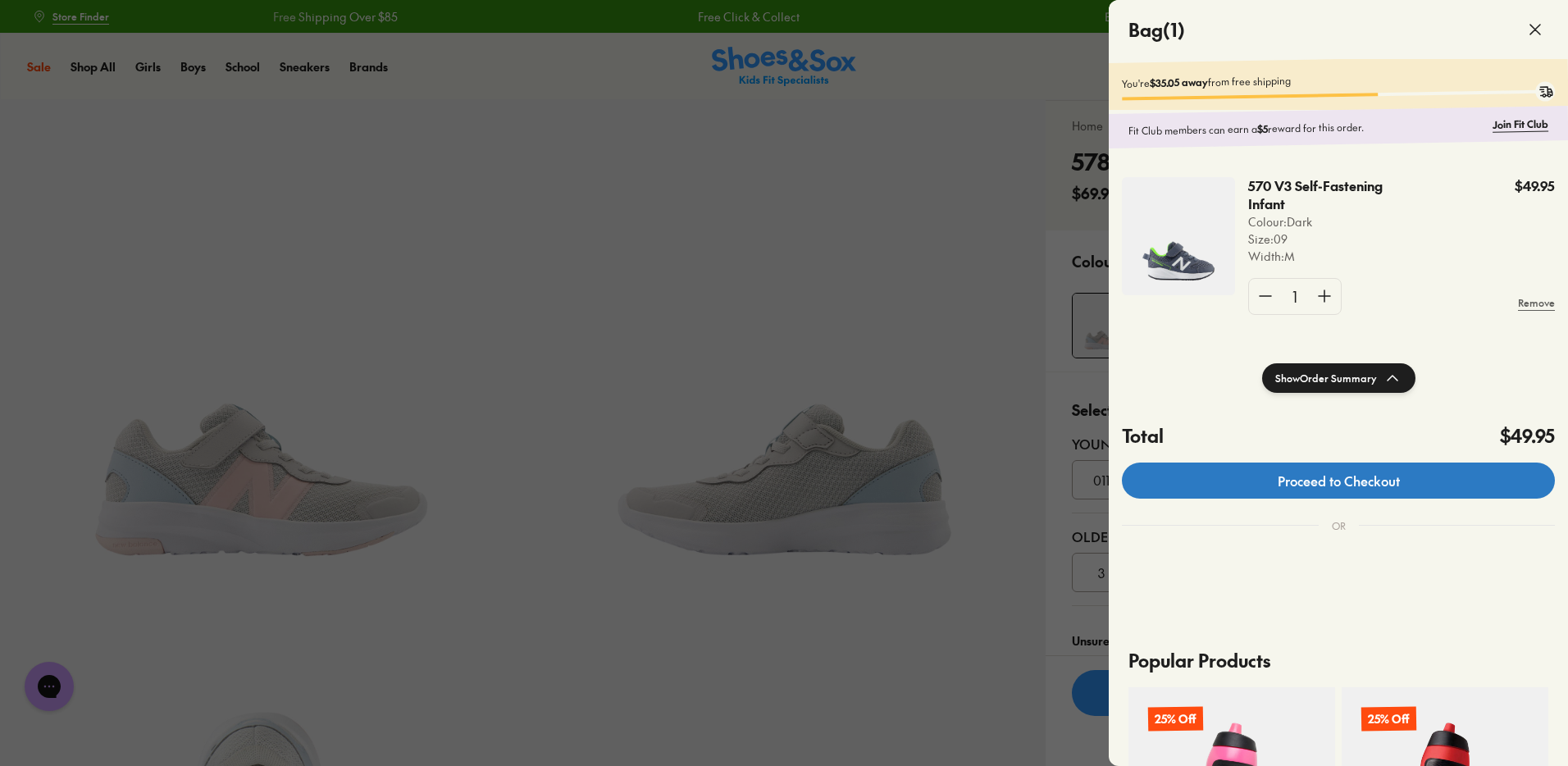 click on "Proceed to Checkout" 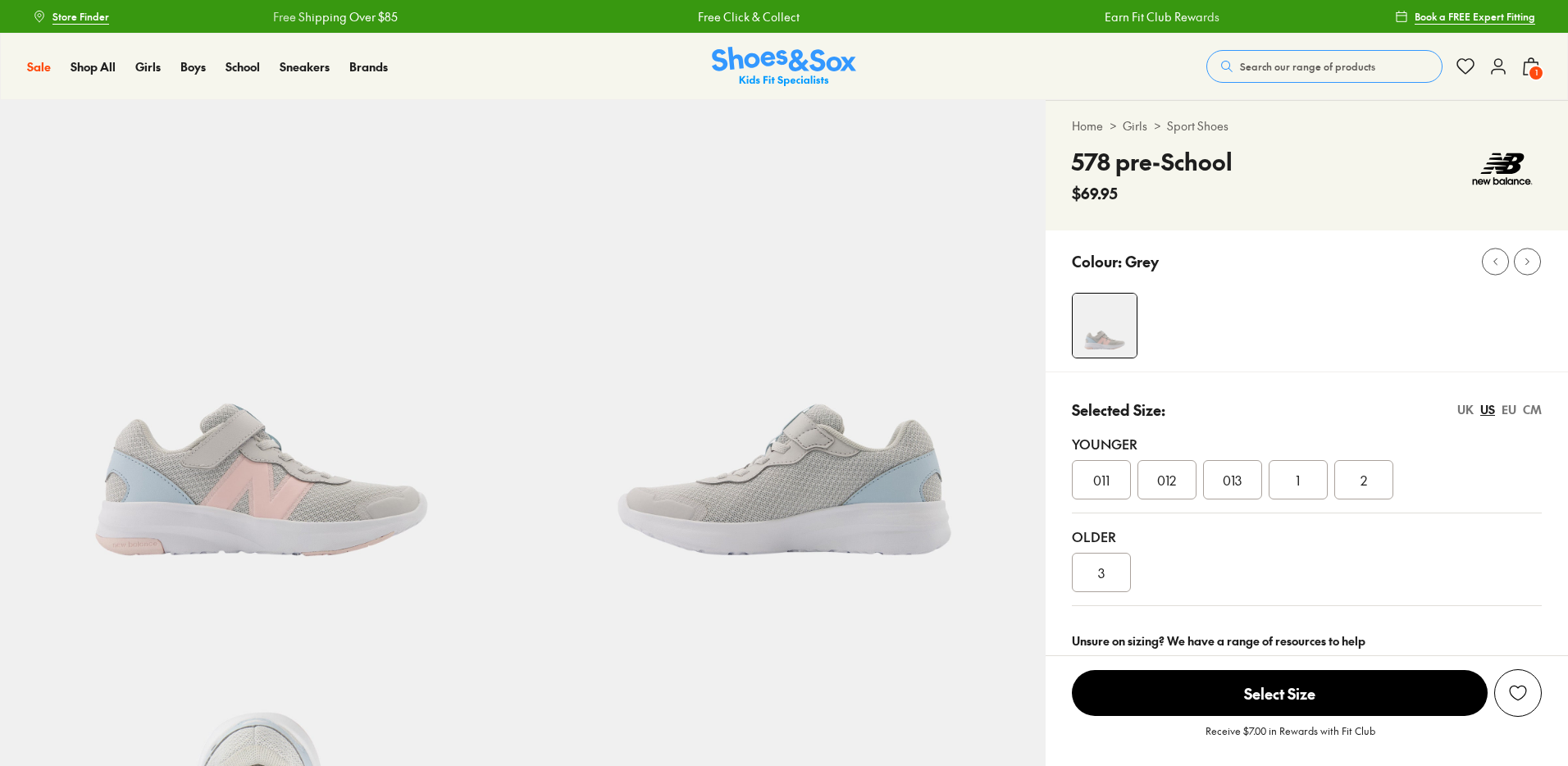 scroll, scrollTop: 0, scrollLeft: 0, axis: both 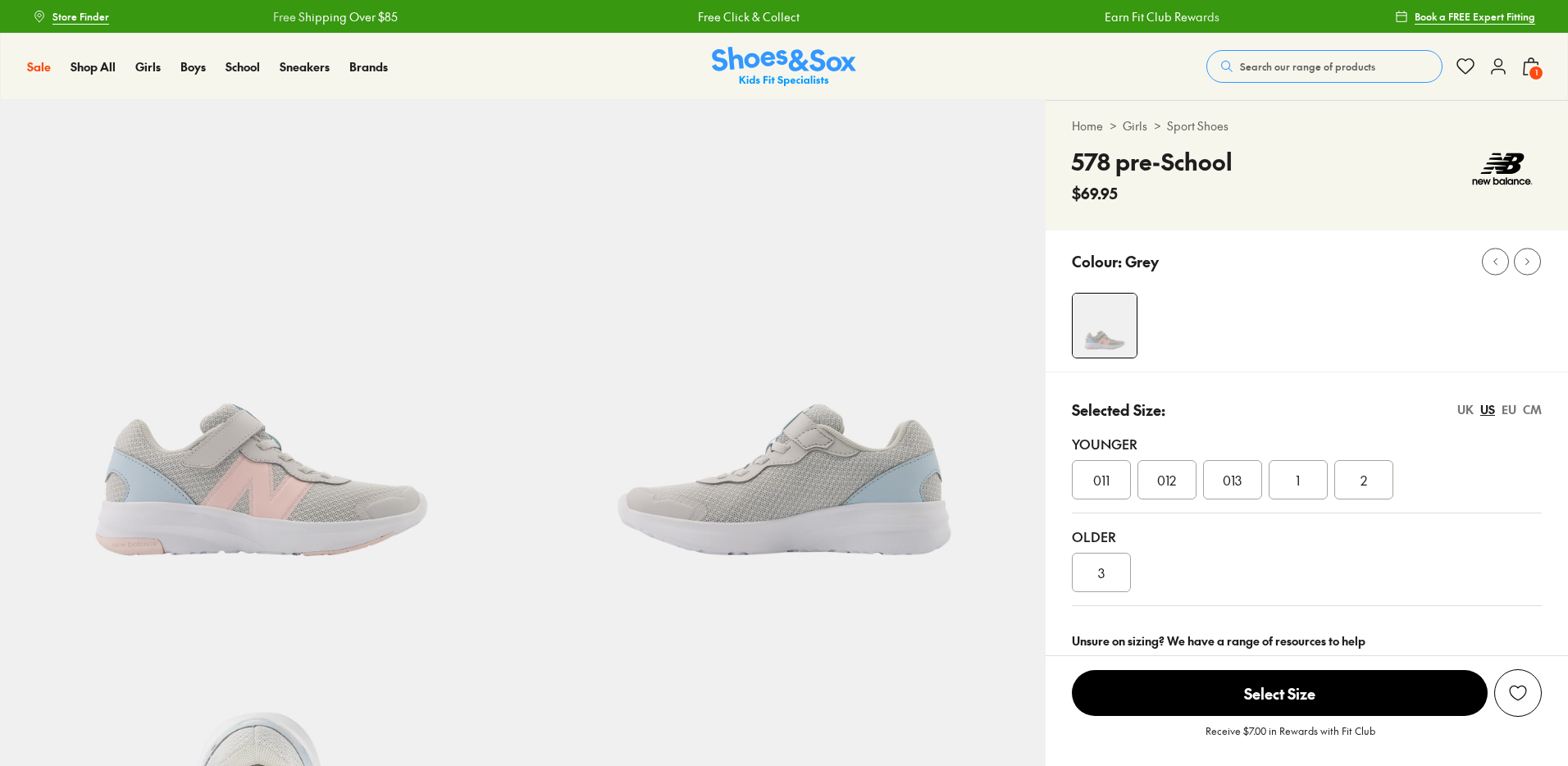 click on "012" at bounding box center (1166, 480) 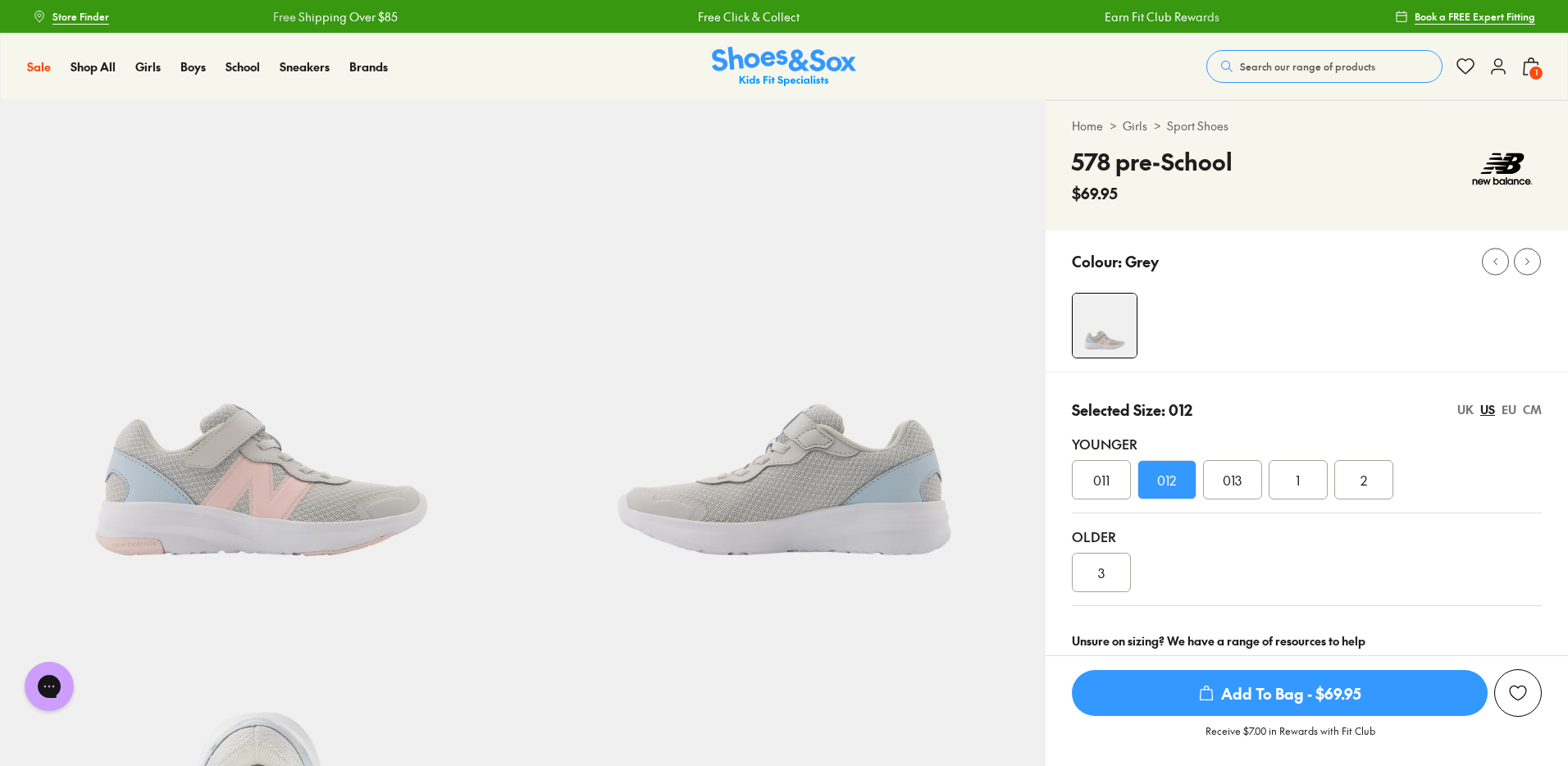 scroll, scrollTop: 0, scrollLeft: 0, axis: both 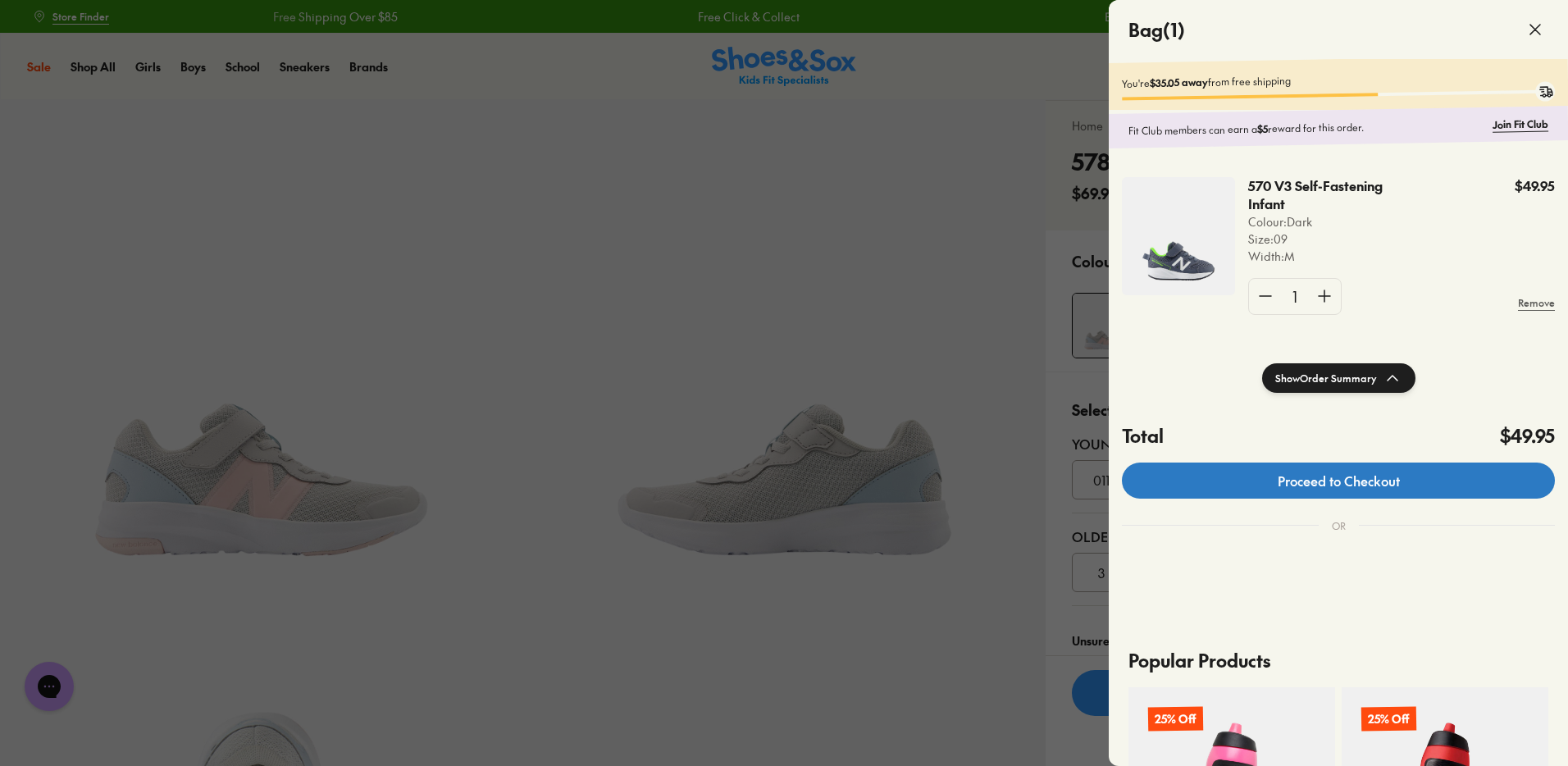 click on "Proceed to Checkout" 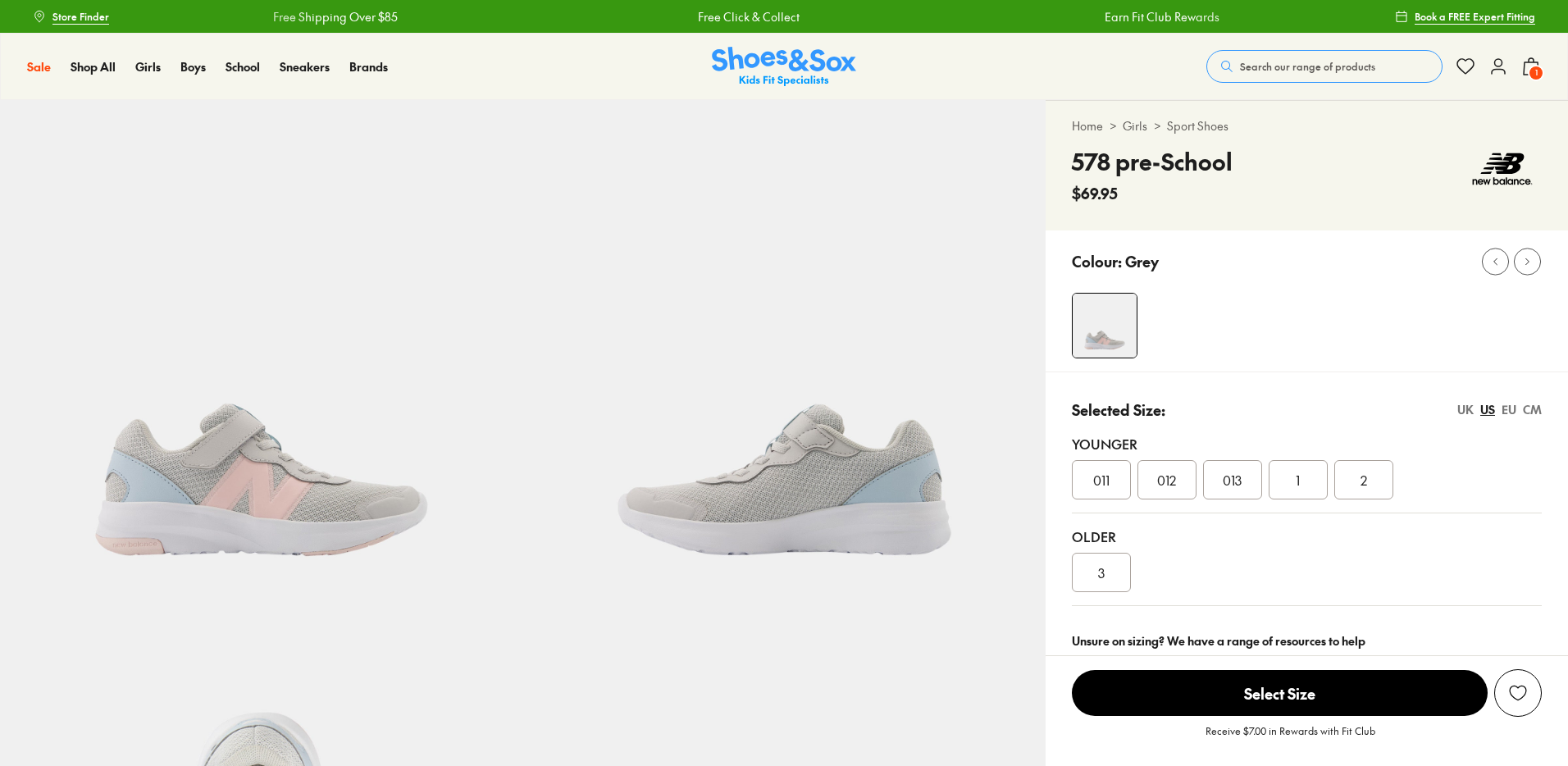 scroll, scrollTop: 0, scrollLeft: 0, axis: both 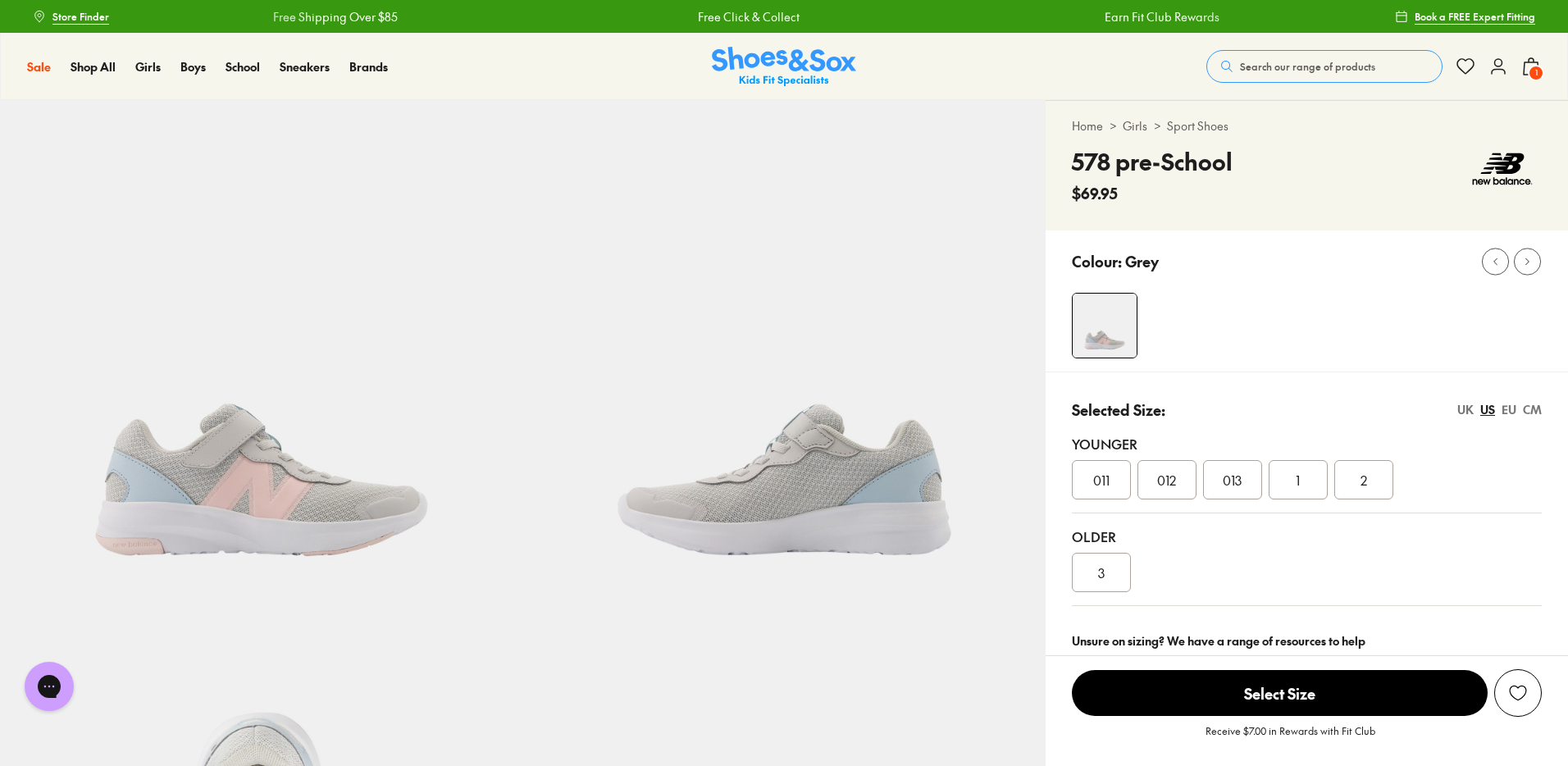 click on "UK" at bounding box center [1465, 409] 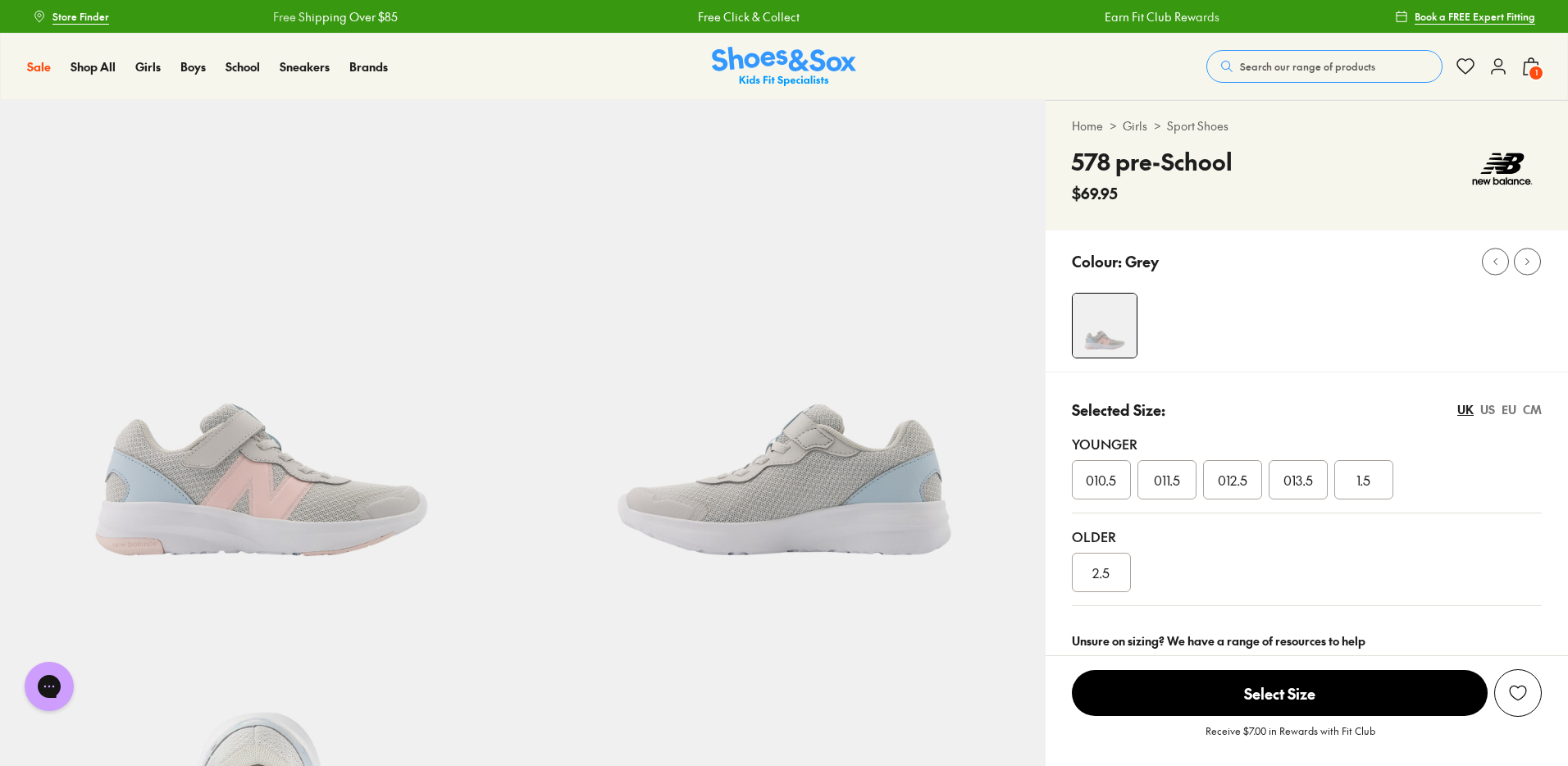 click on "US" at bounding box center (1488, 409) 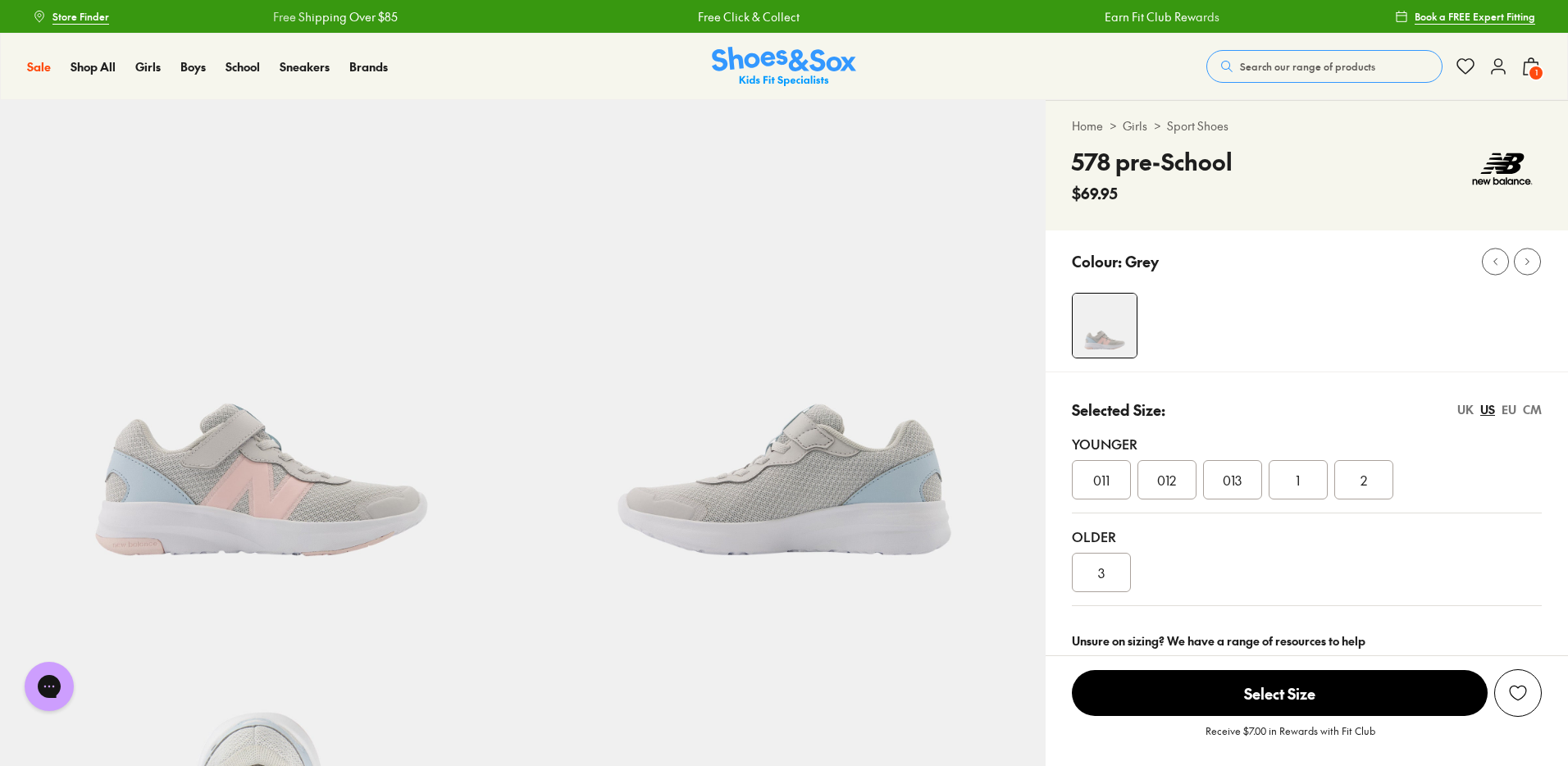 click on "012" at bounding box center [1166, 480] 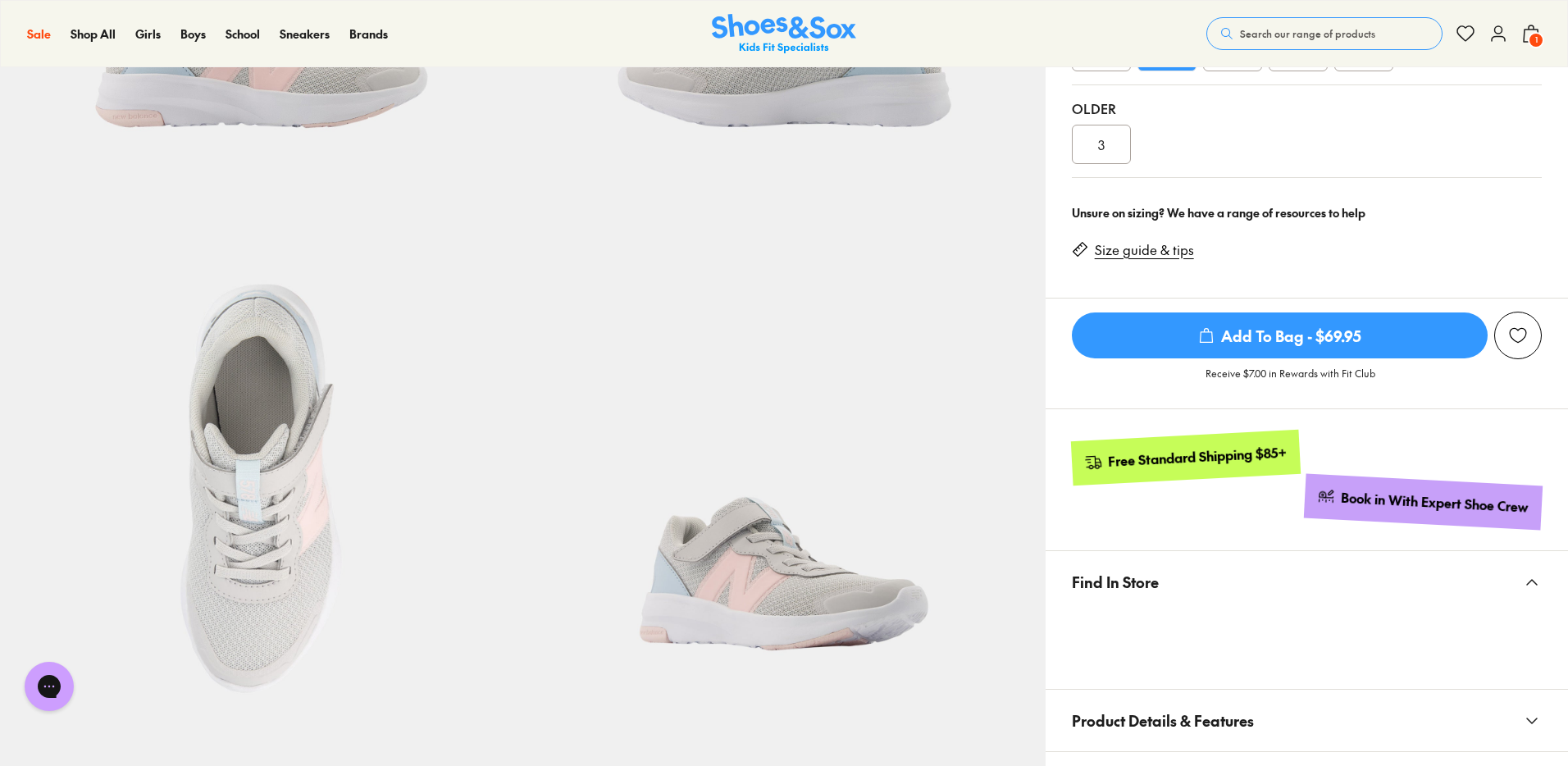 scroll, scrollTop: 0, scrollLeft: 0, axis: both 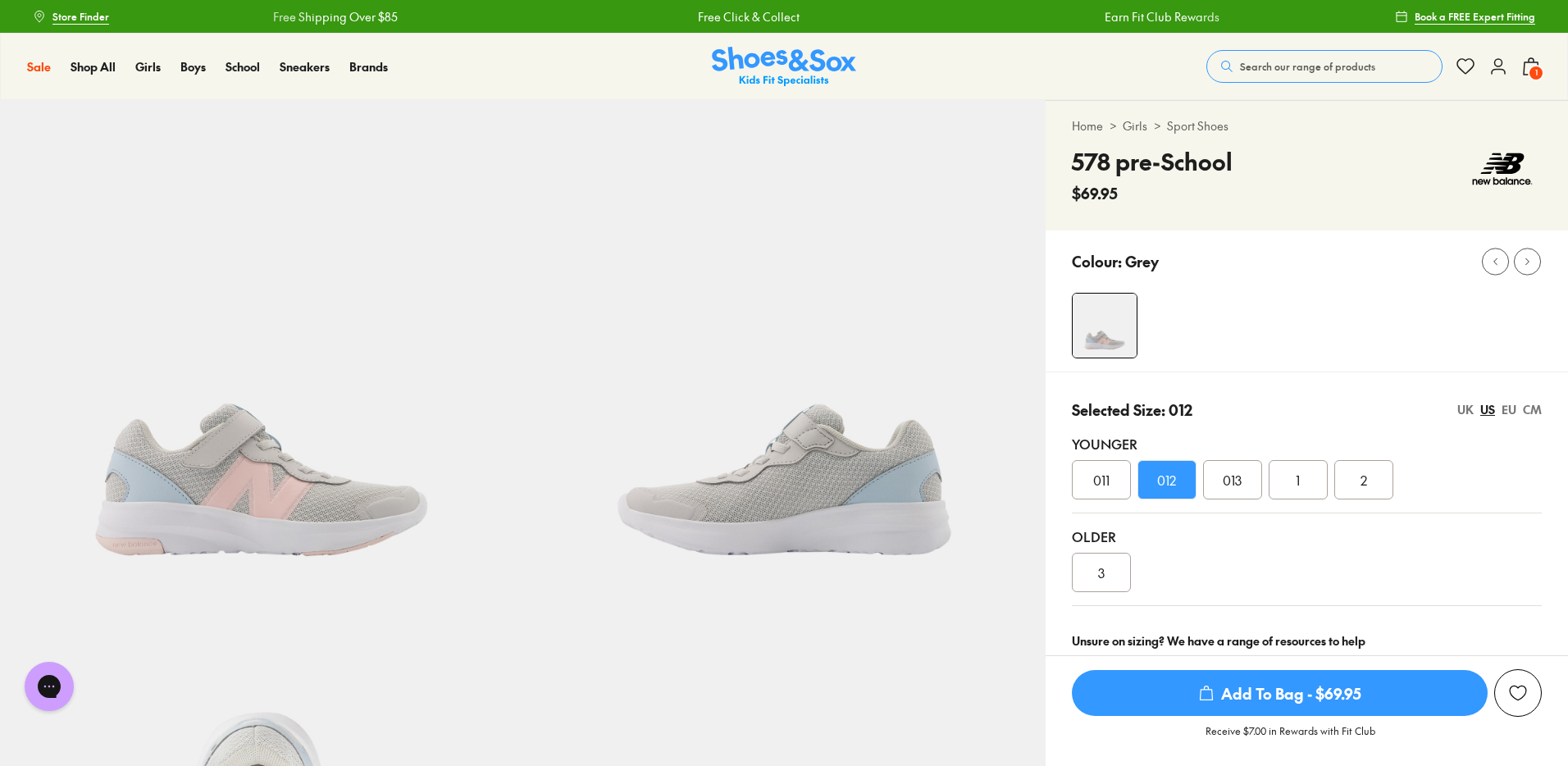 click 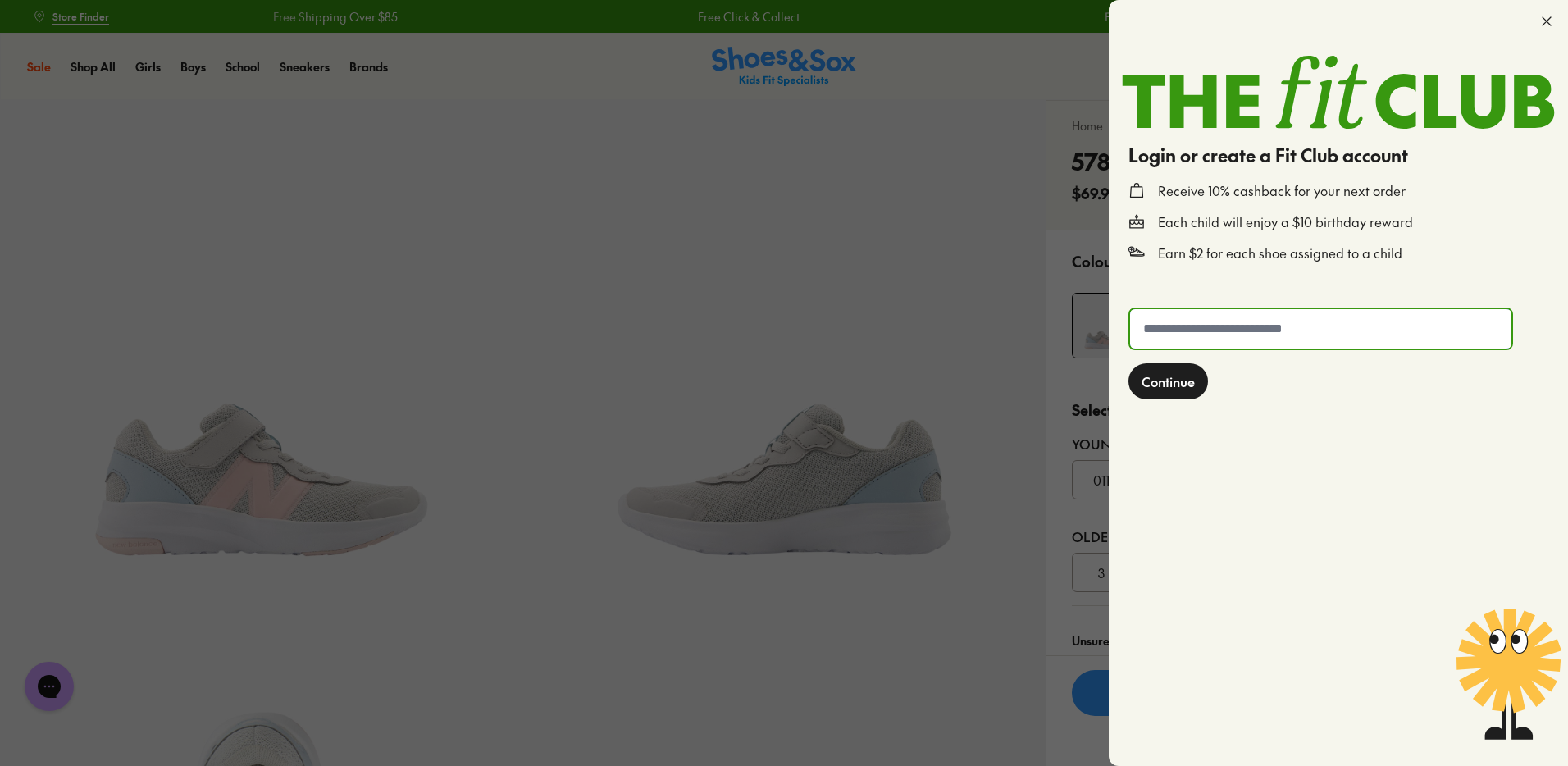 click 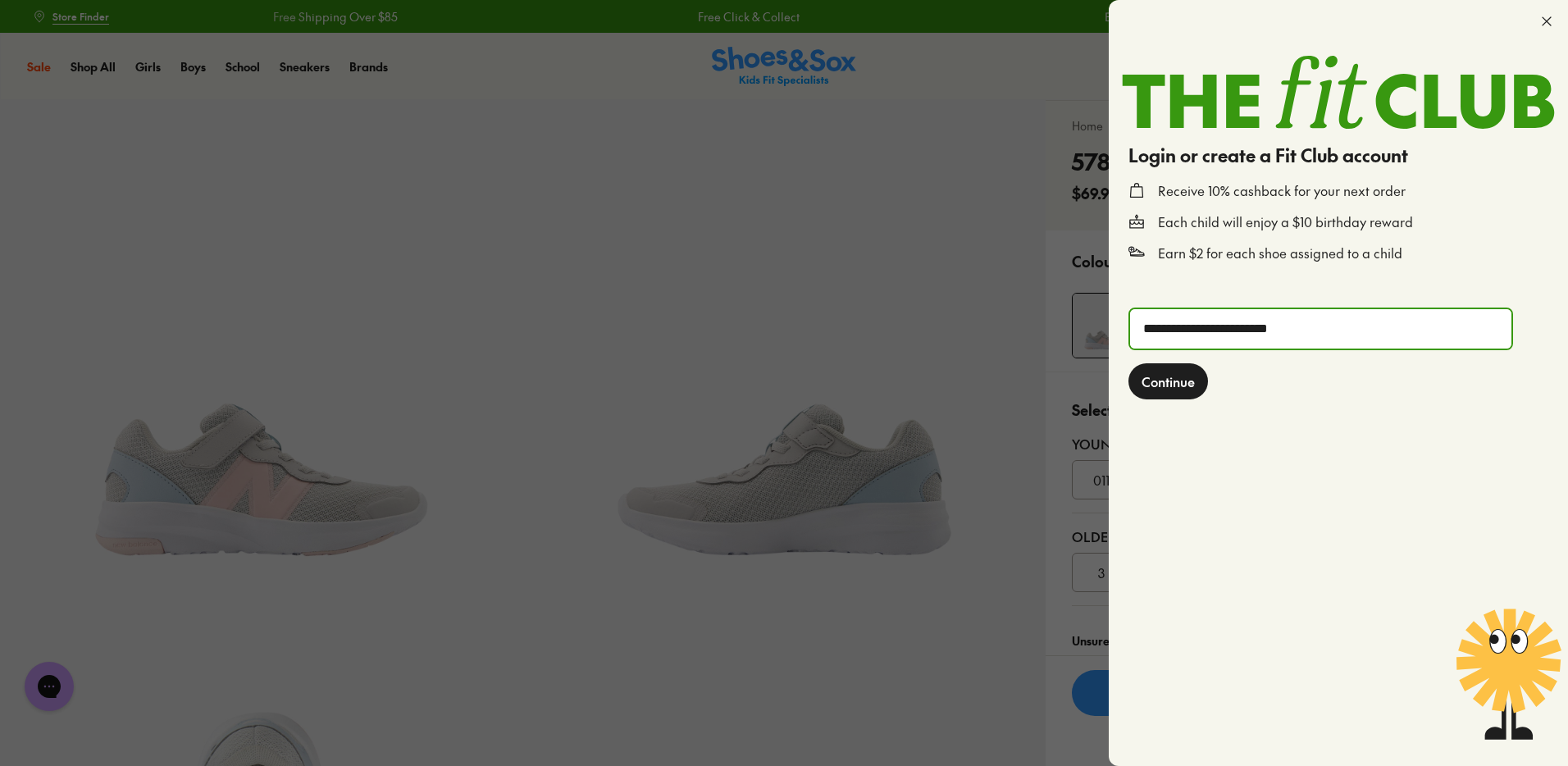 click on "Continue" 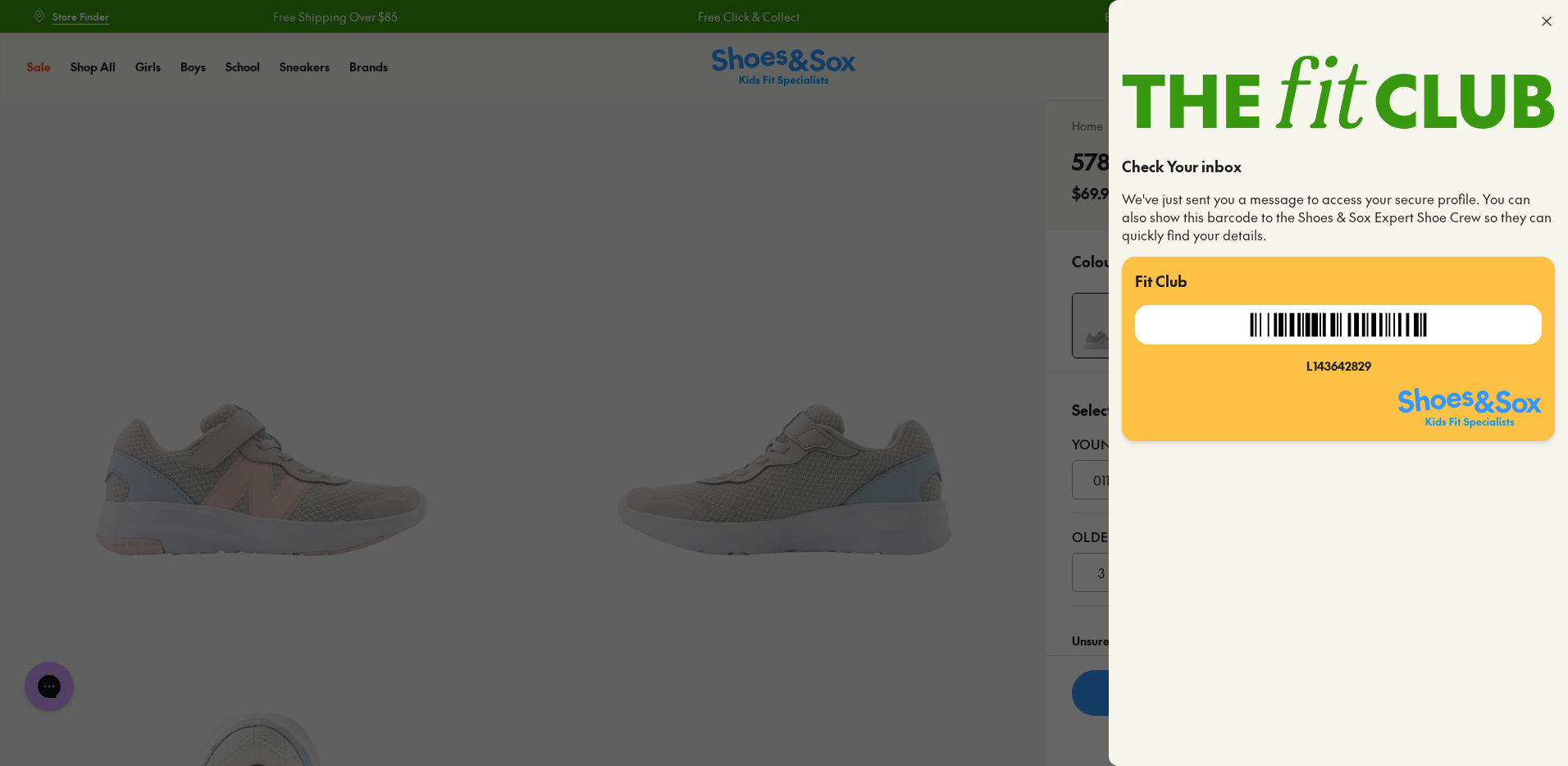click 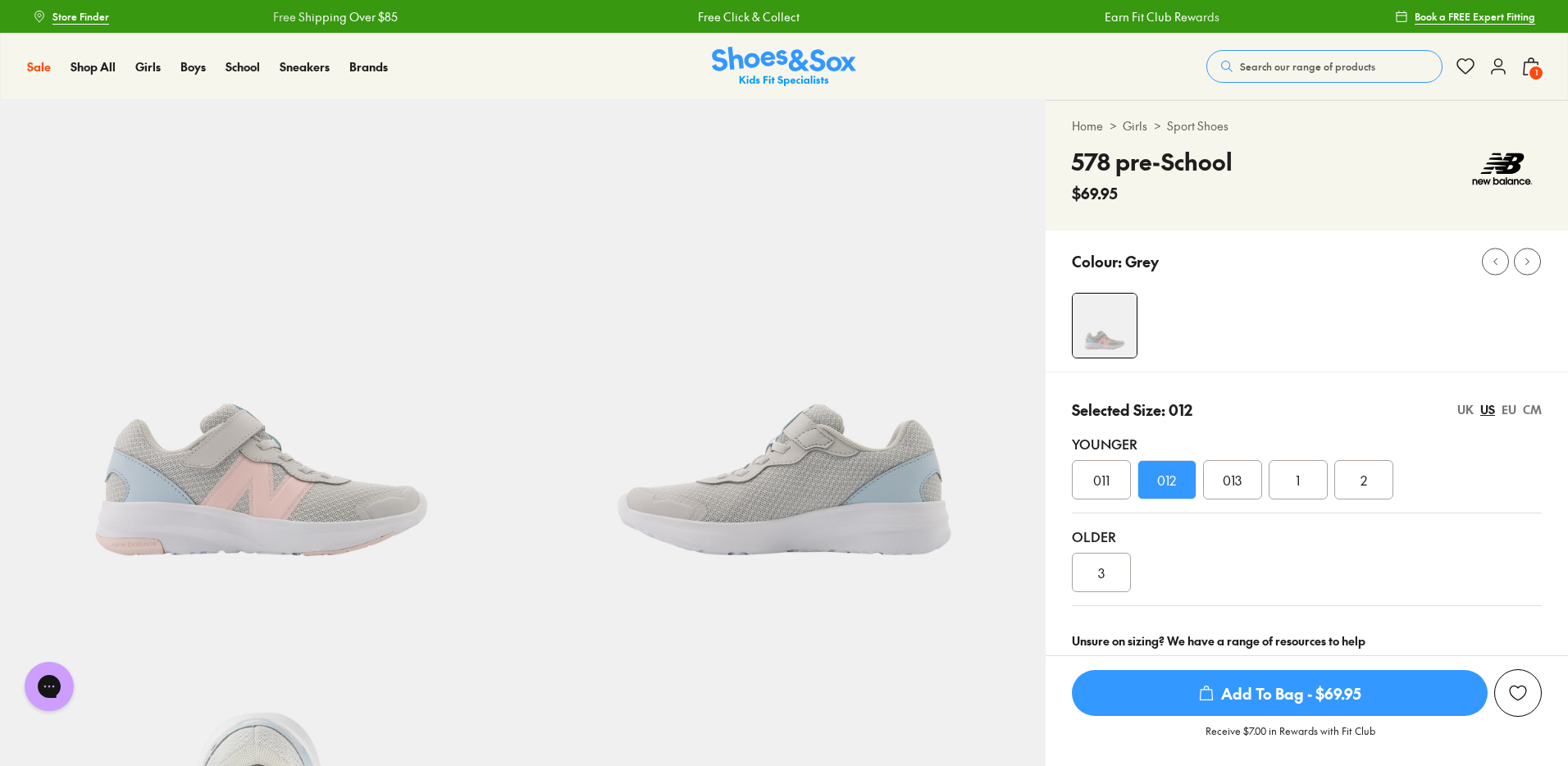 click 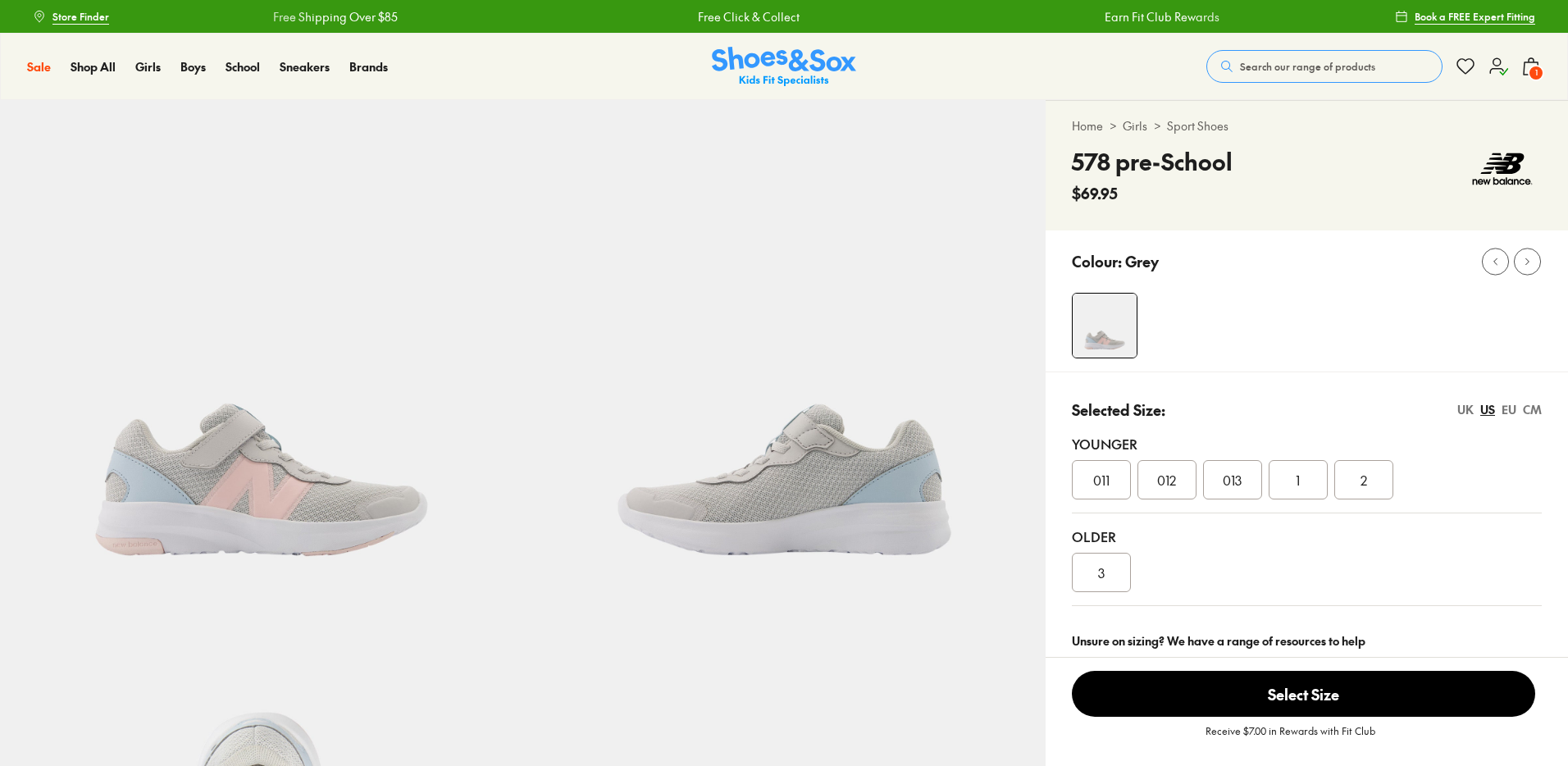 select on "*" 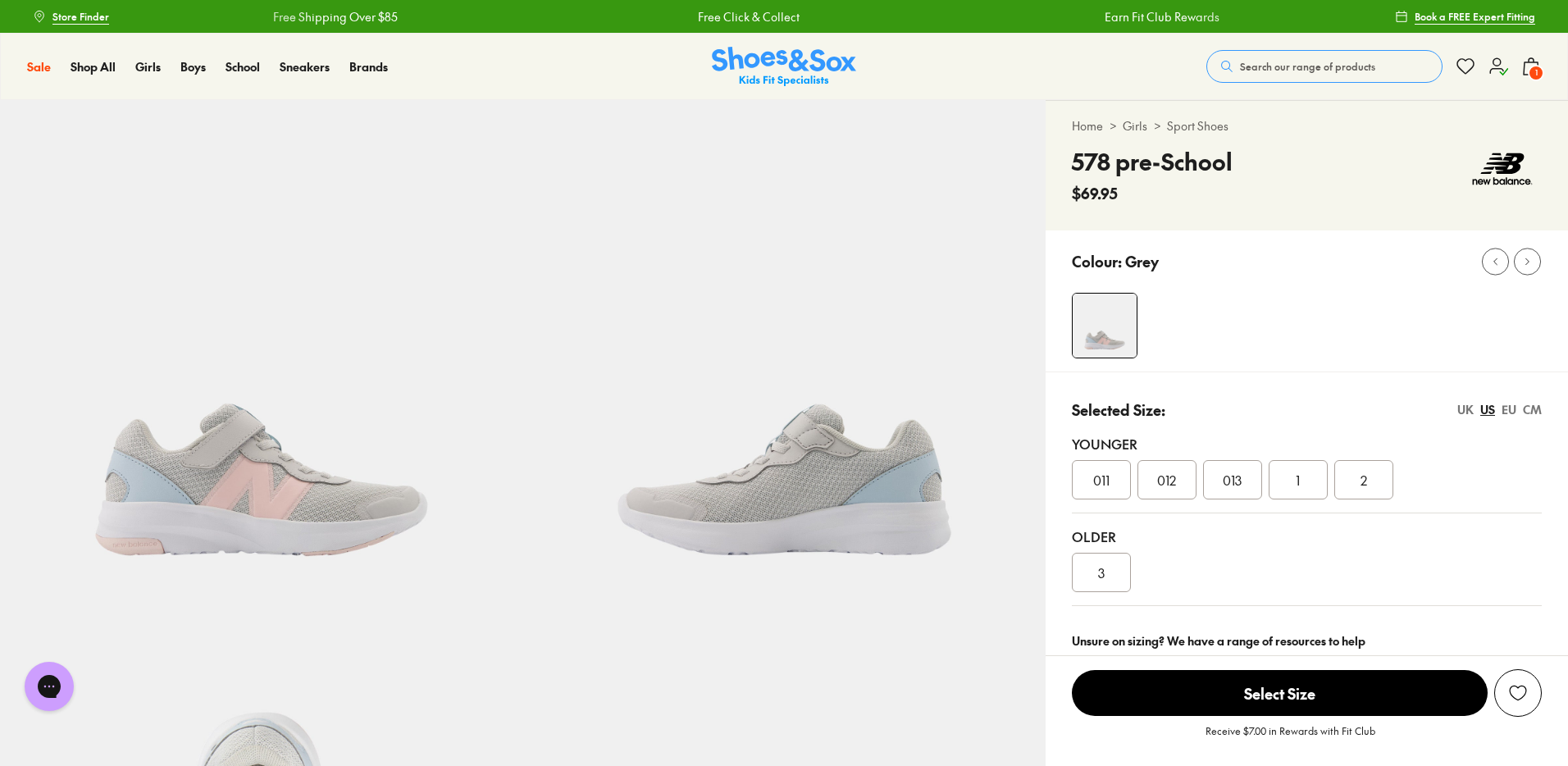 scroll, scrollTop: 0, scrollLeft: 0, axis: both 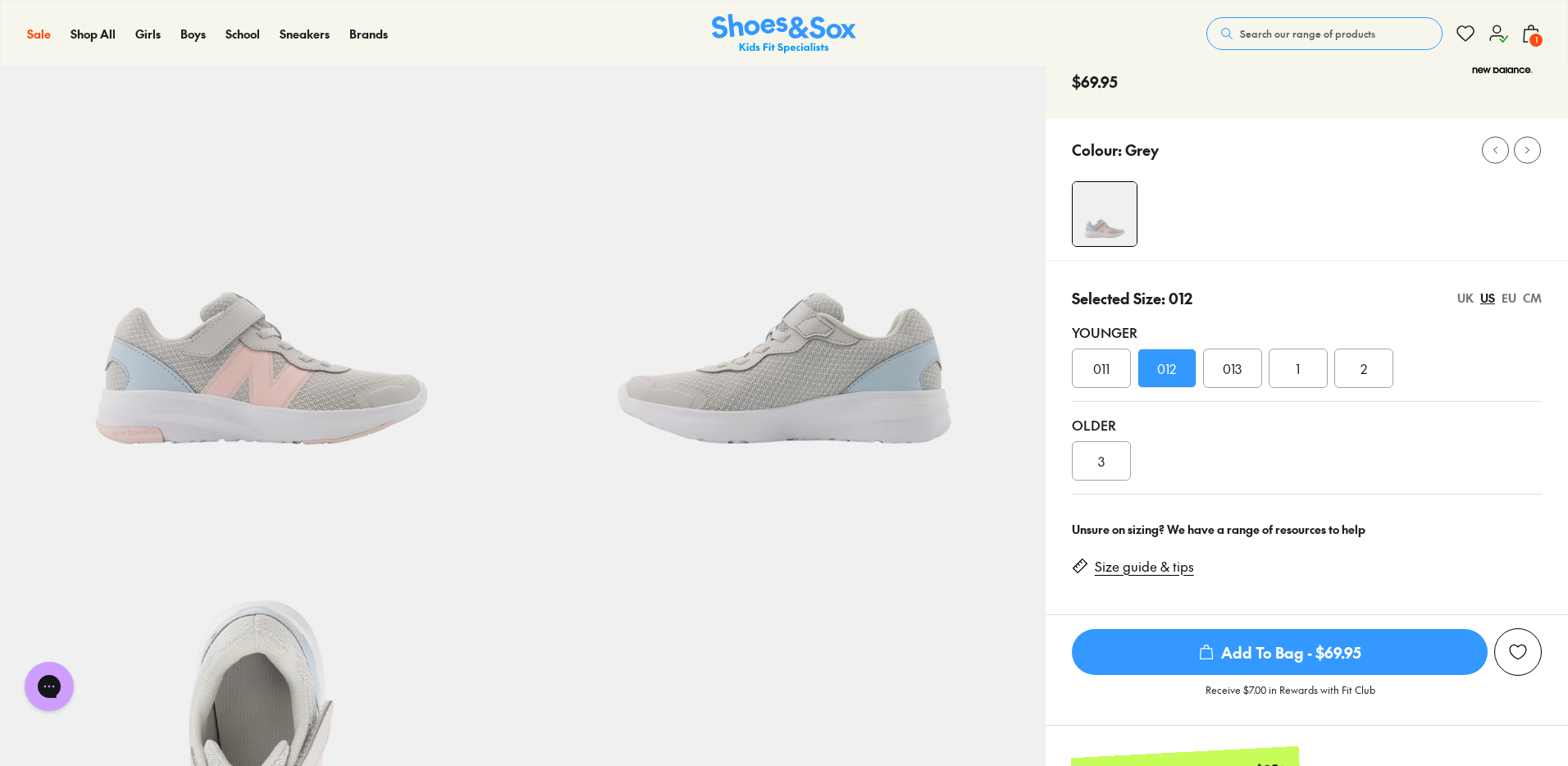 click on "Add To Bag - $69.95" at bounding box center (1279, 652) 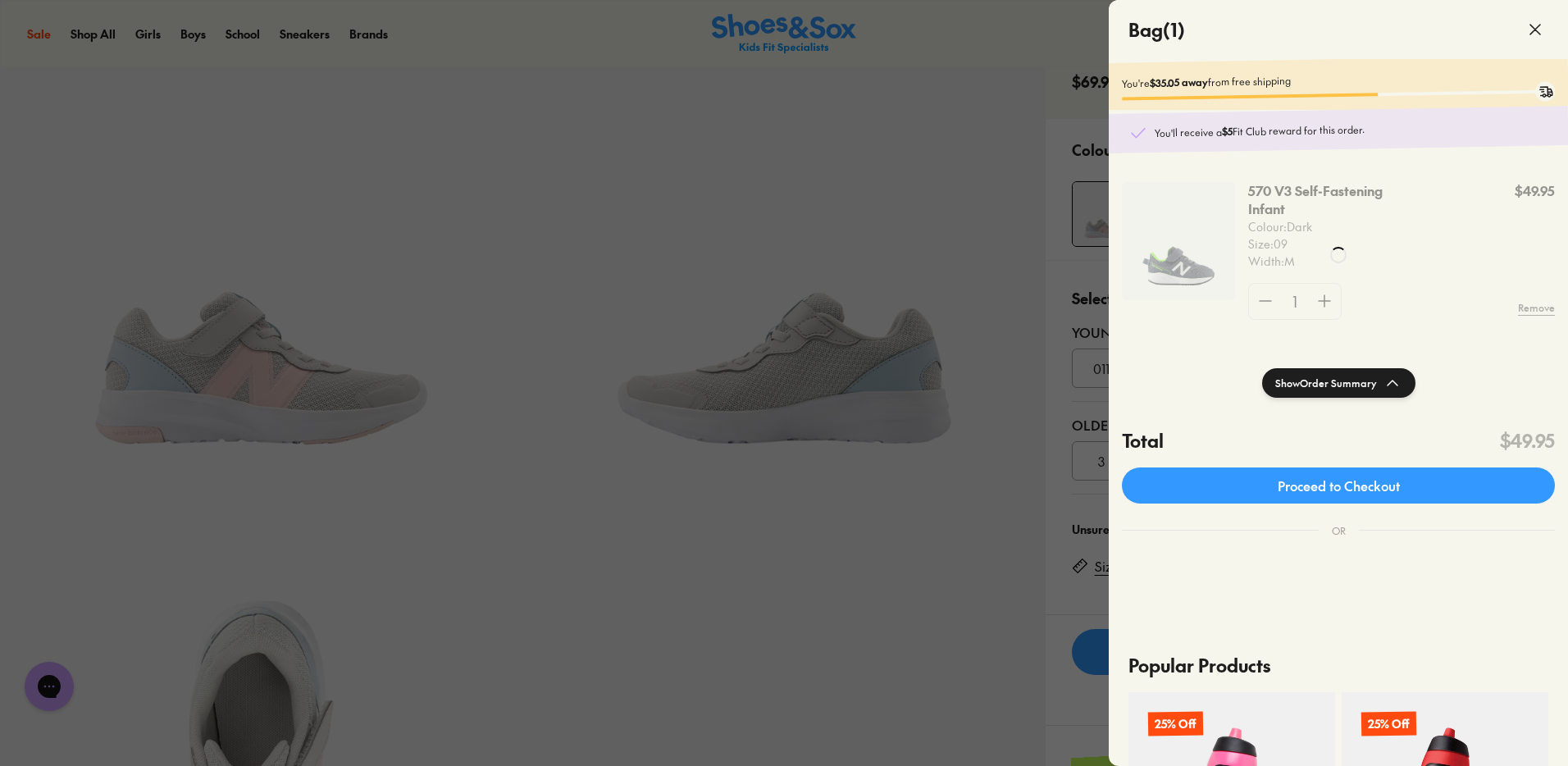 click 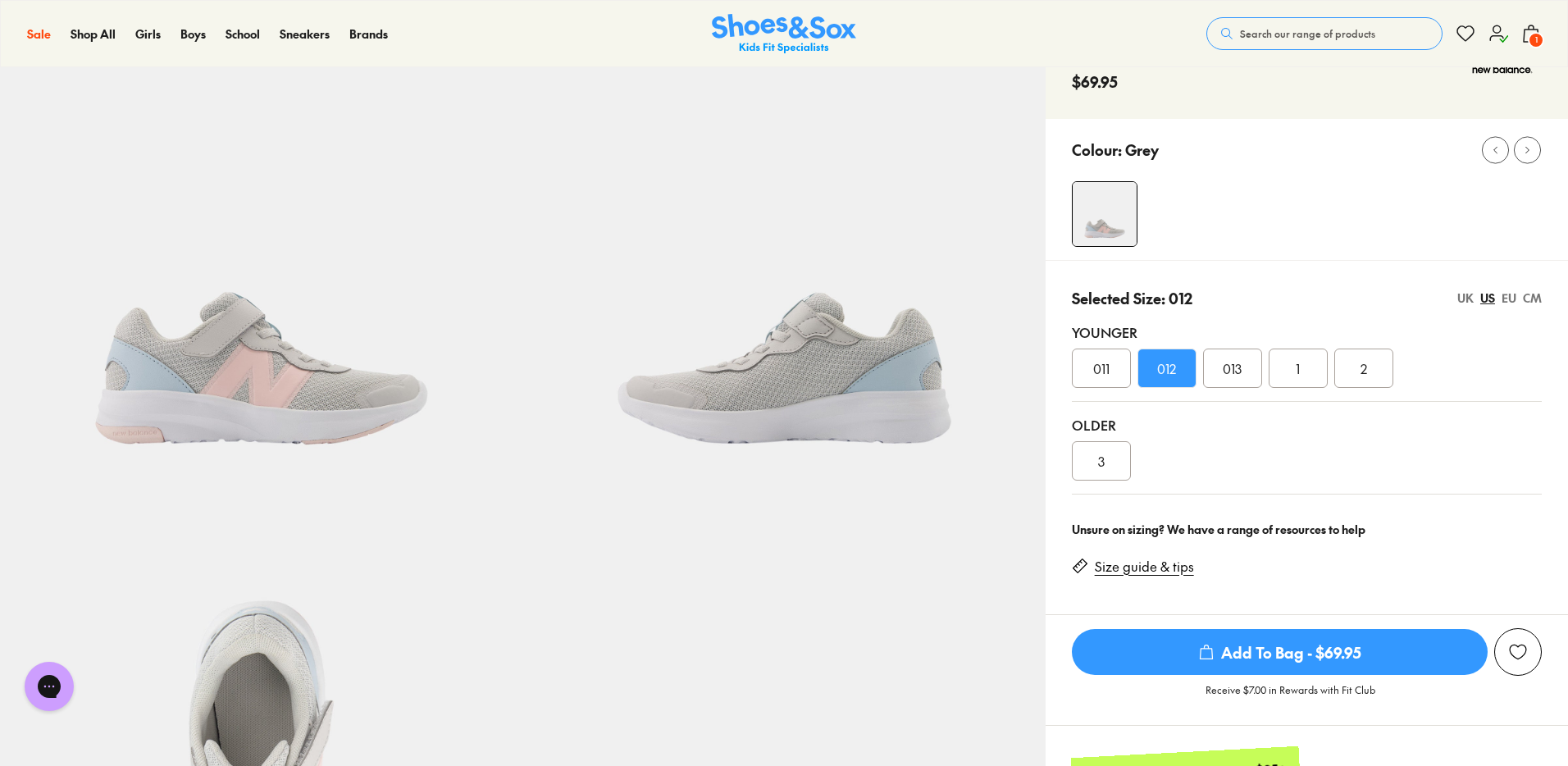 click on "Add To Bag - $69.95" at bounding box center [1279, 652] 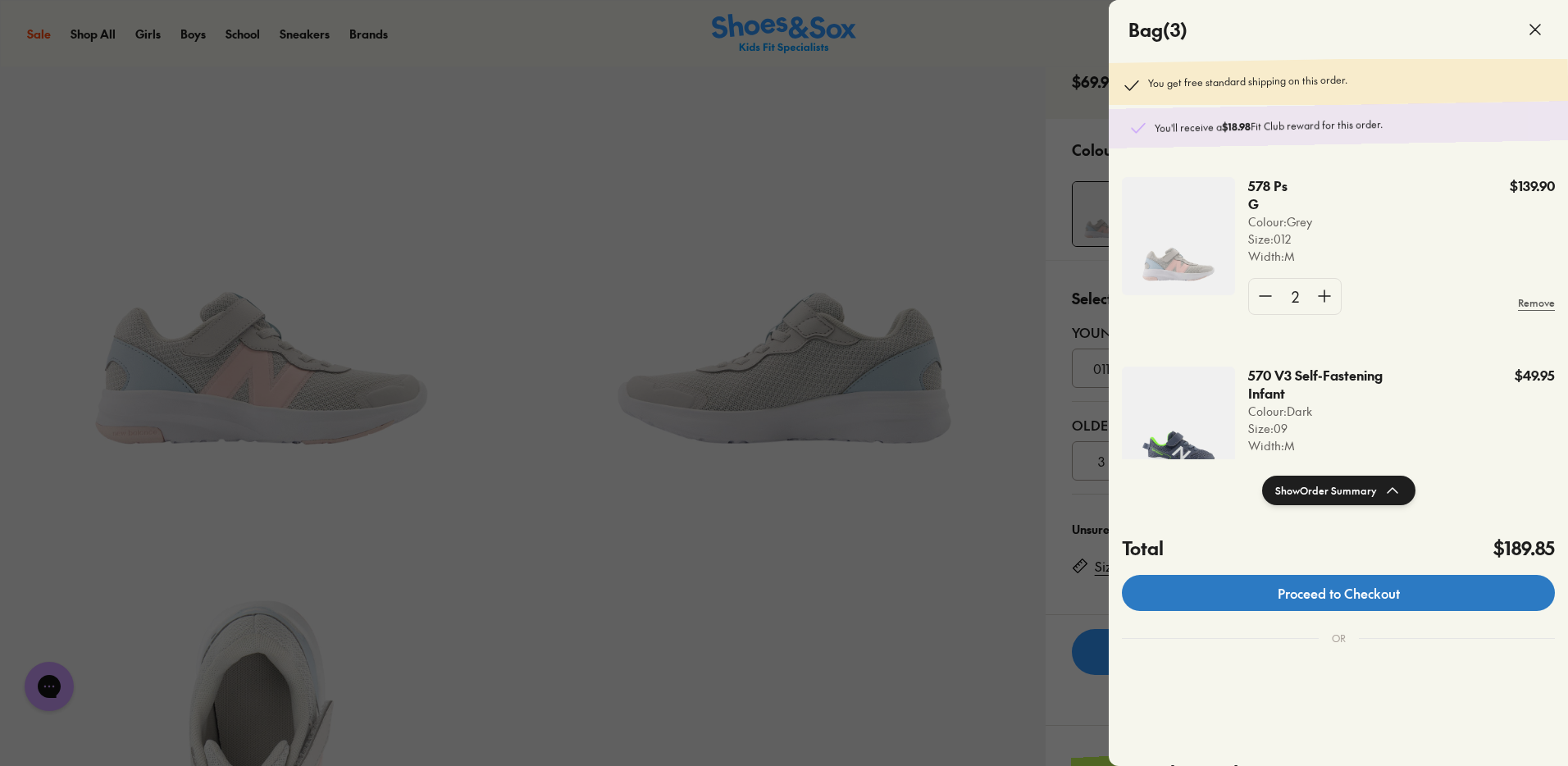 click on "Proceed to Checkout" 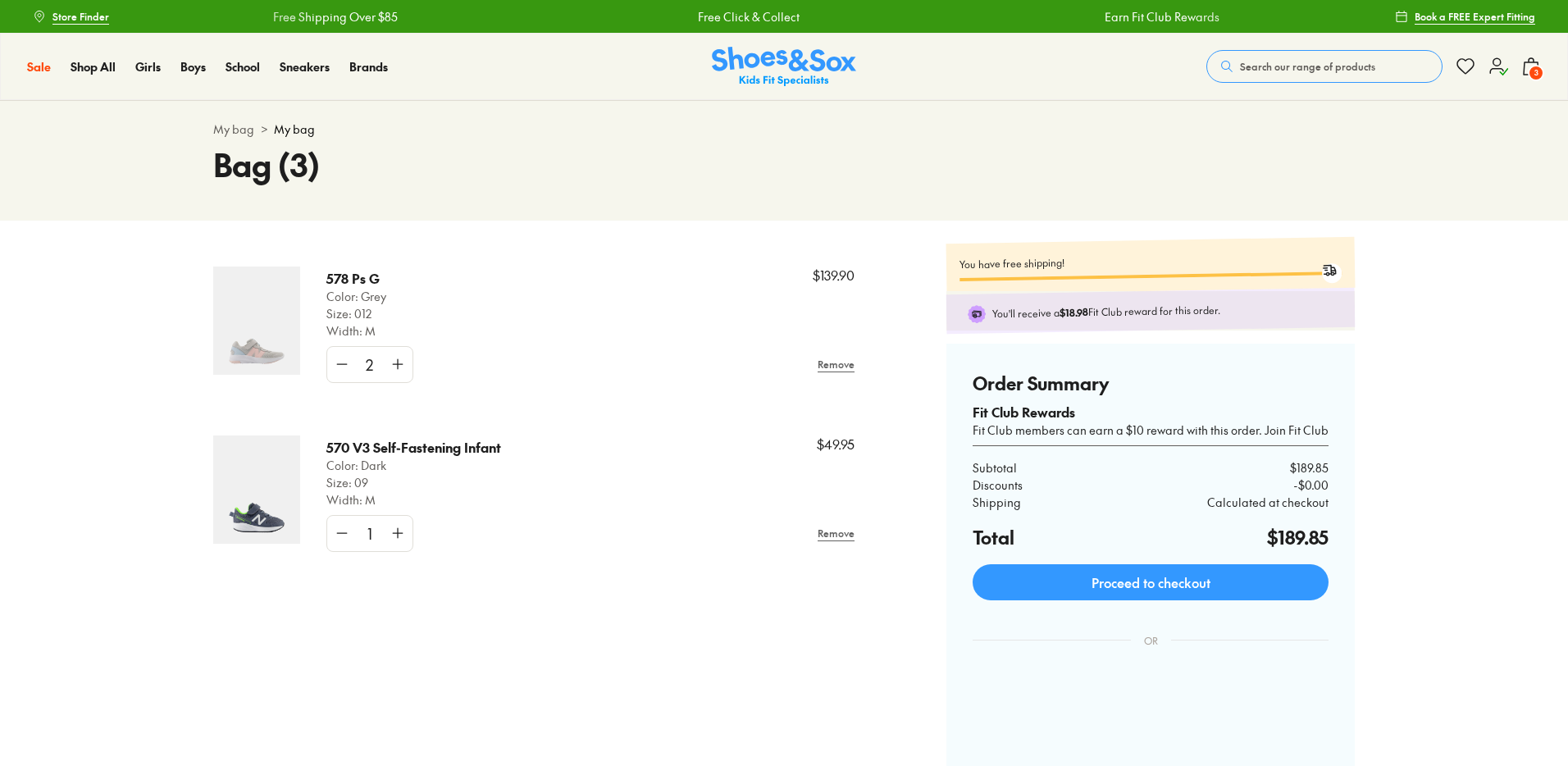 scroll, scrollTop: 0, scrollLeft: 0, axis: both 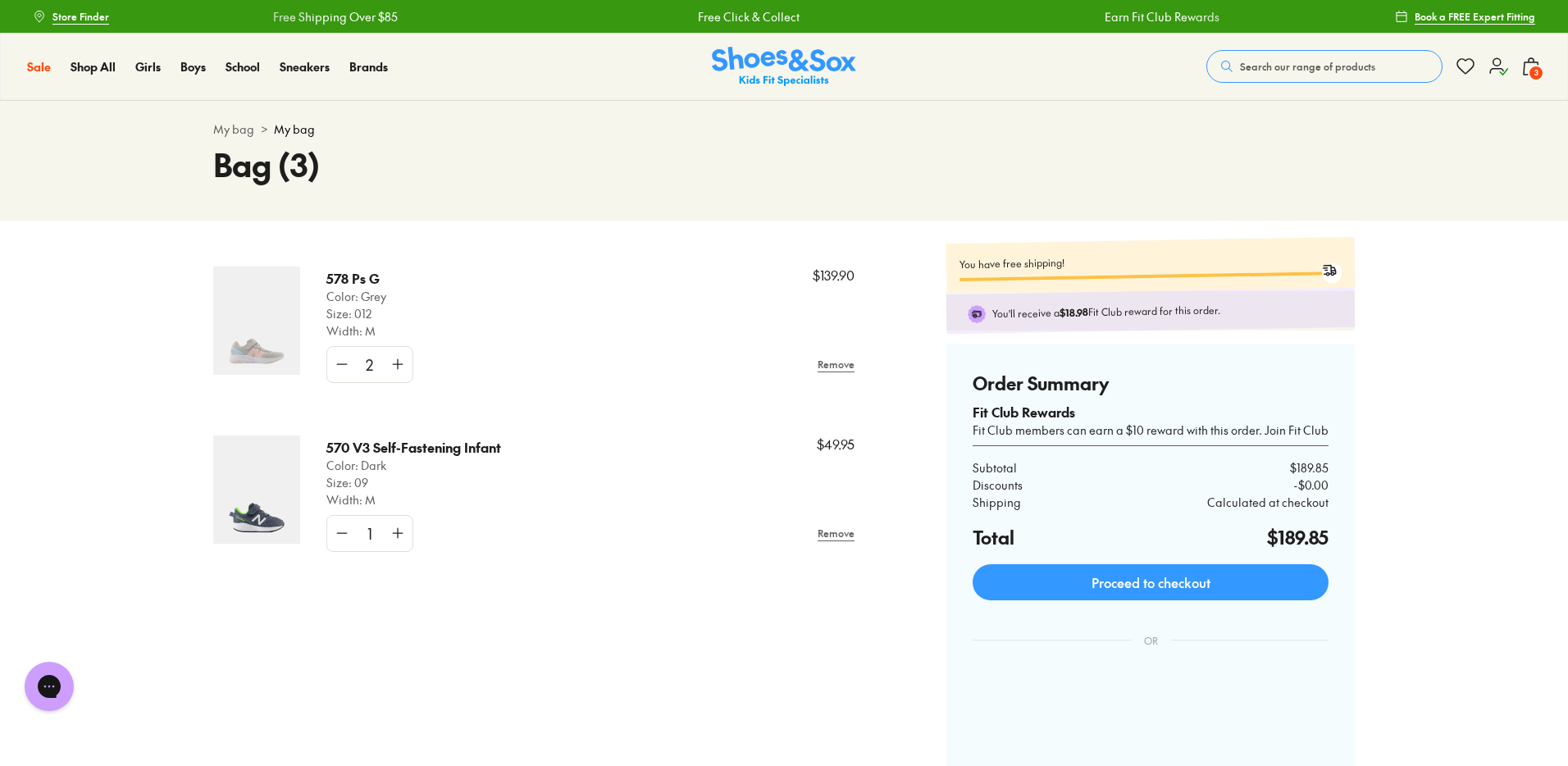 click 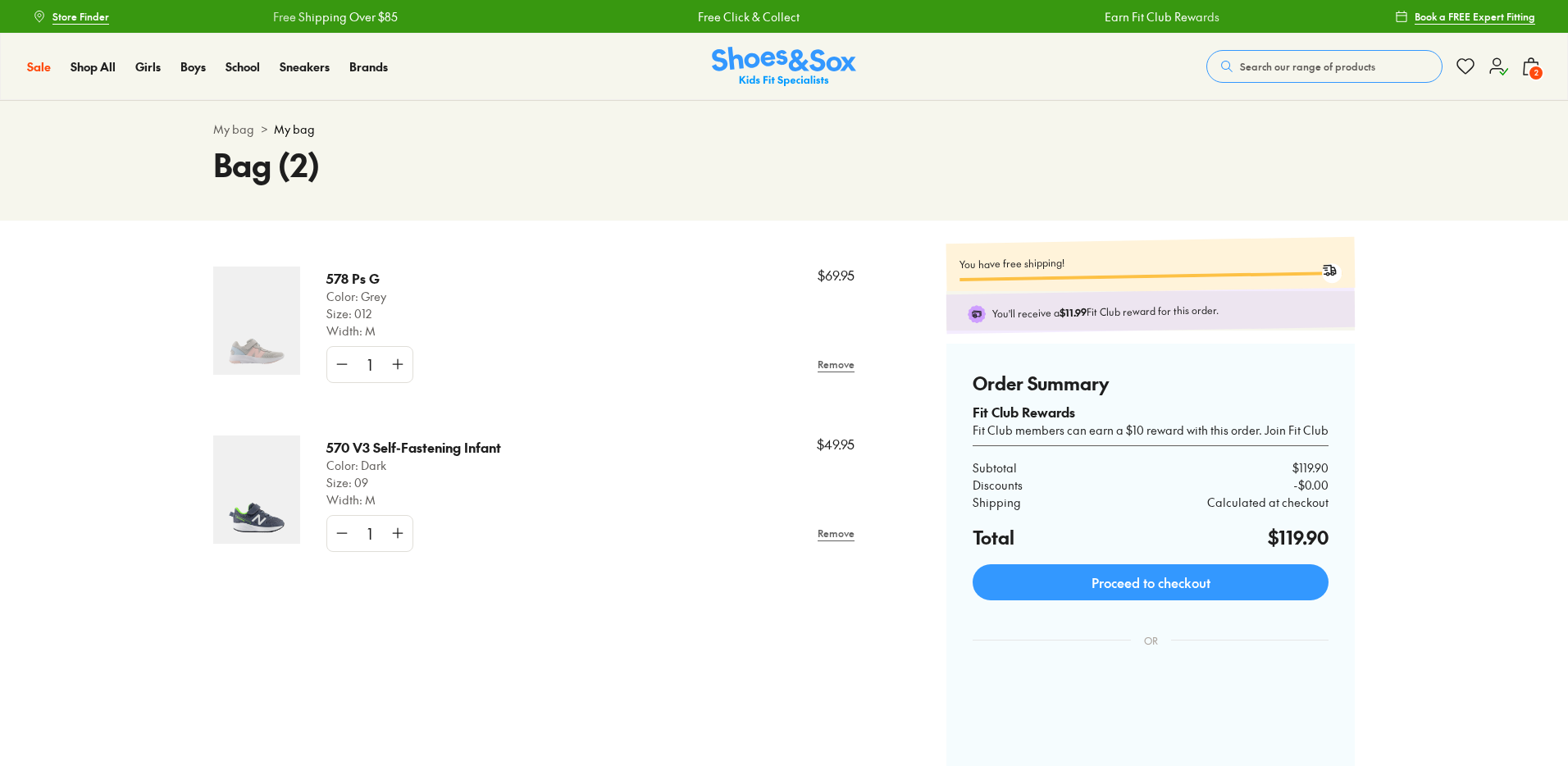 scroll, scrollTop: 0, scrollLeft: 0, axis: both 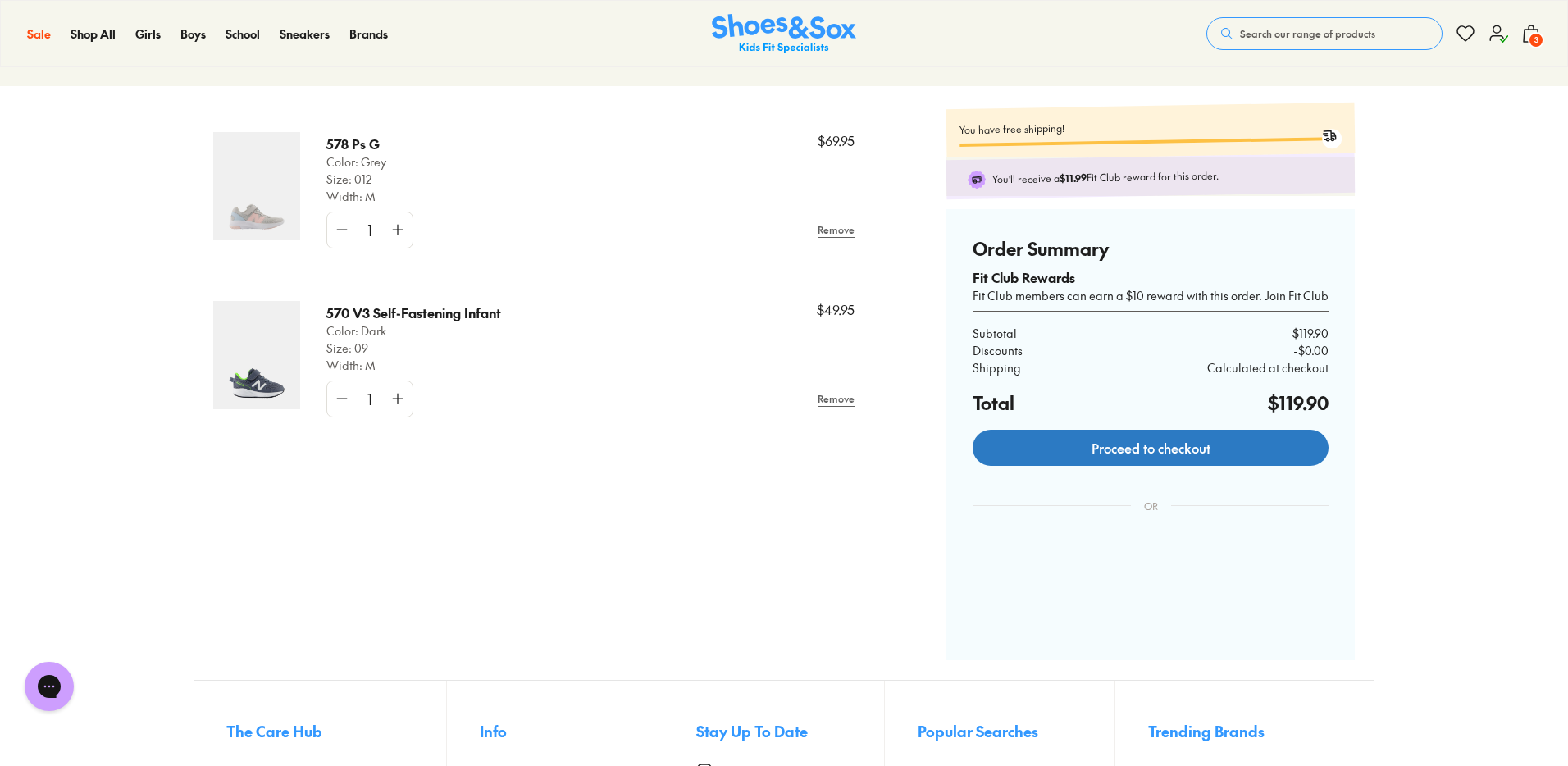click on "Proceed to checkout" at bounding box center [1151, 448] 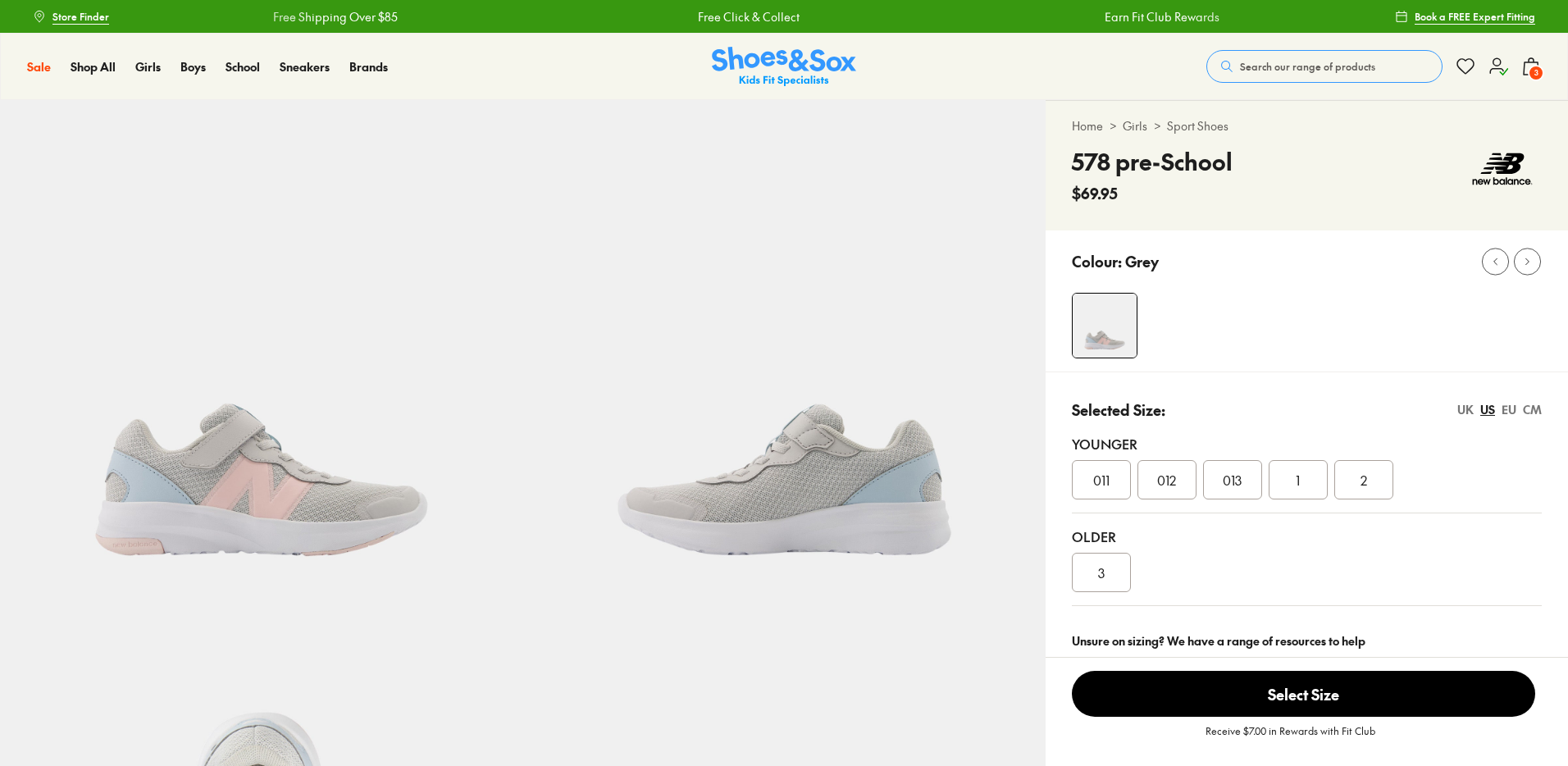 select on "*" 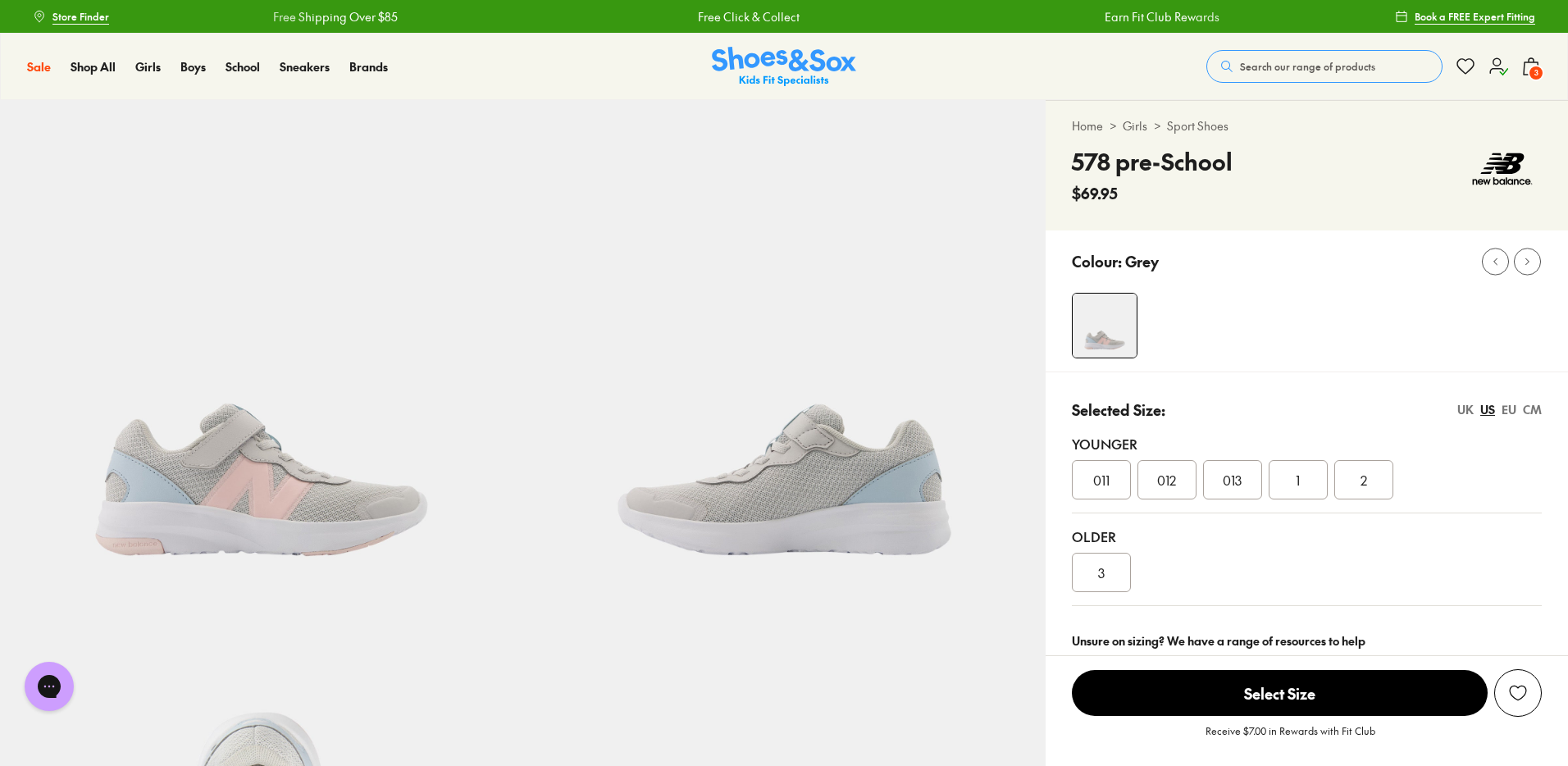 scroll, scrollTop: 0, scrollLeft: 0, axis: both 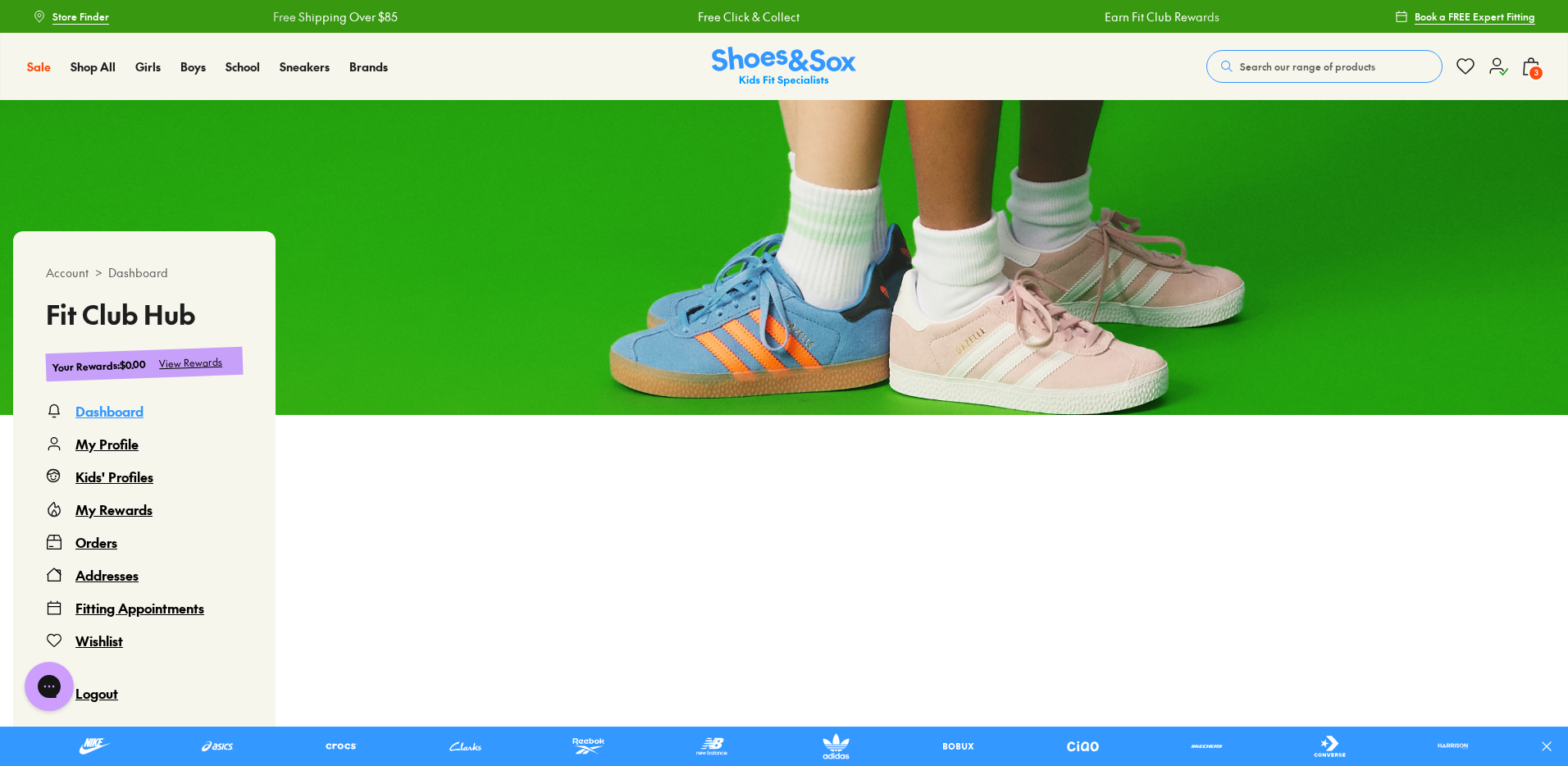 click on "My Rewards" at bounding box center [114, 509] 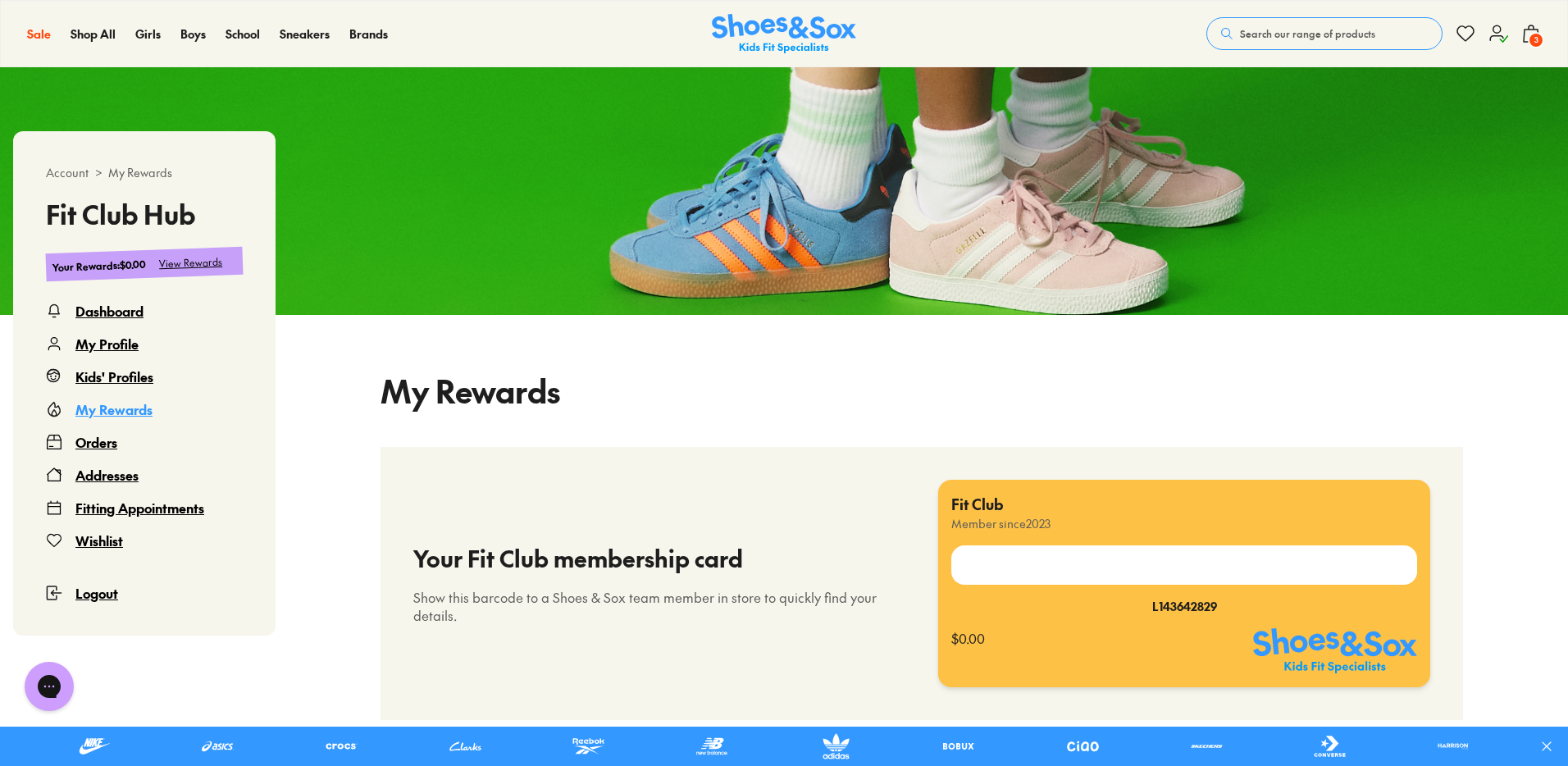 select 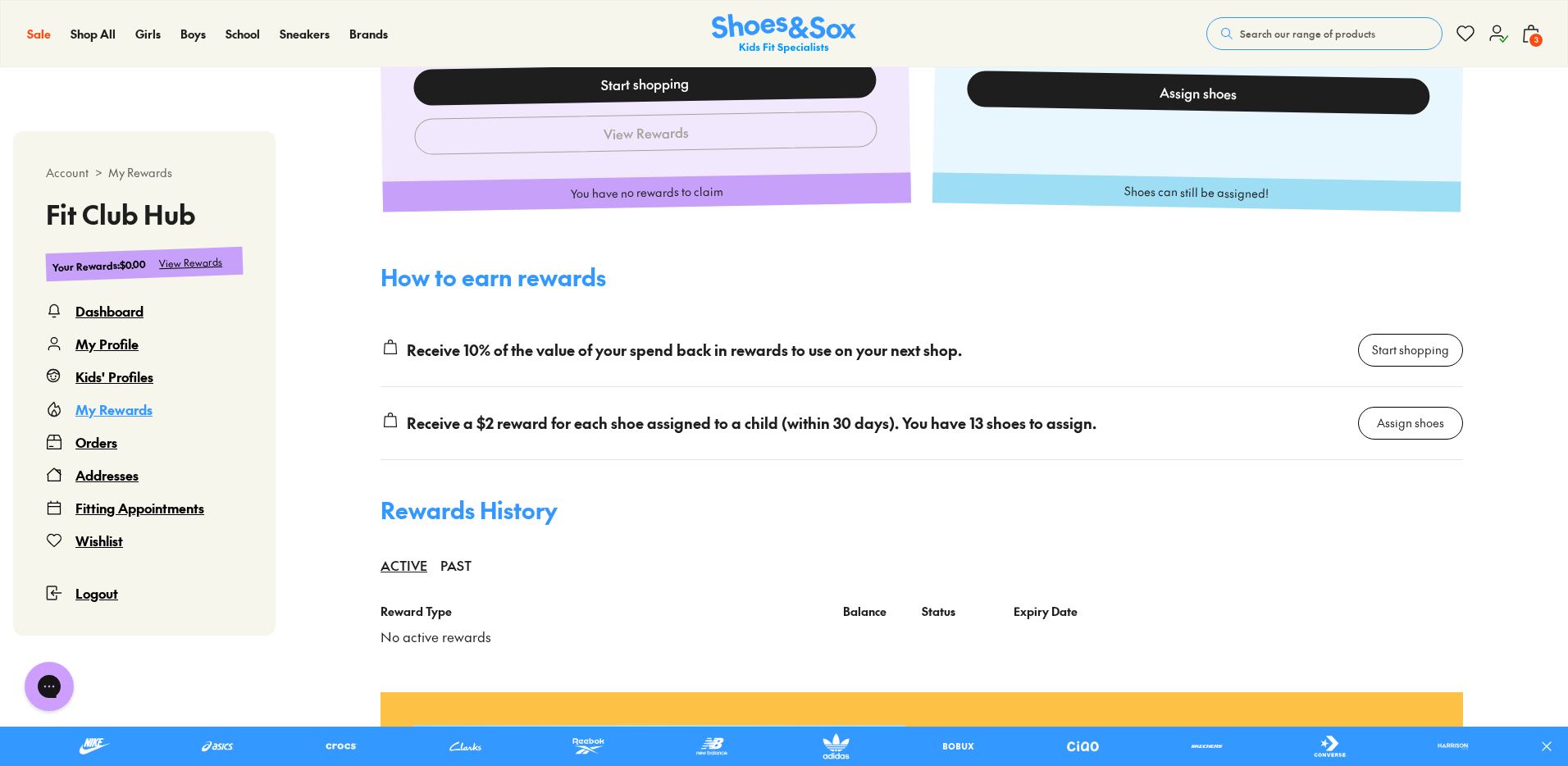 scroll, scrollTop: 714, scrollLeft: 0, axis: vertical 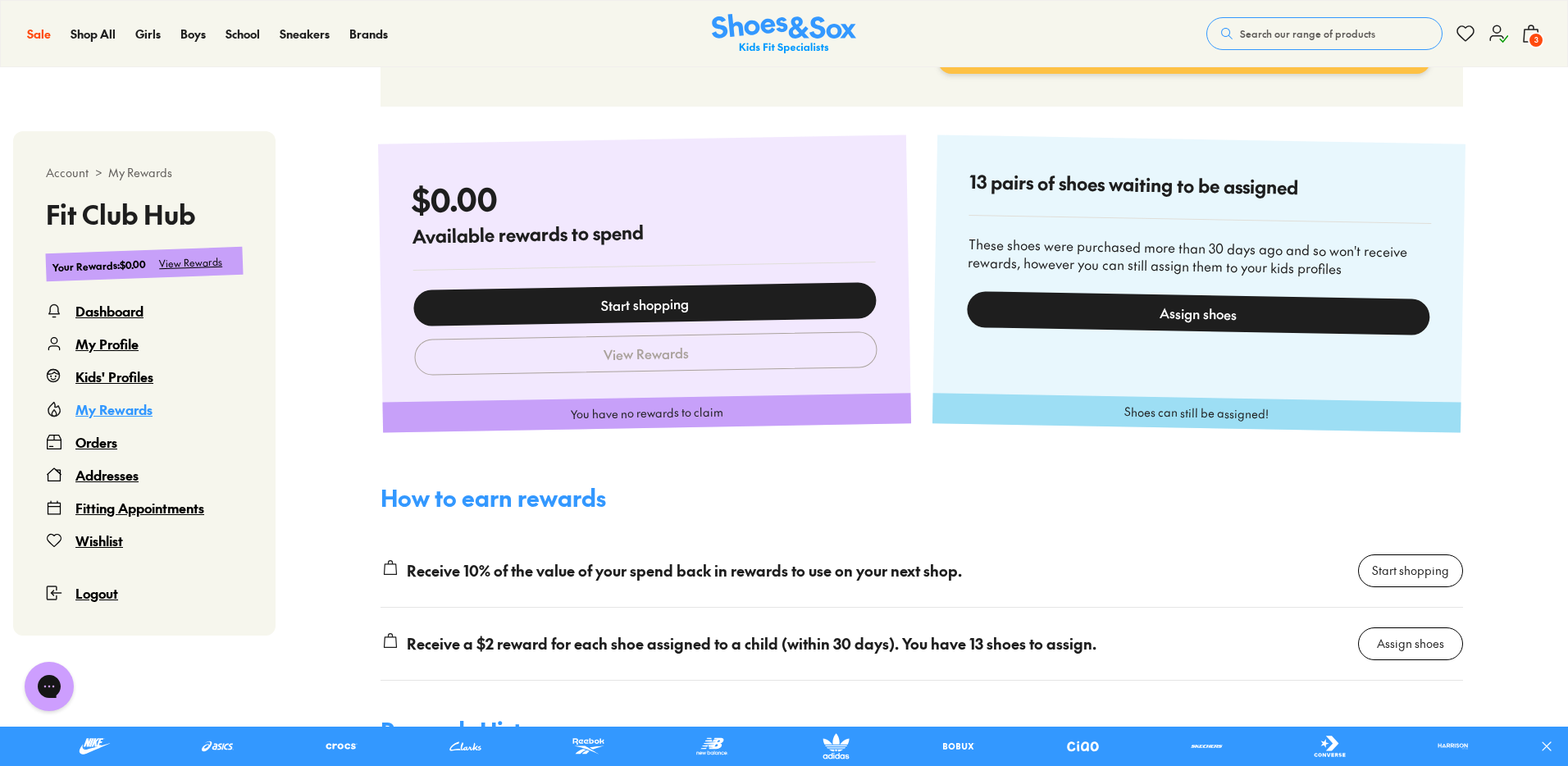 click on "Assign shoes" at bounding box center (1198, 312) 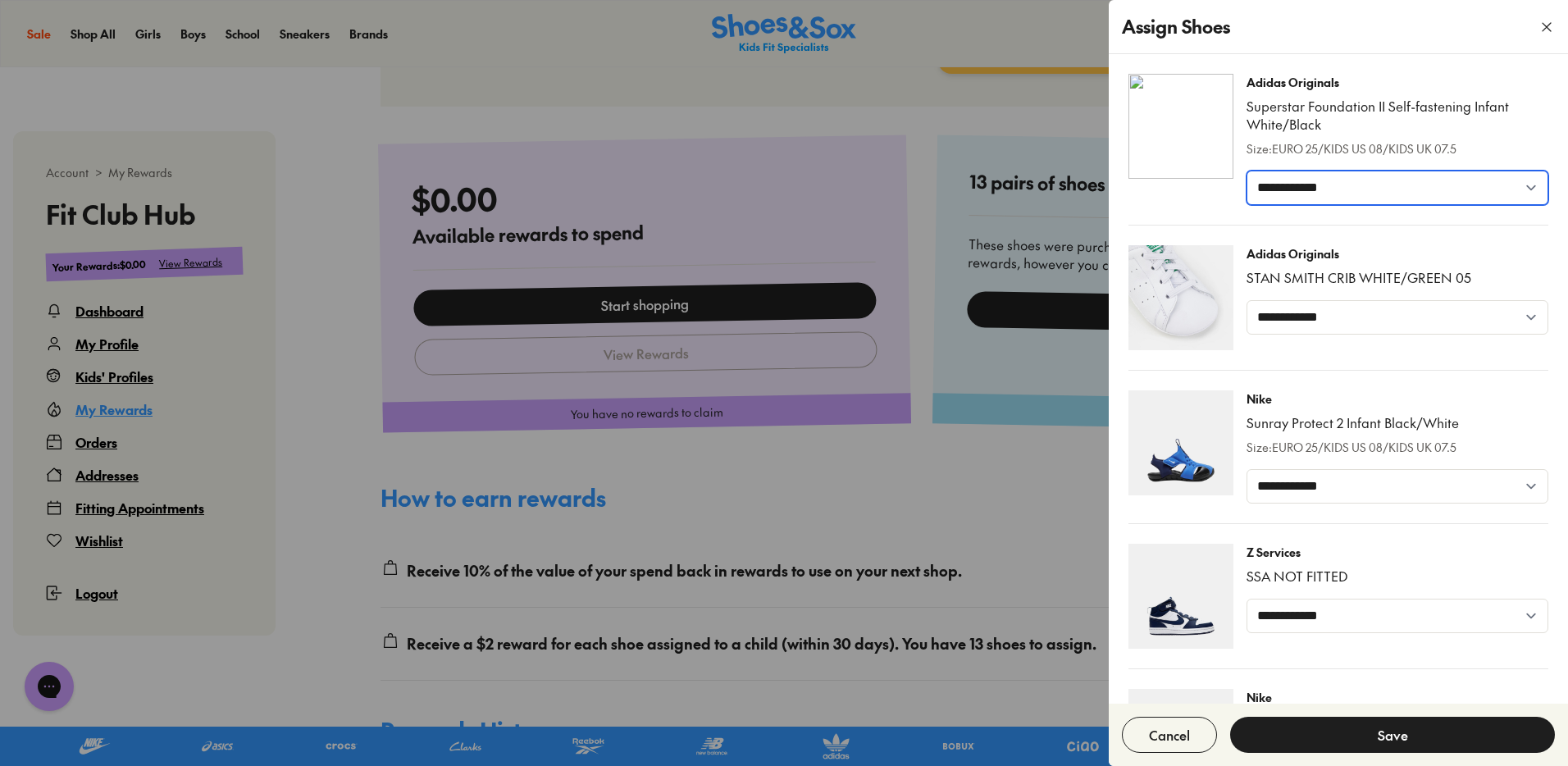 click on "**********" at bounding box center (1397, 188) 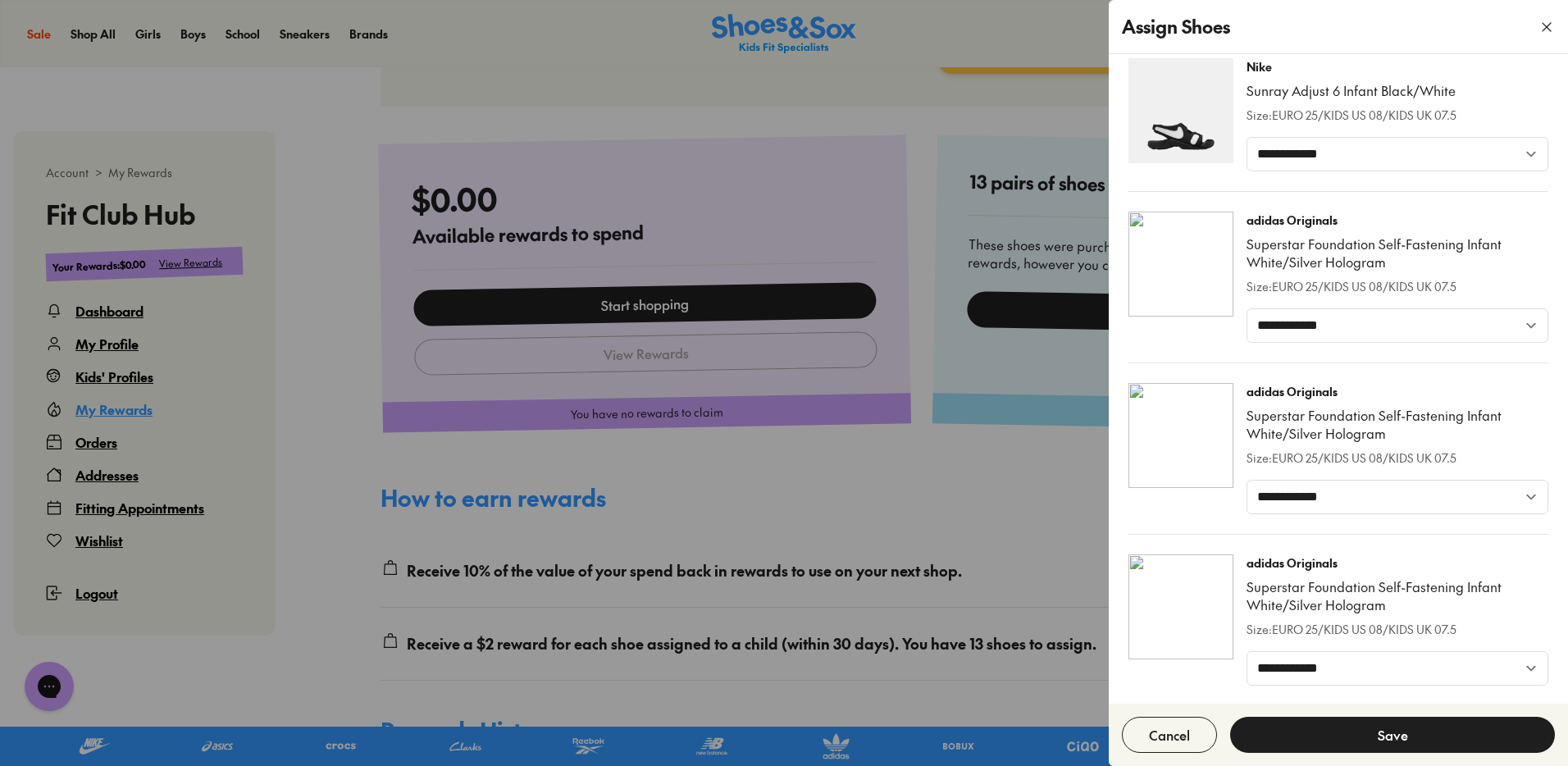 scroll, scrollTop: 1416, scrollLeft: 0, axis: vertical 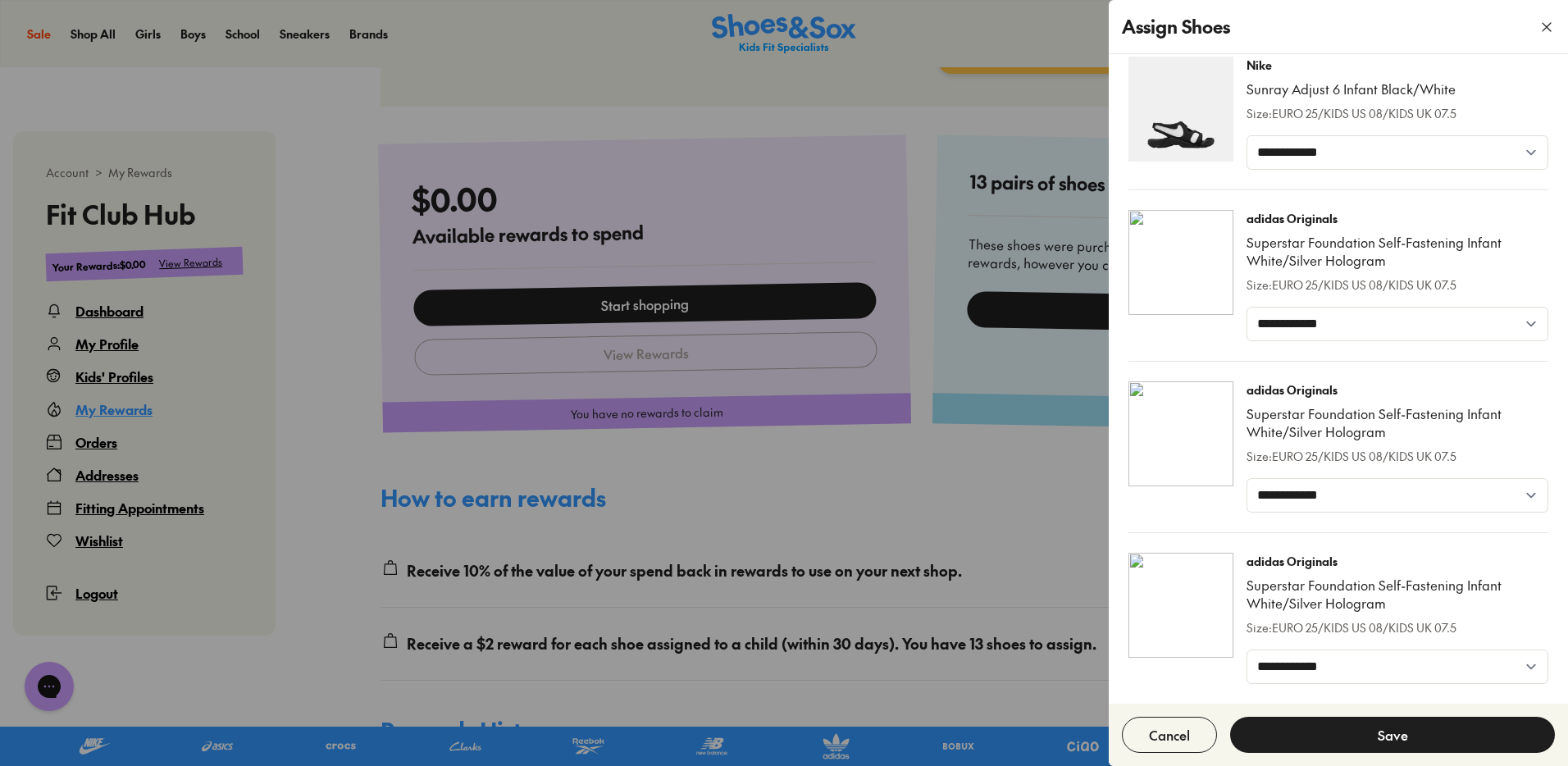 click at bounding box center [784, 383] 